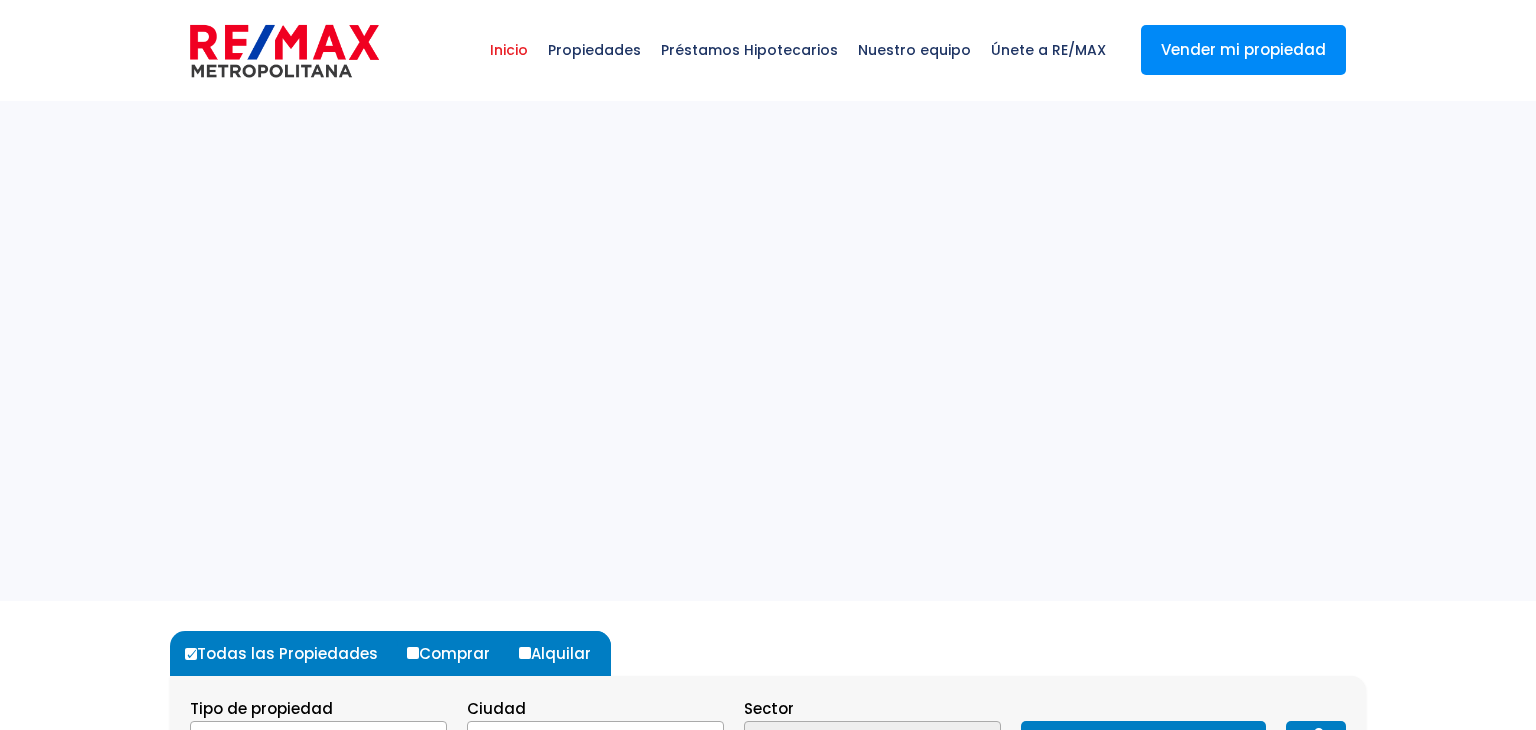 select 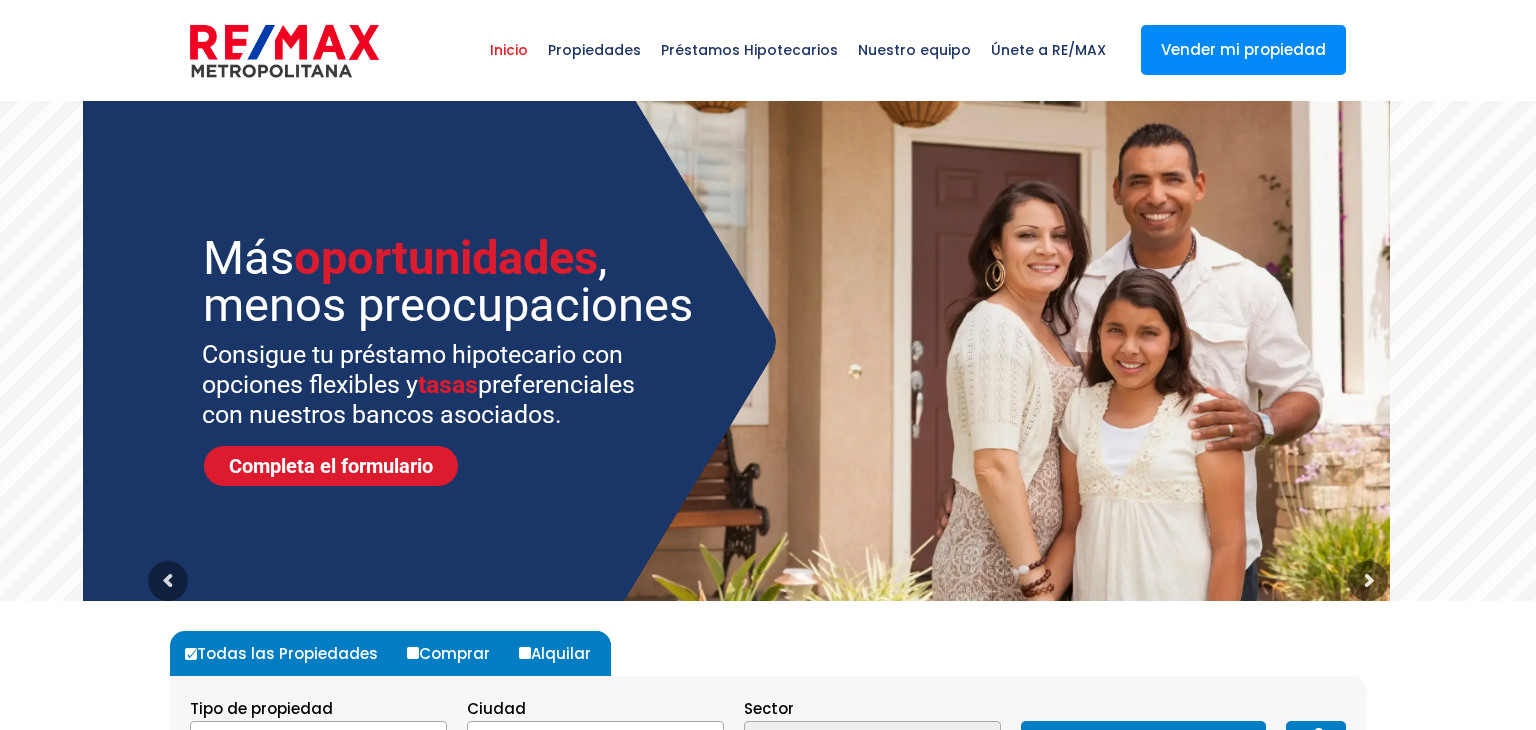 scroll, scrollTop: 0, scrollLeft: 0, axis: both 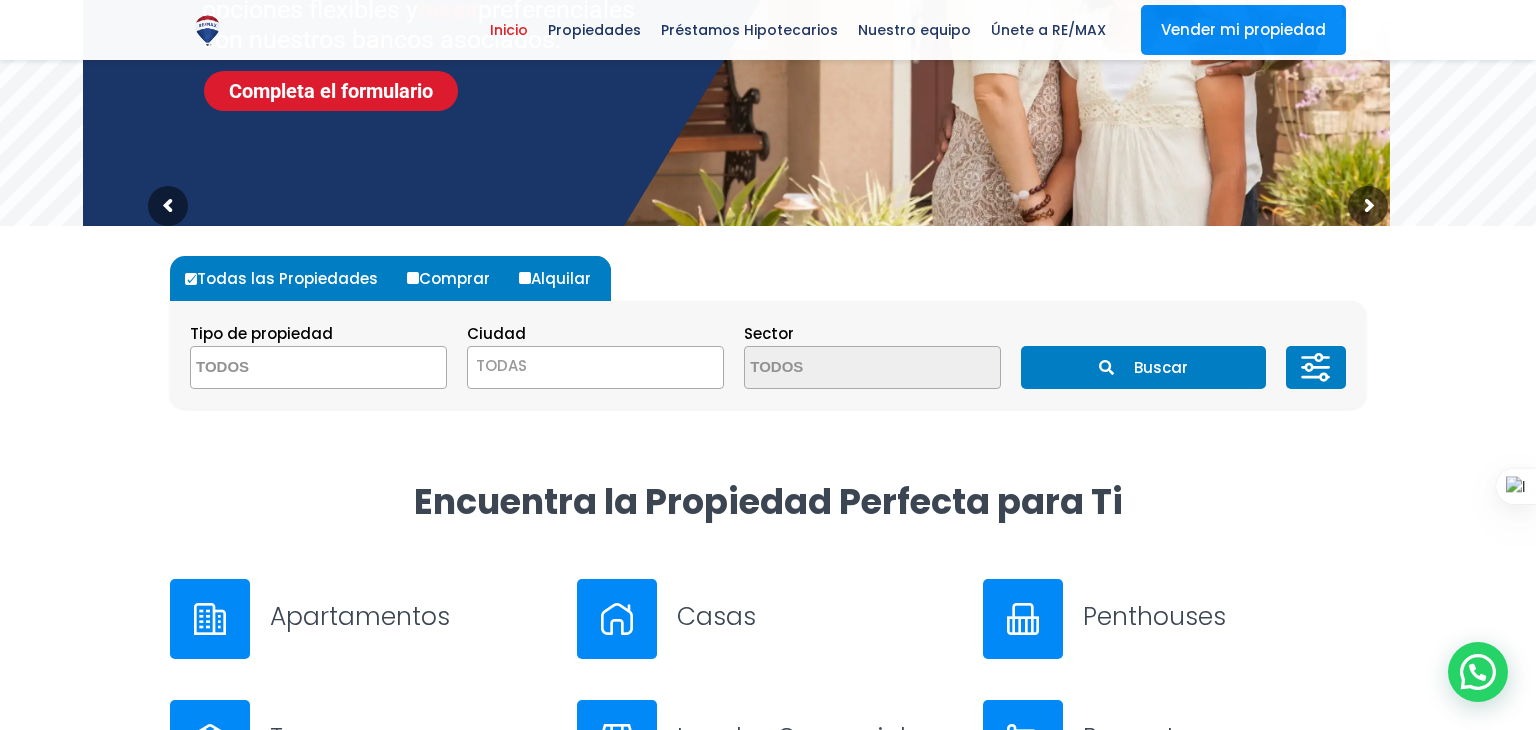 click on "Comprar" at bounding box center [413, 278] 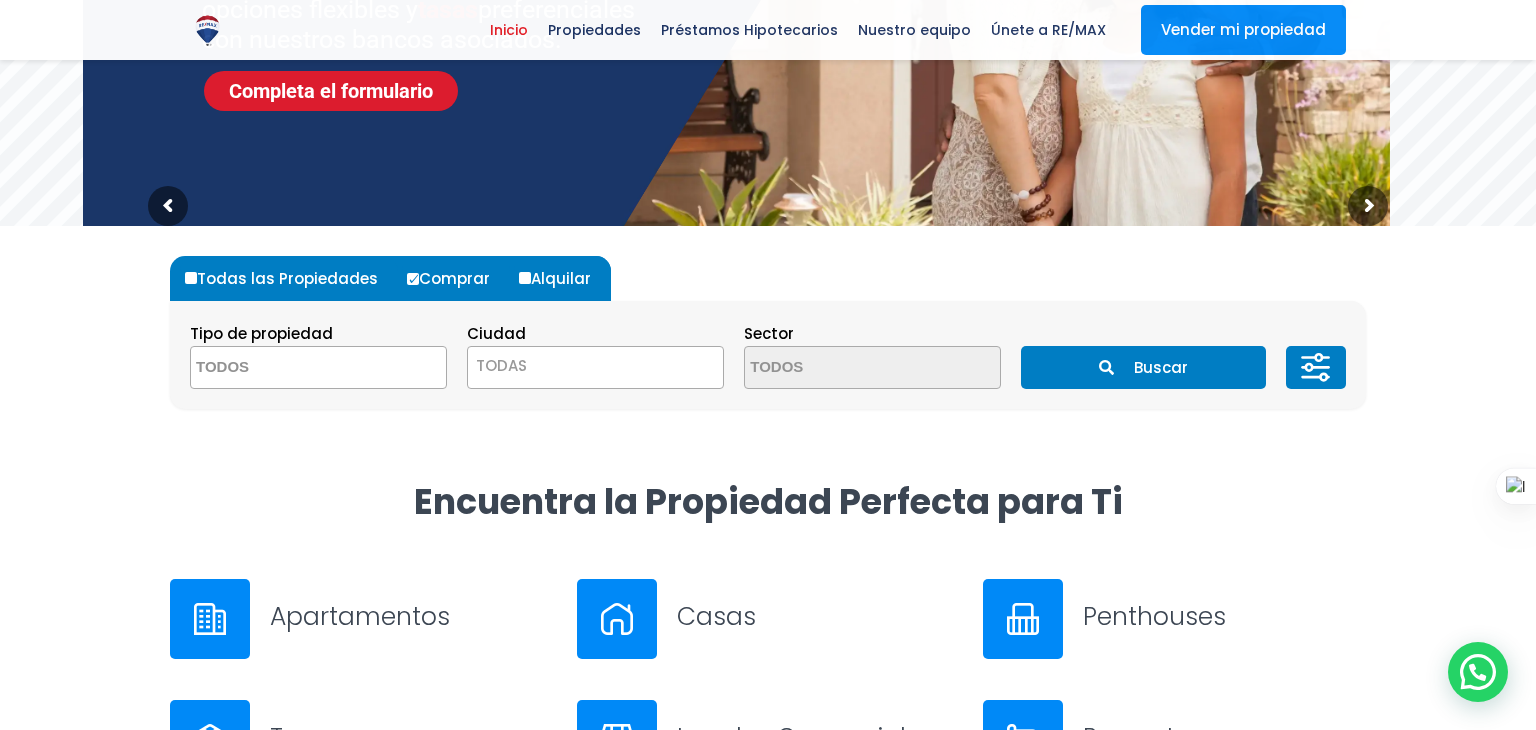 click at bounding box center [318, 367] 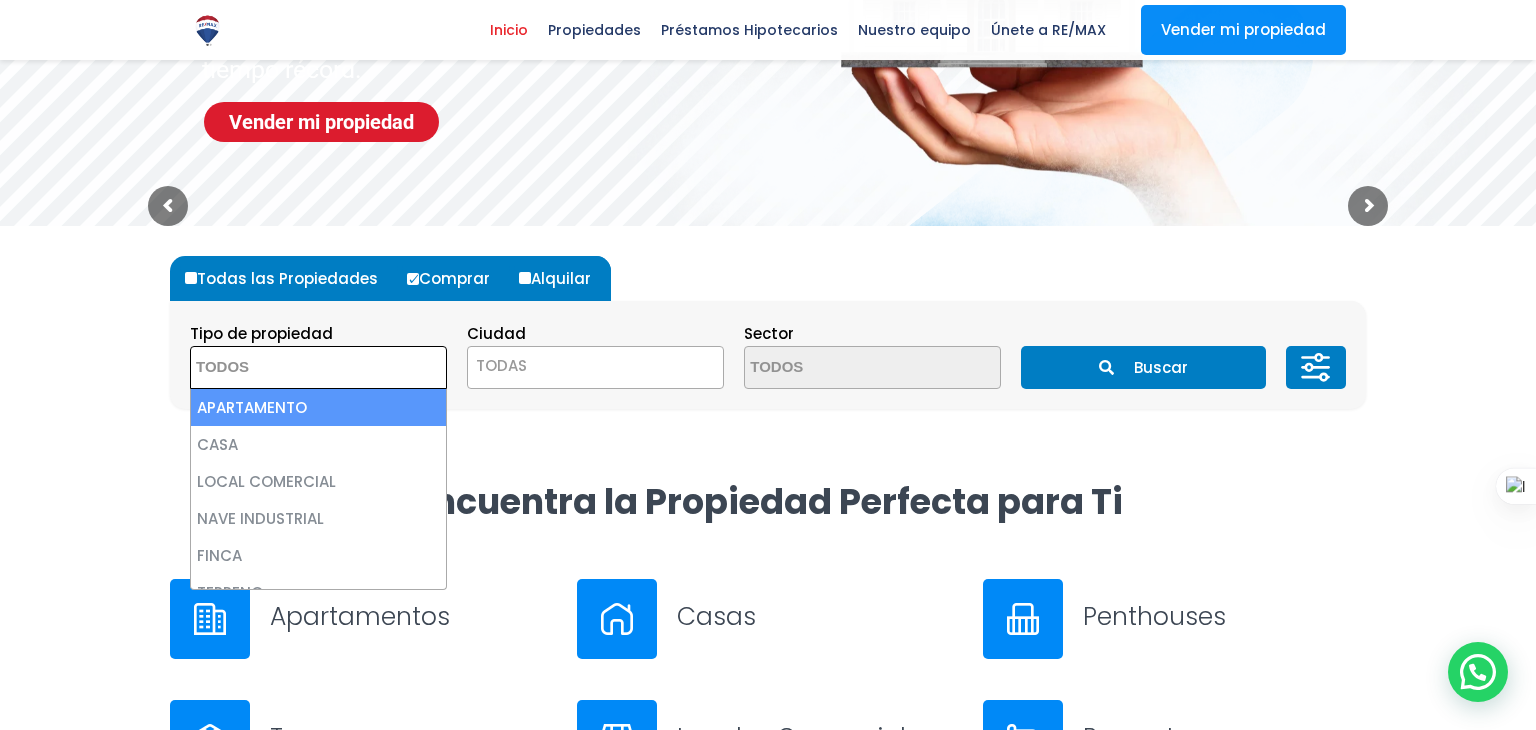 select on "apartment" 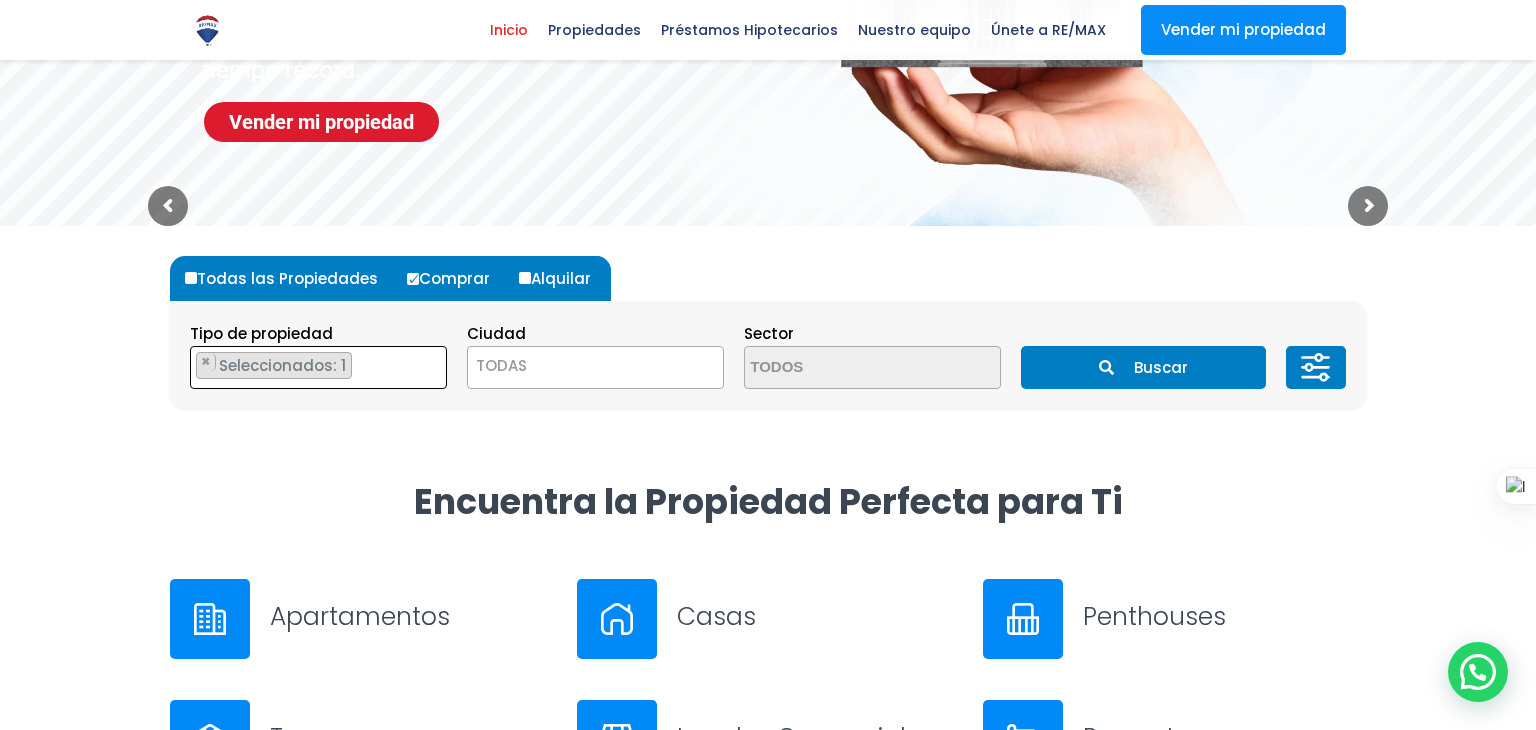 click on "TODAS" at bounding box center [501, 365] 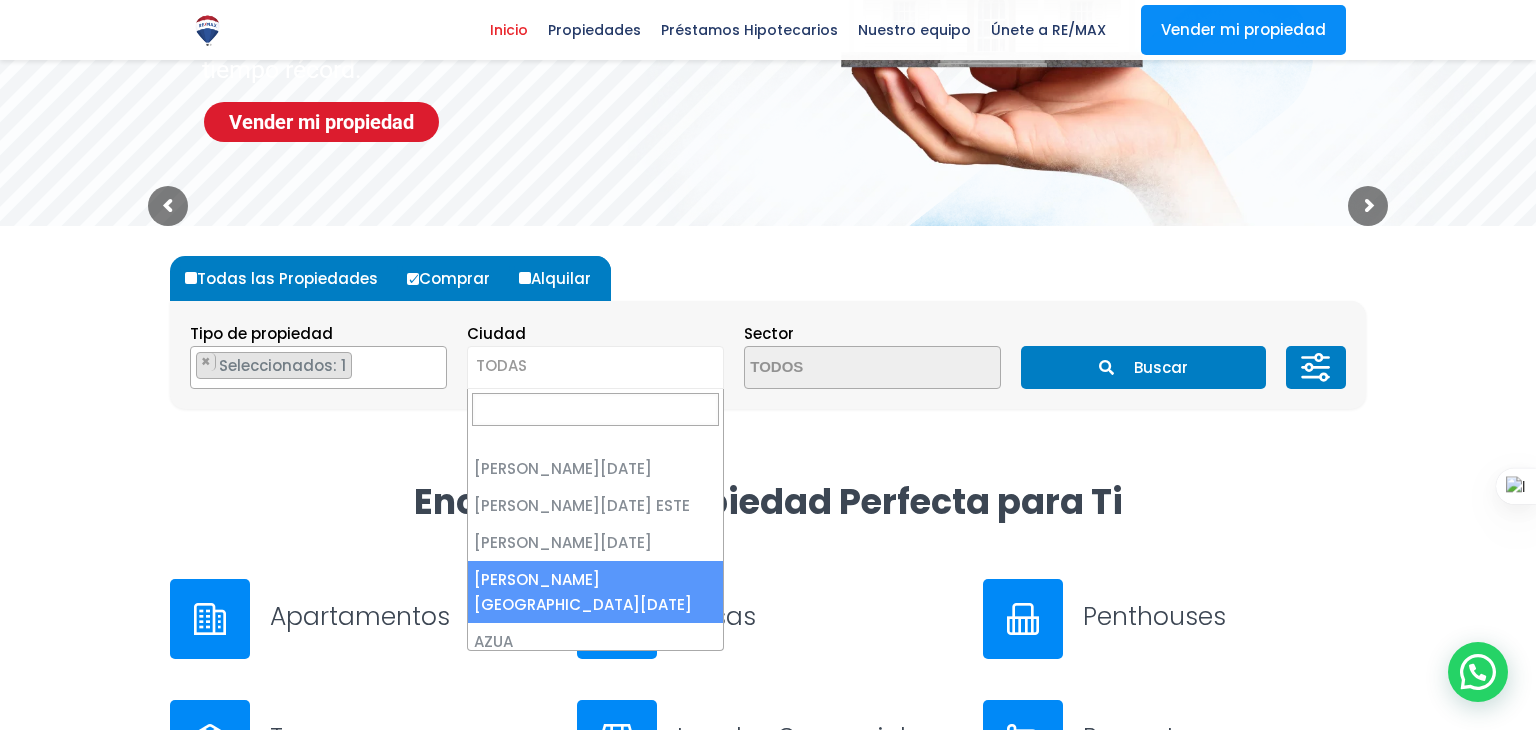 select on "150" 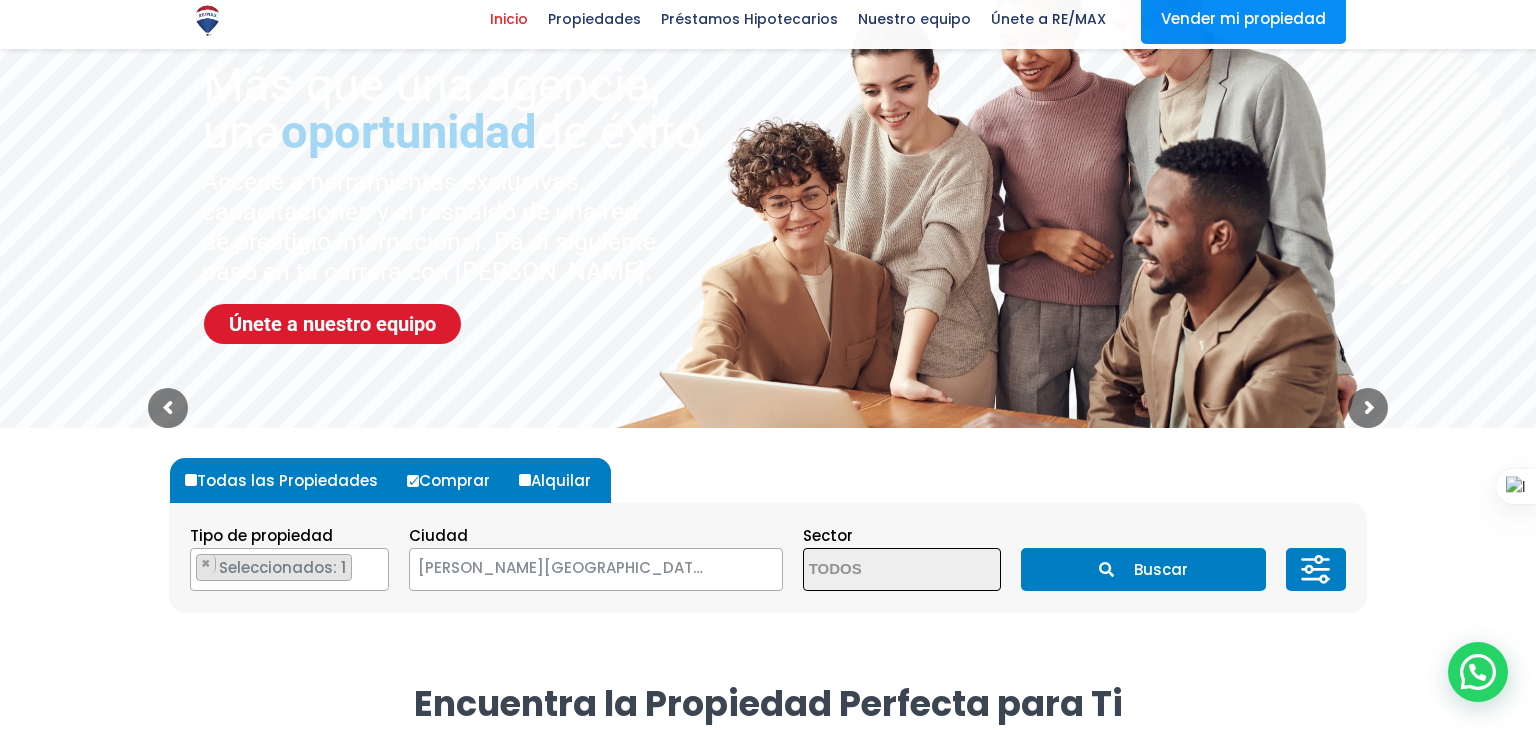 scroll, scrollTop: 197, scrollLeft: 0, axis: vertical 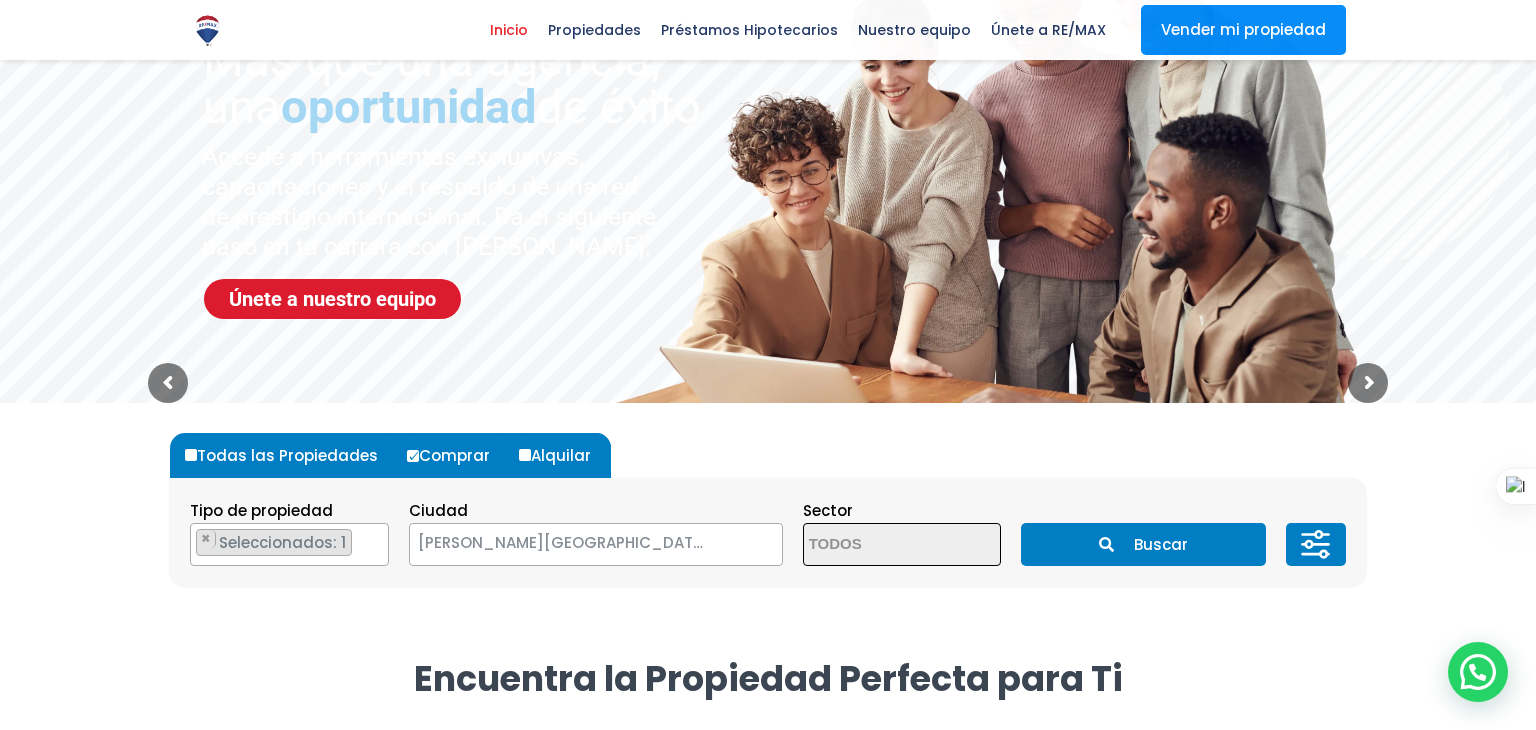 click 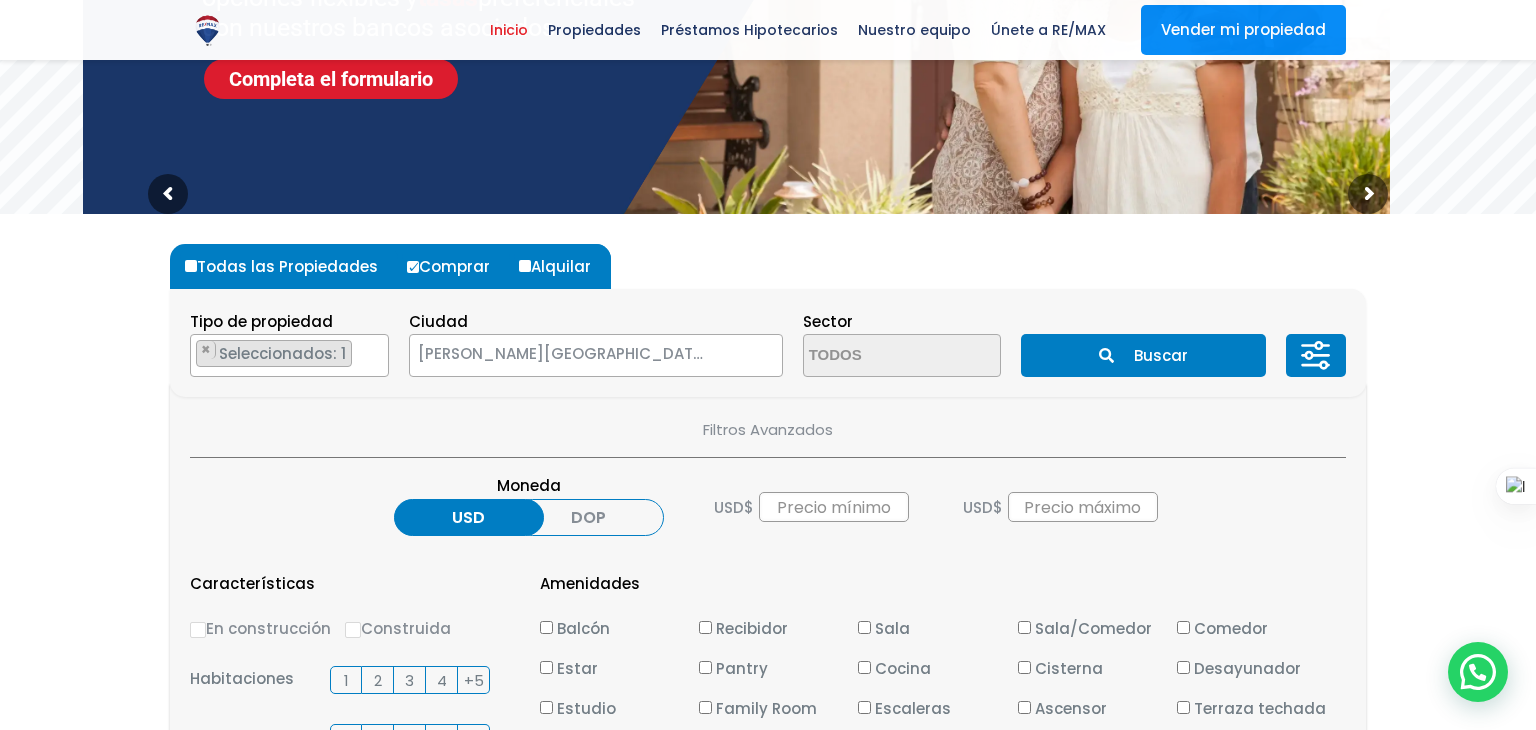 scroll, scrollTop: 388, scrollLeft: 0, axis: vertical 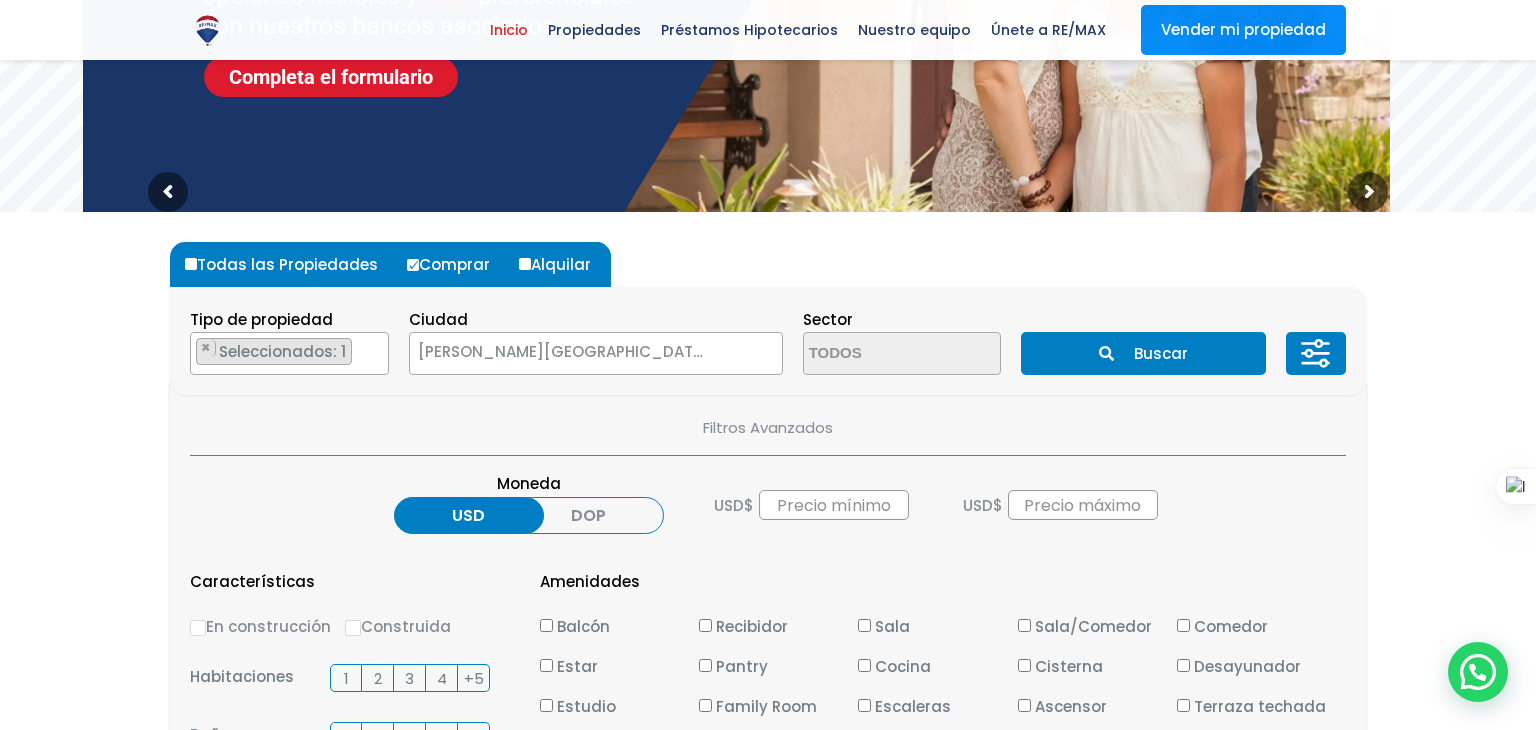 click on "DOP" at bounding box center [589, 515] 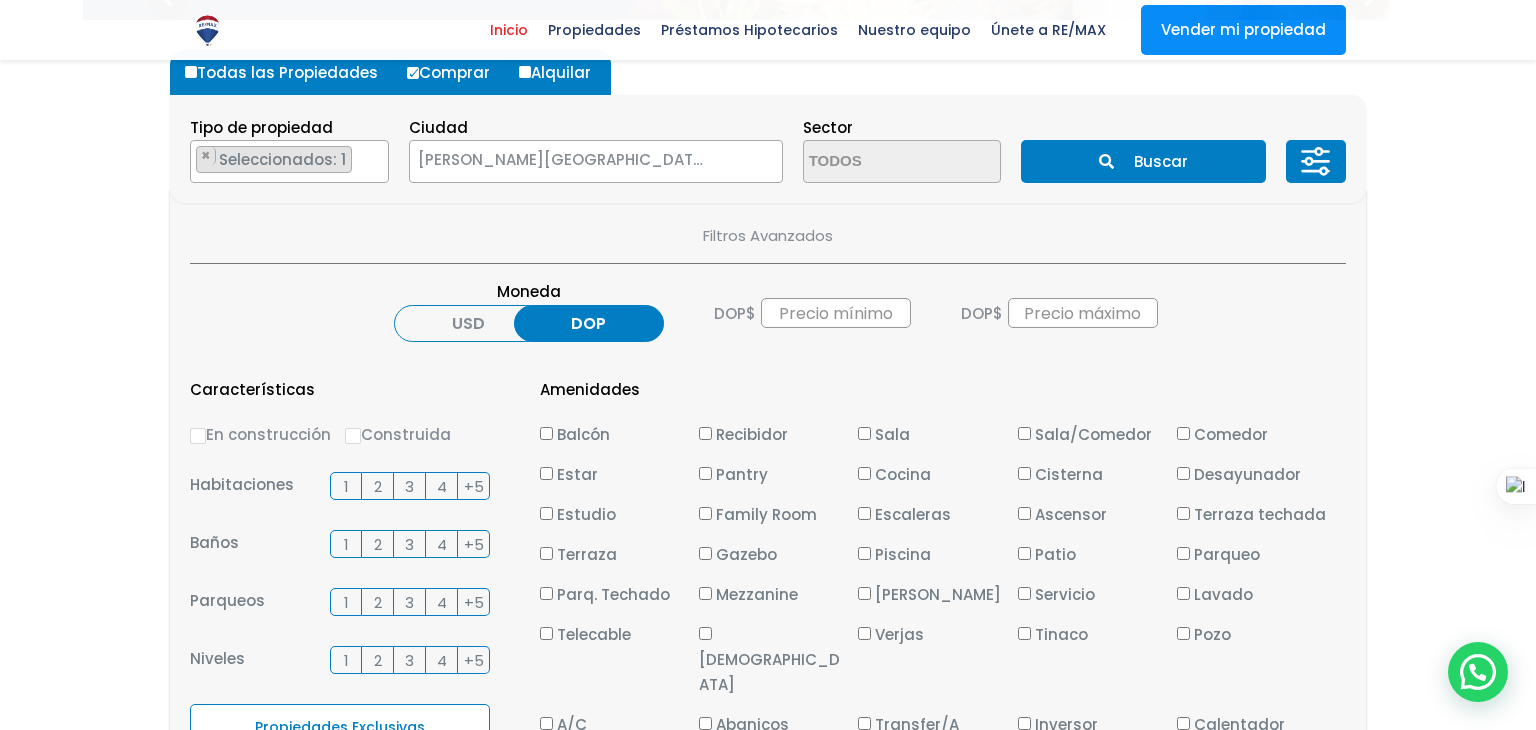 scroll, scrollTop: 583, scrollLeft: 0, axis: vertical 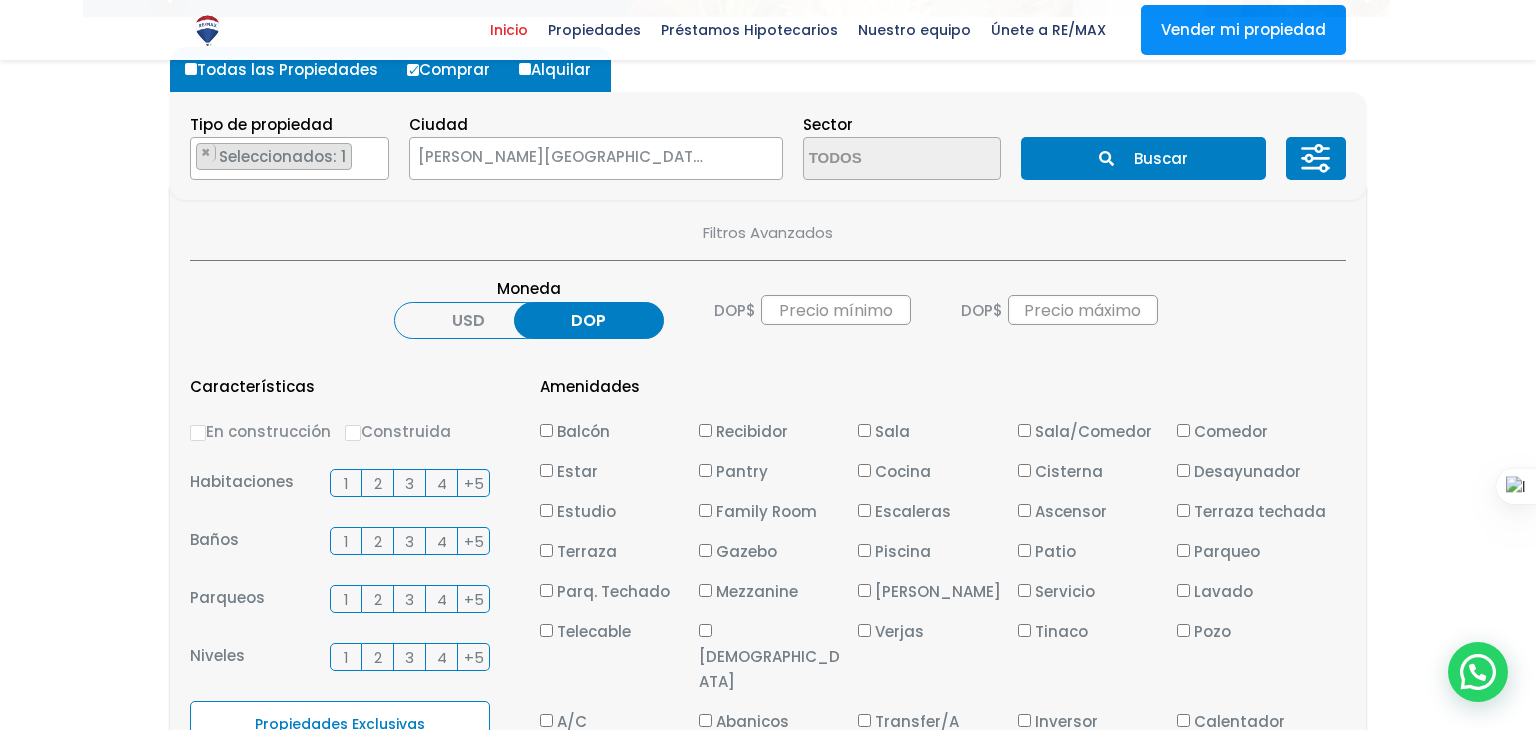 click on "3" at bounding box center [409, 483] 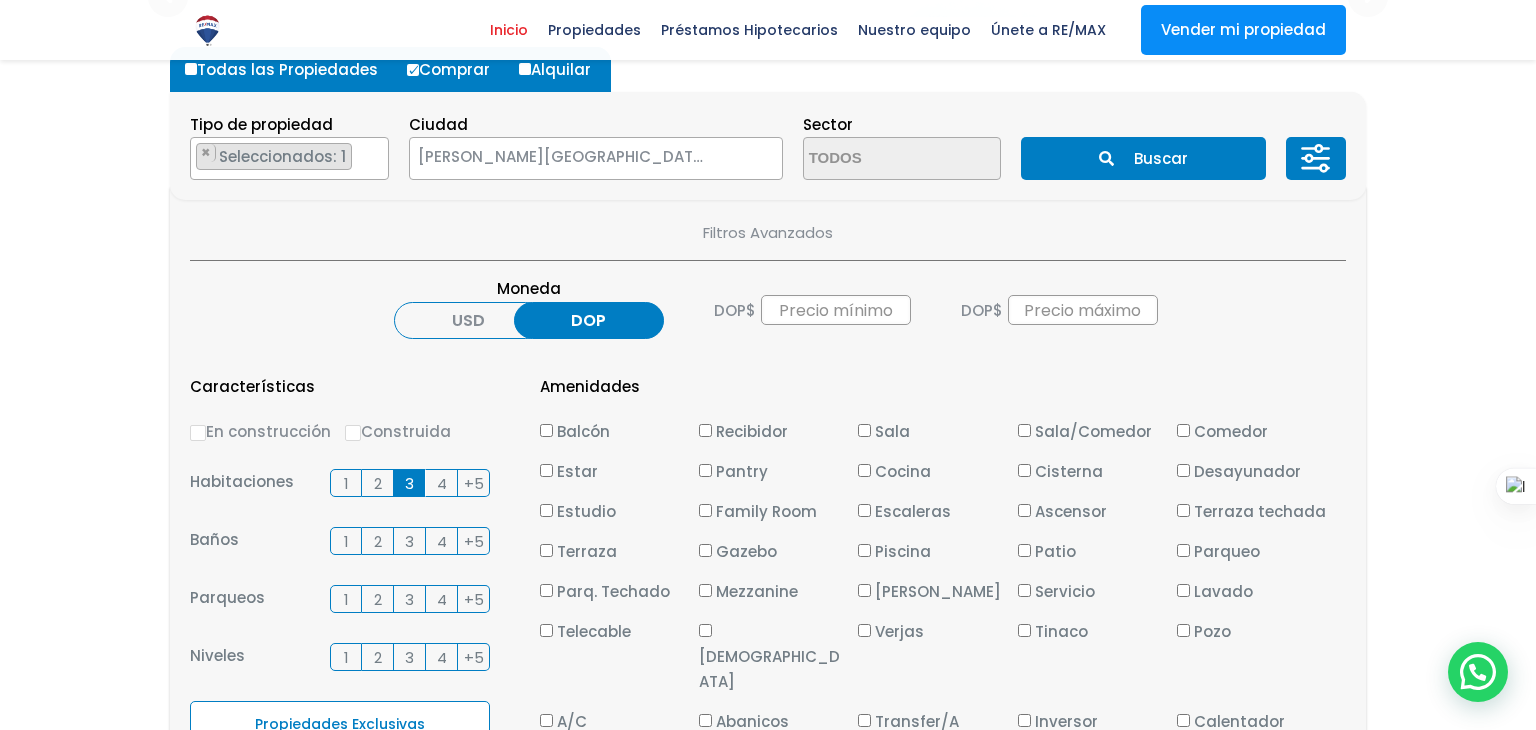 click on "Construida" at bounding box center [353, 433] 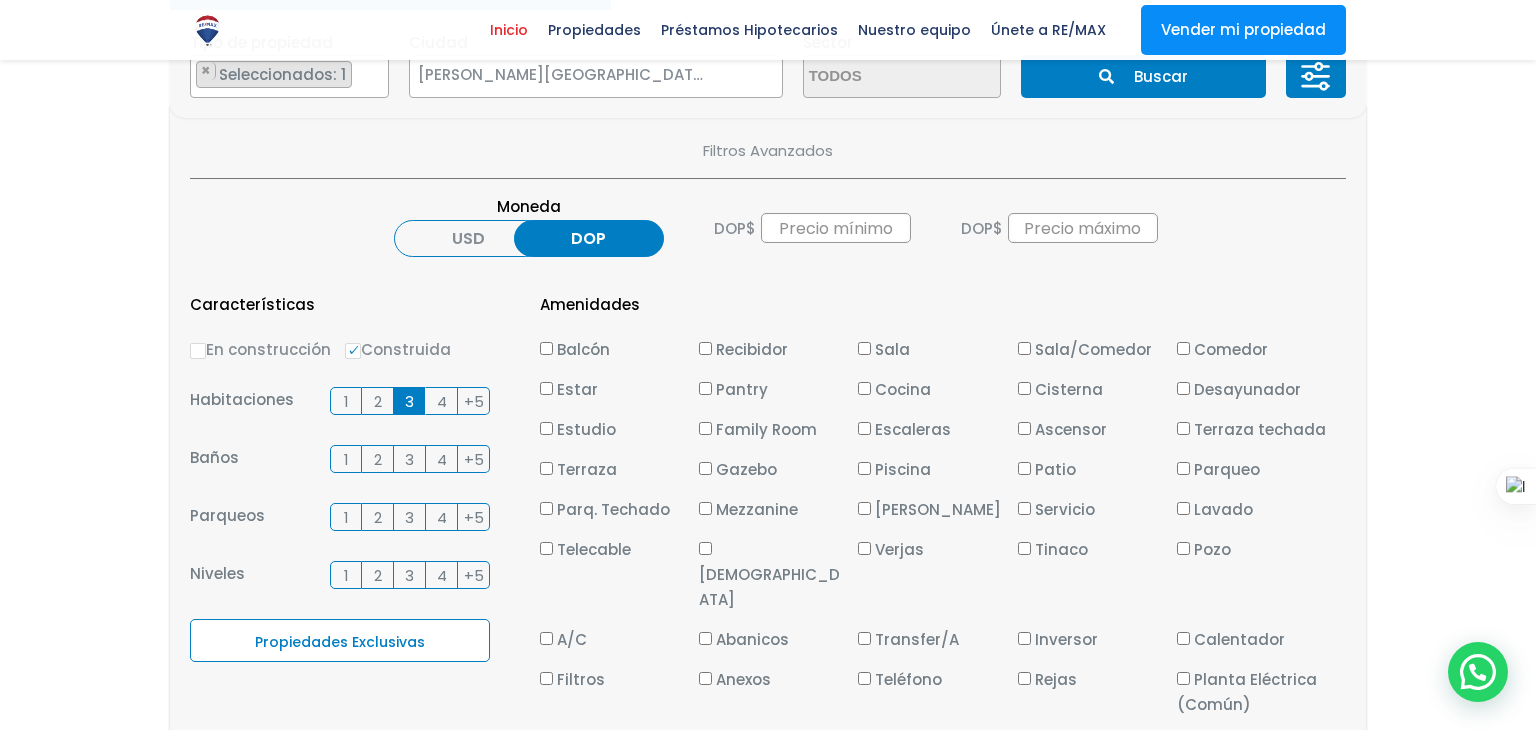 scroll, scrollTop: 670, scrollLeft: 0, axis: vertical 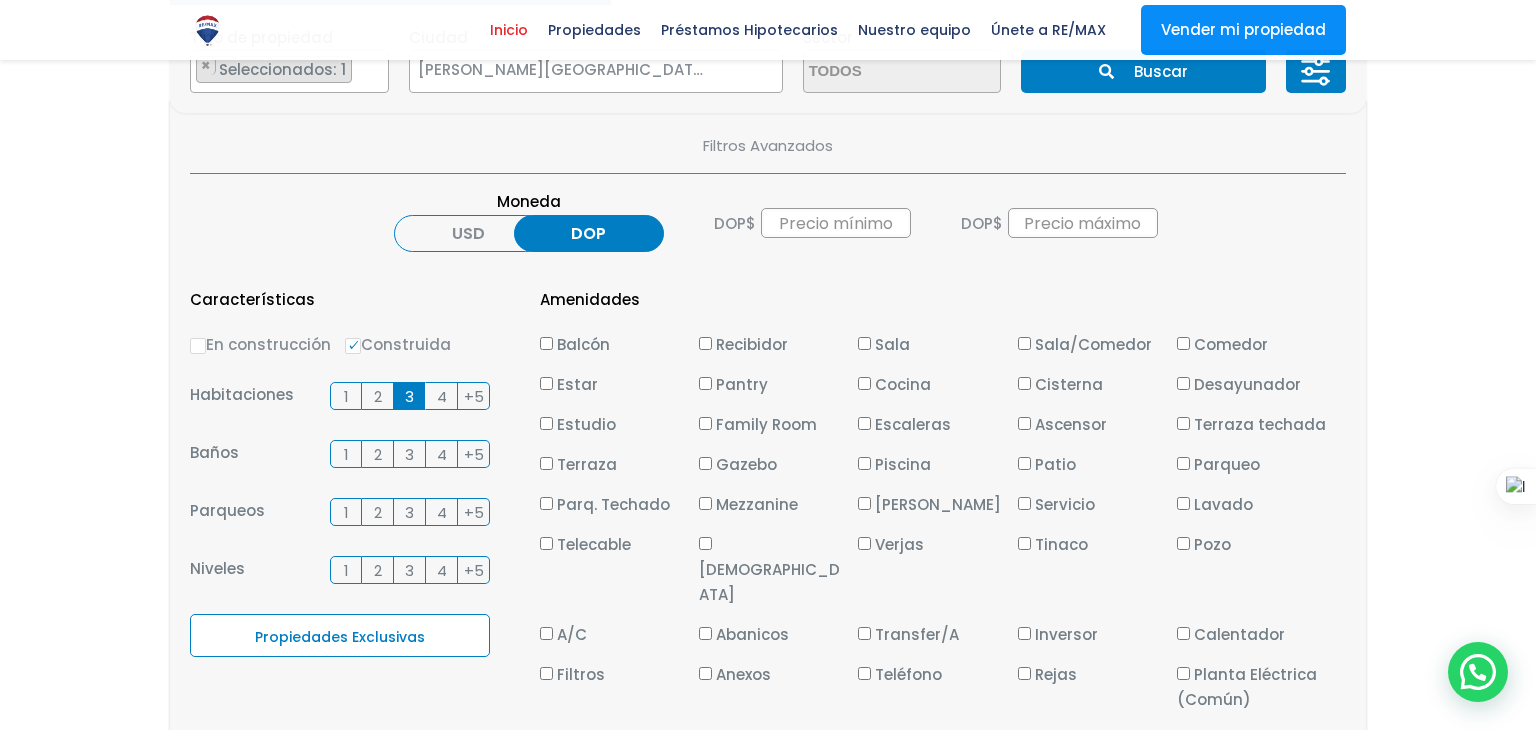 click on "2" at bounding box center [378, 454] 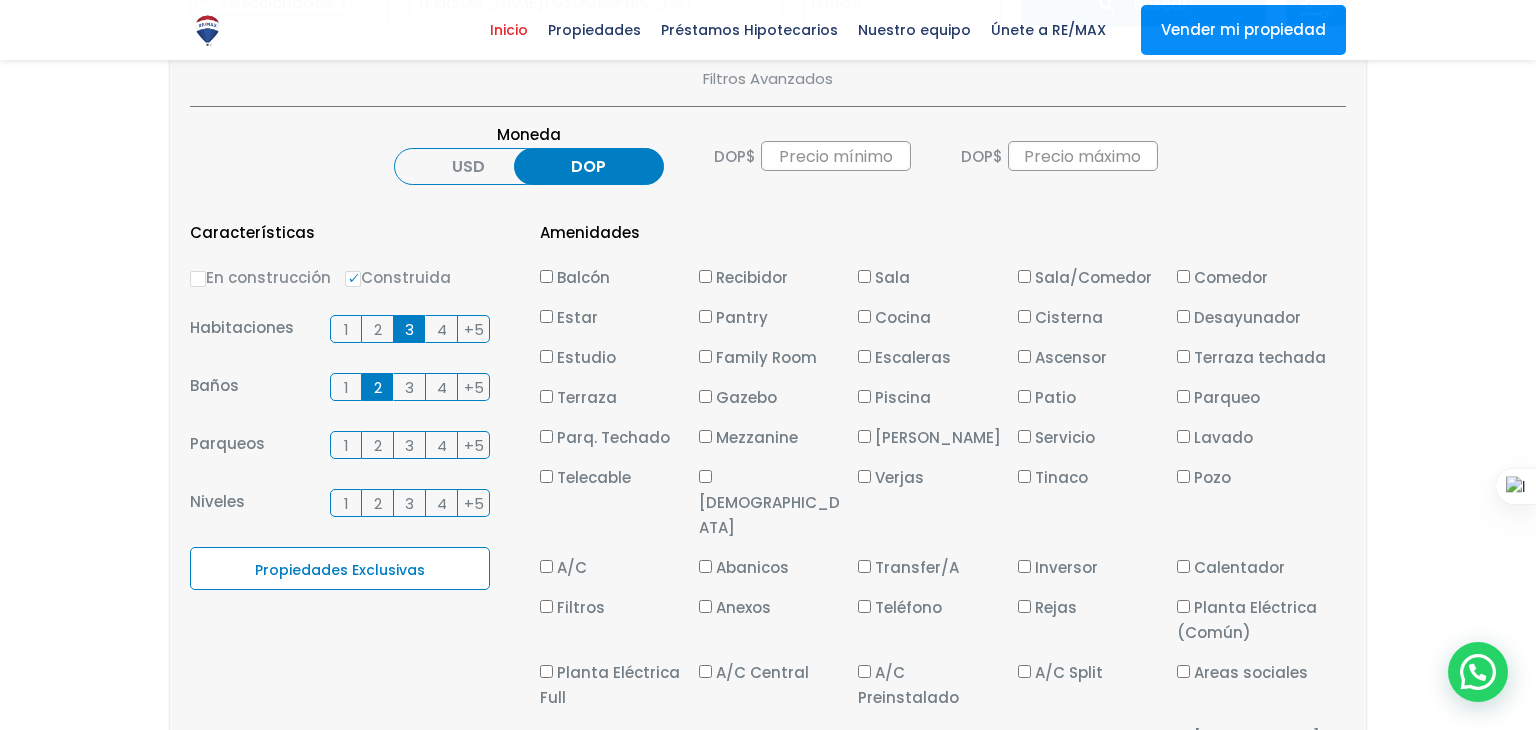 scroll, scrollTop: 741, scrollLeft: 0, axis: vertical 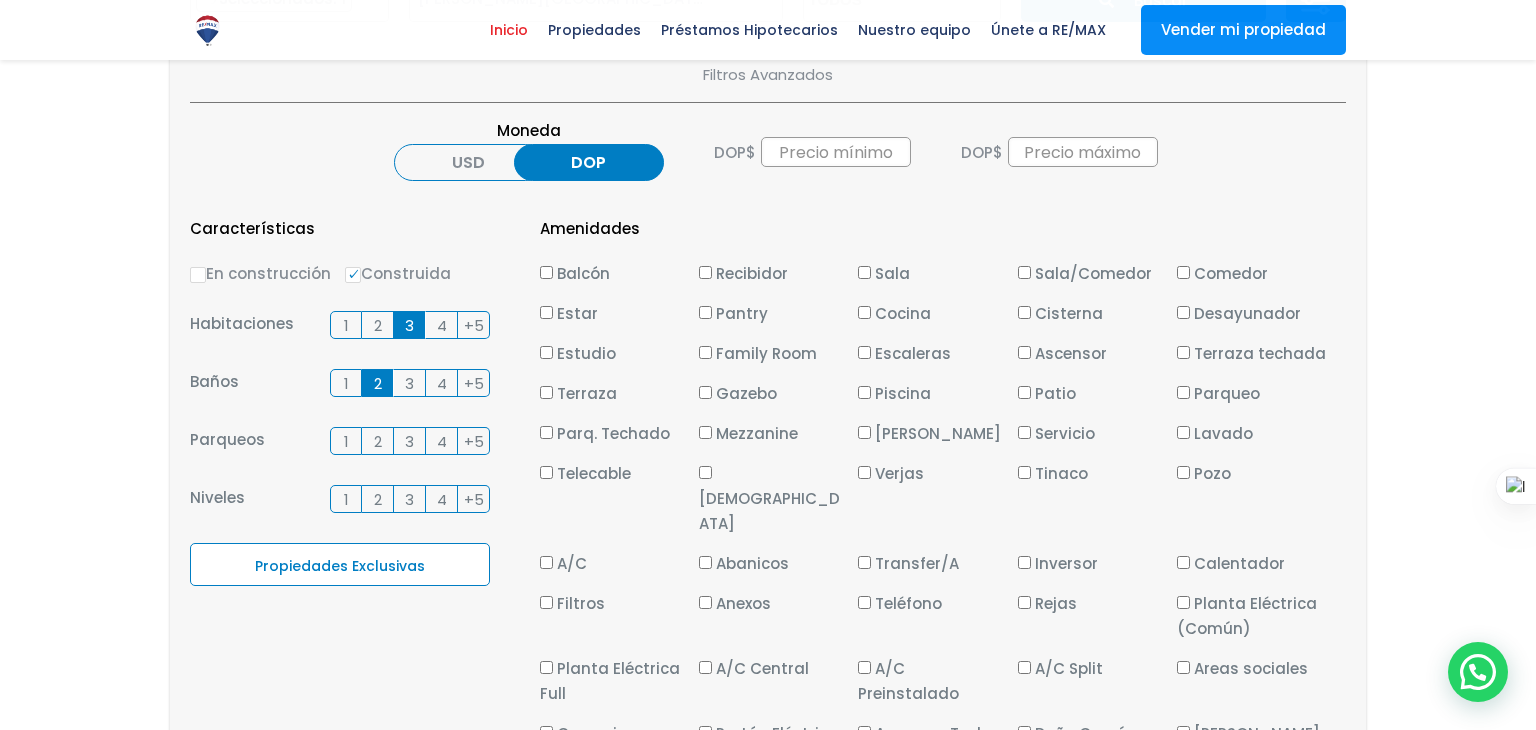 click on "1" at bounding box center (346, 441) 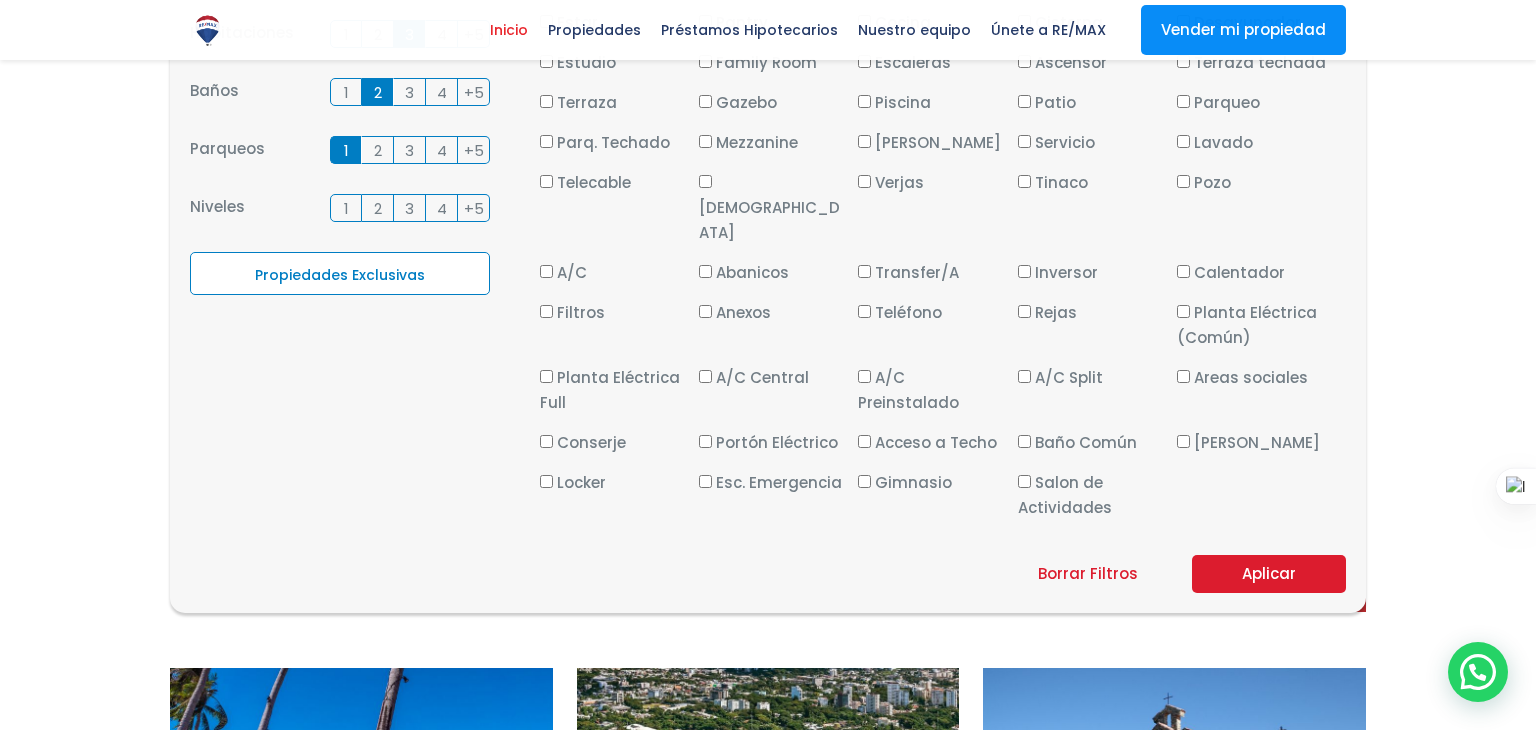 scroll, scrollTop: 1029, scrollLeft: 0, axis: vertical 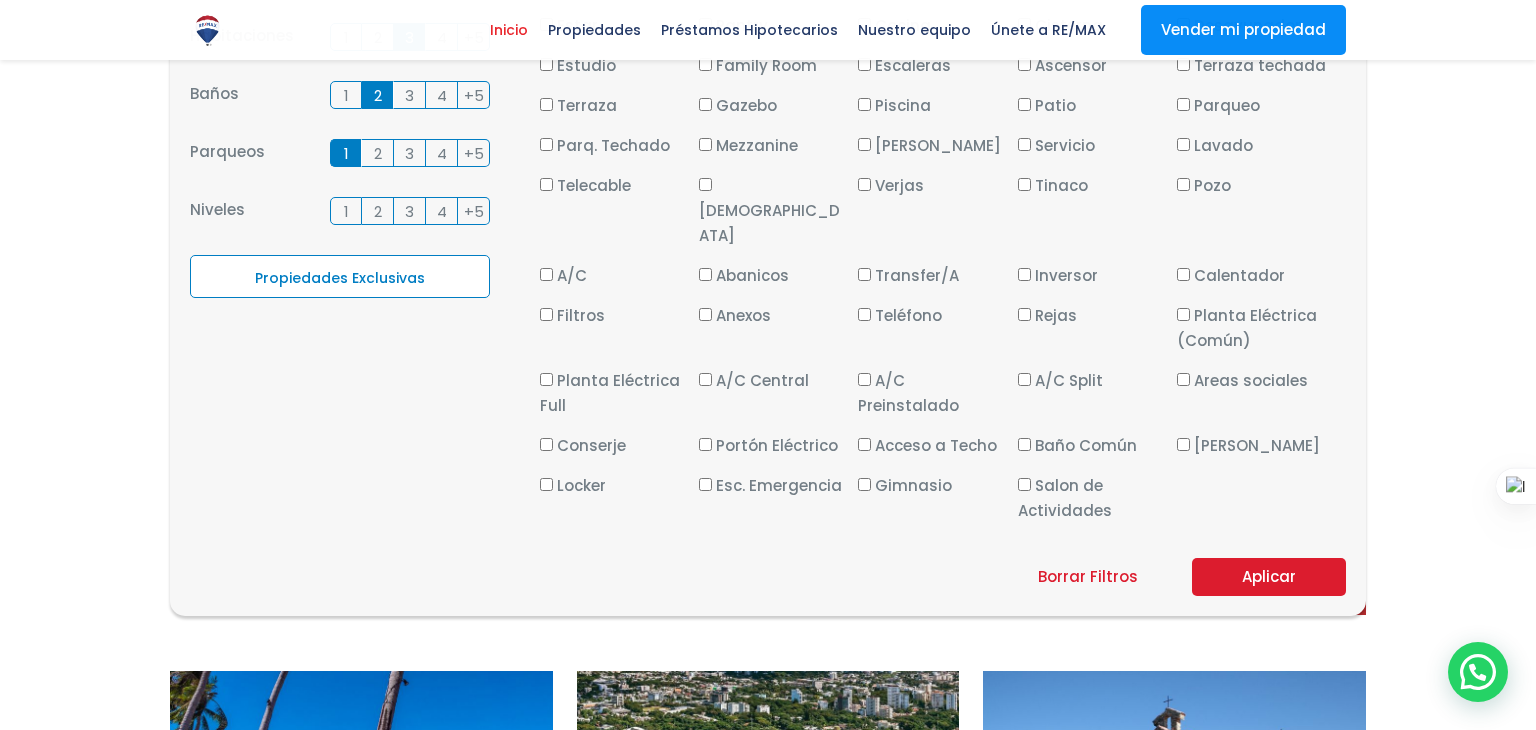 click on "Aplicar" at bounding box center (1269, 577) 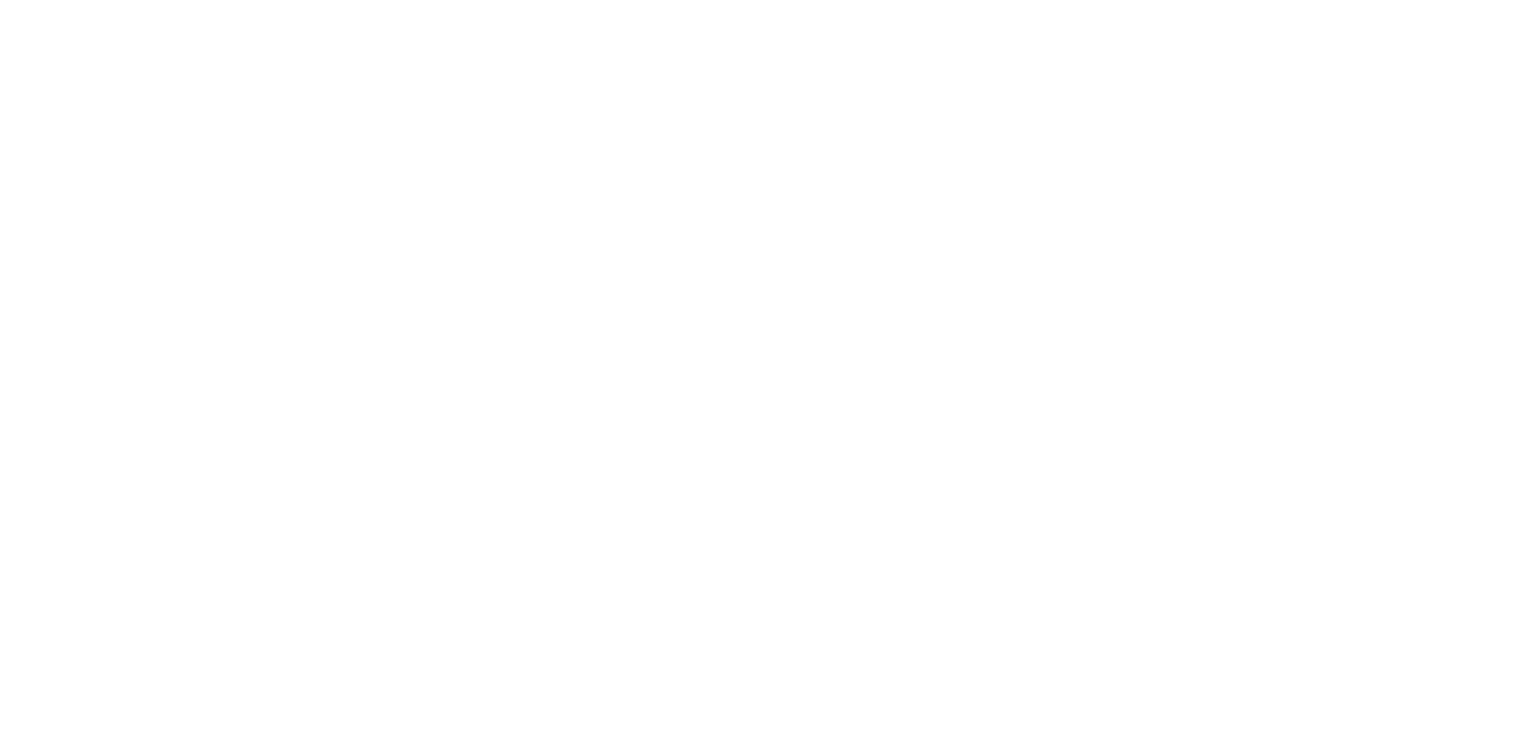scroll, scrollTop: 0, scrollLeft: 0, axis: both 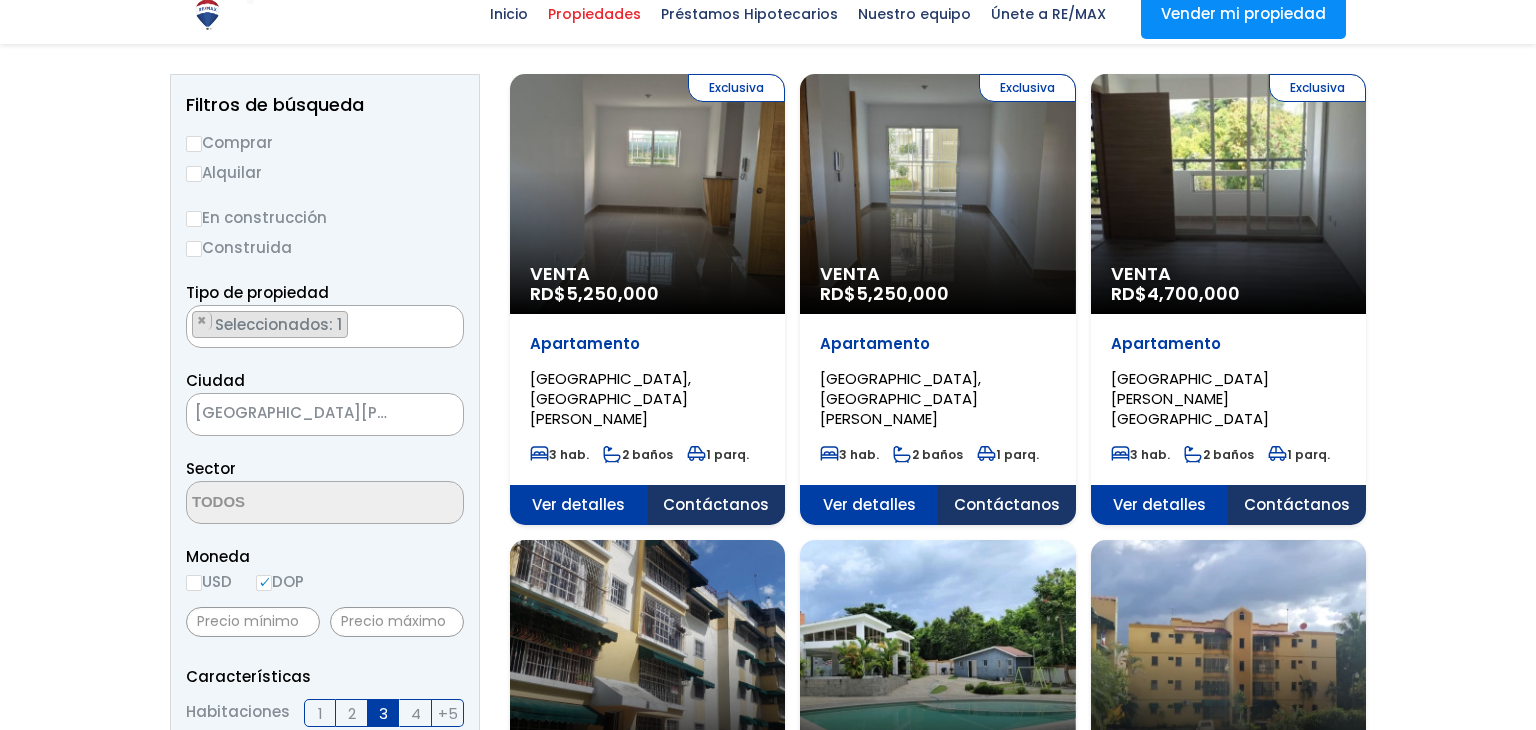 select 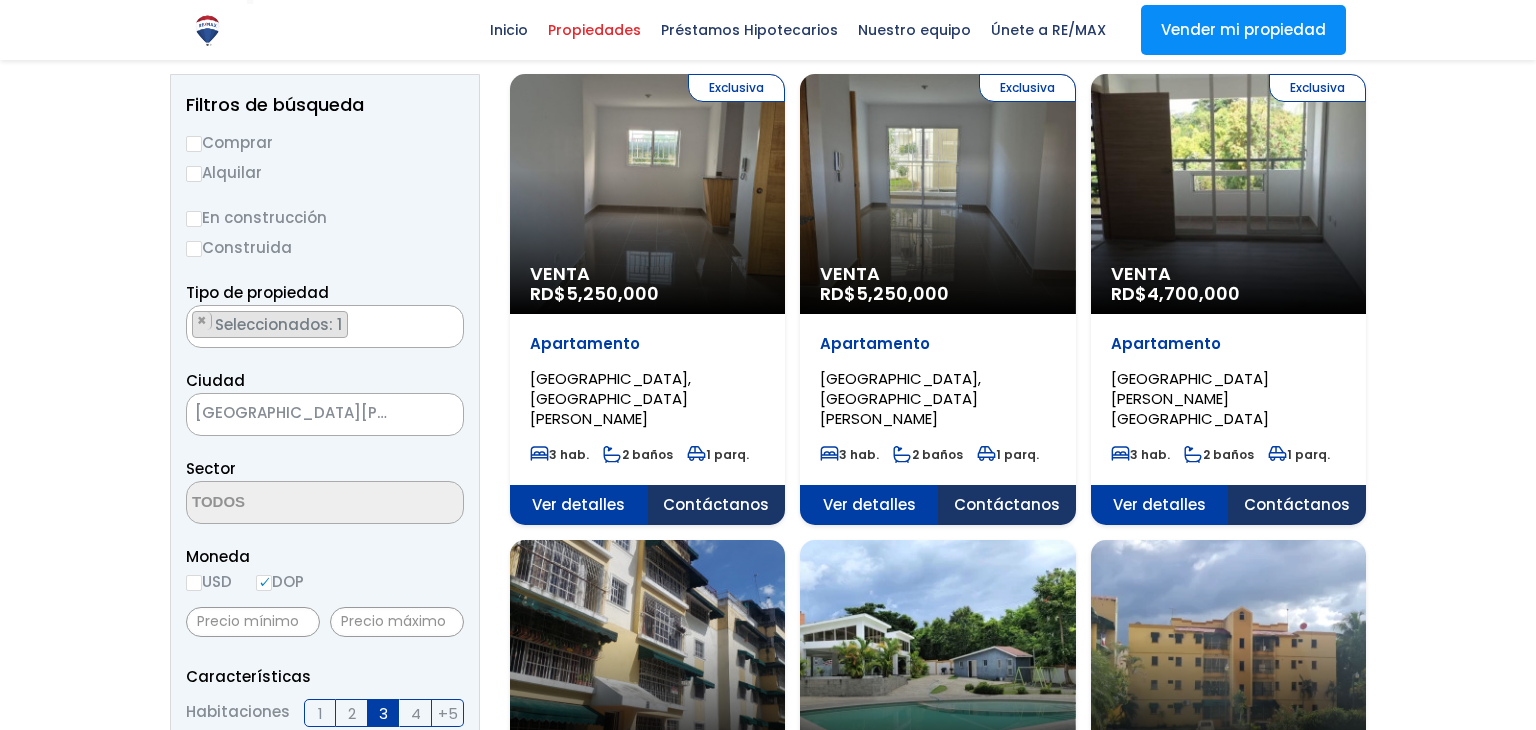 scroll, scrollTop: 212, scrollLeft: 0, axis: vertical 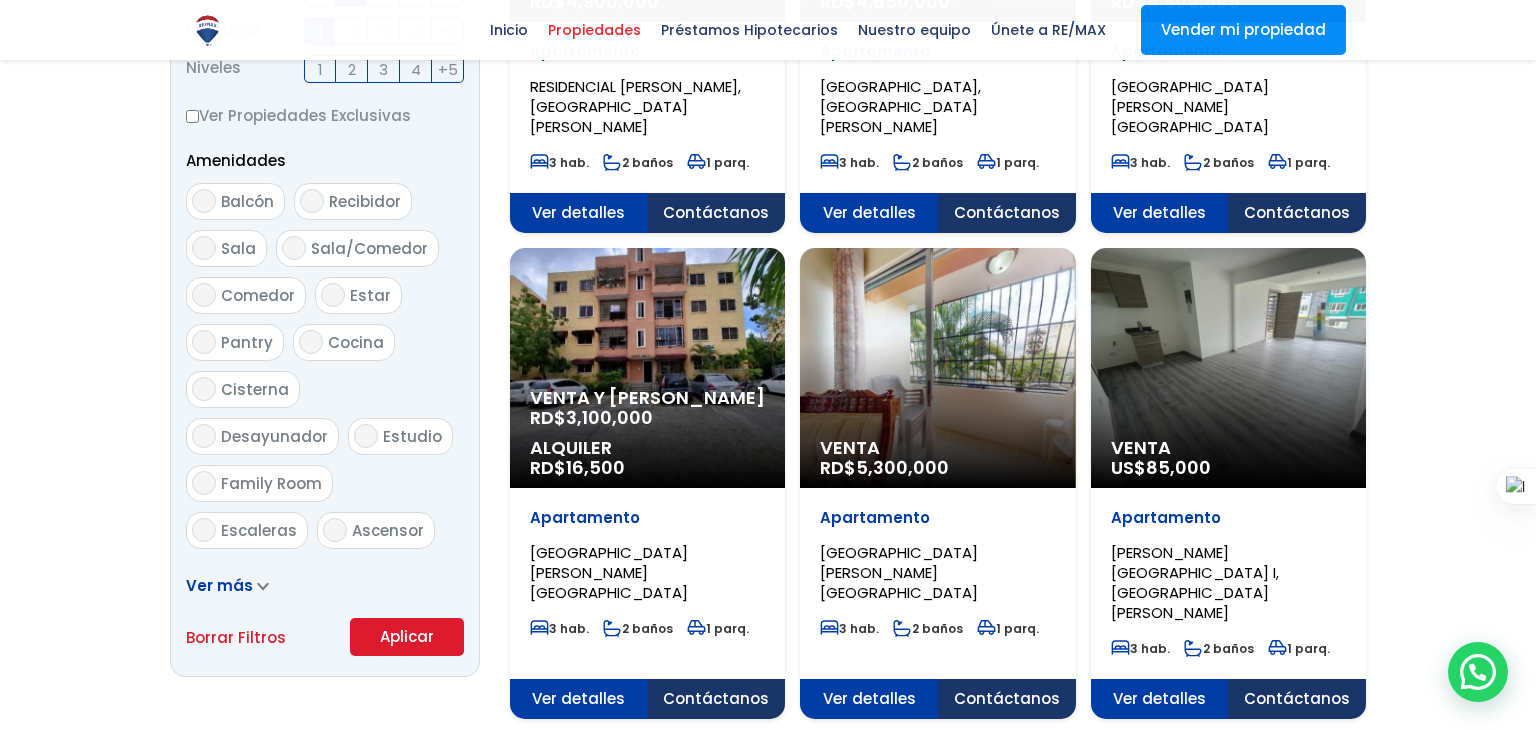click on "Venta
RD$  5,300,000" at bounding box center [647, -564] 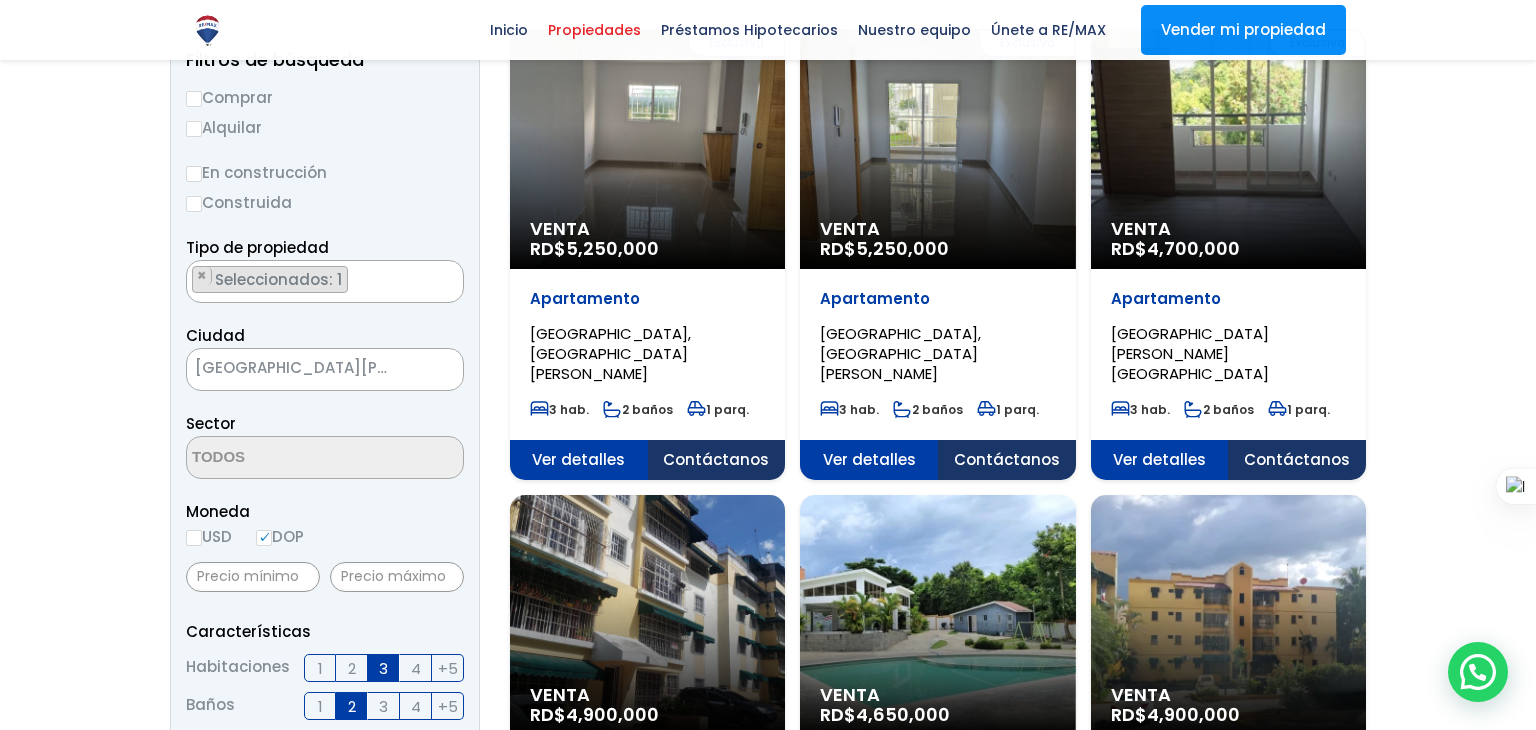 scroll, scrollTop: 253, scrollLeft: 0, axis: vertical 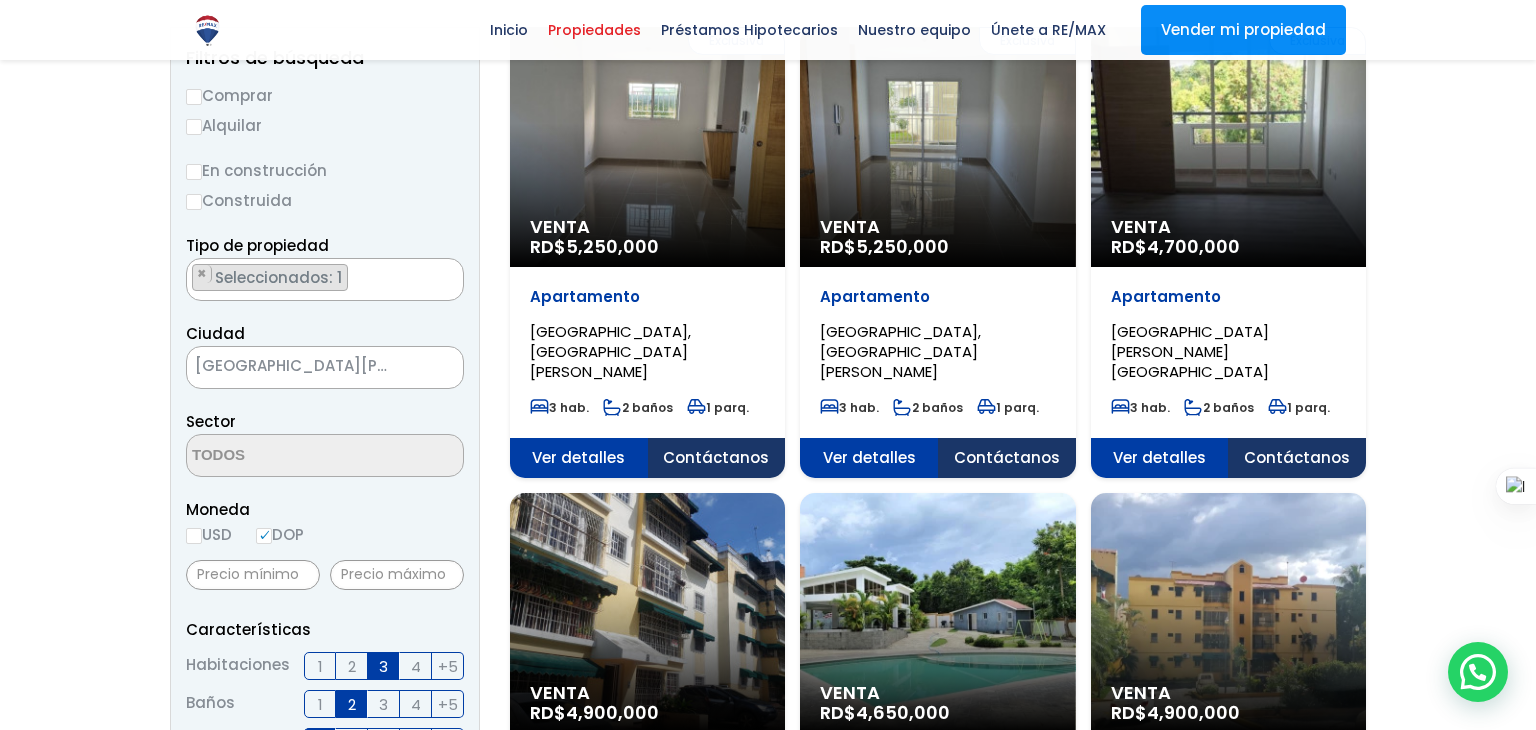click on "Exclusiva
Venta
RD$  5,250,000" at bounding box center [647, 147] 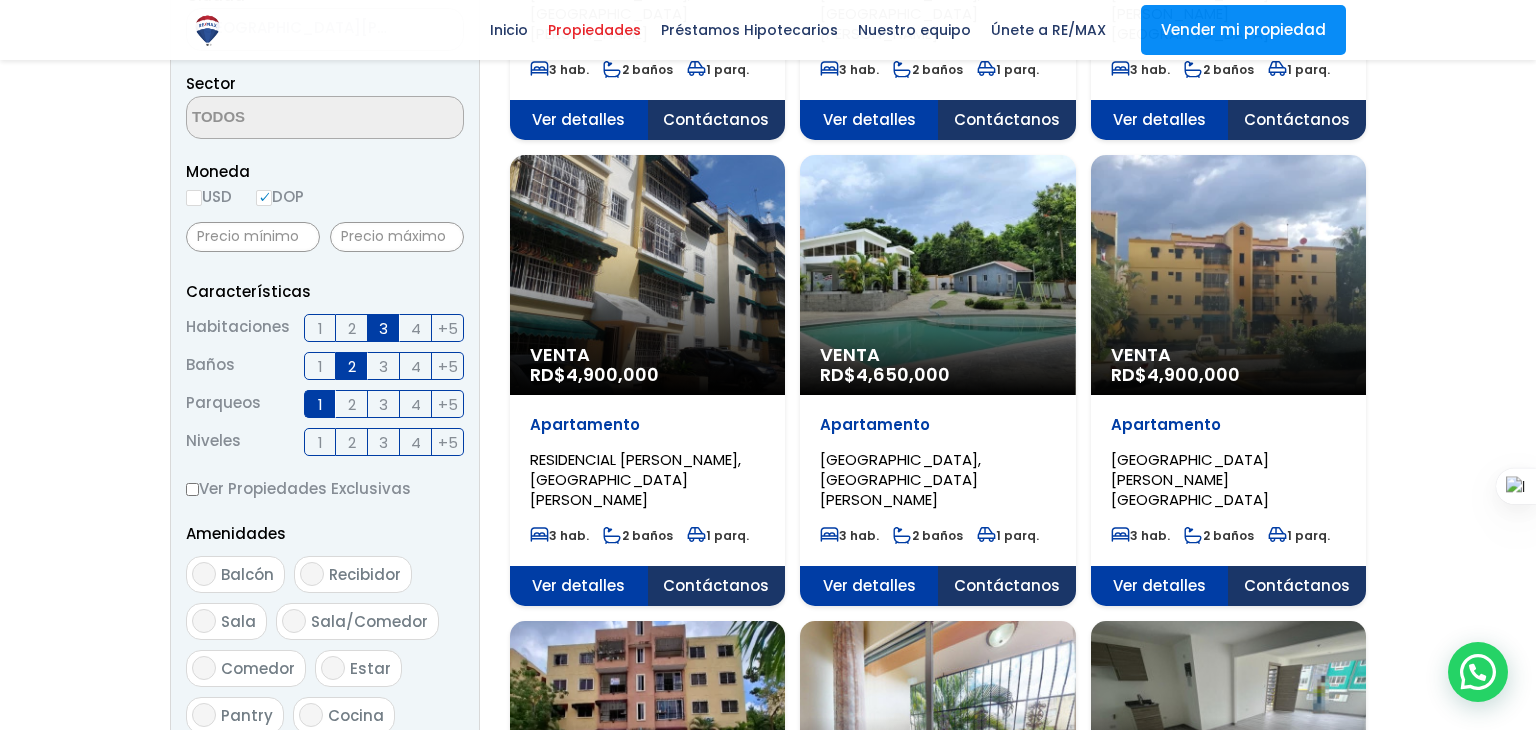 scroll, scrollTop: 593, scrollLeft: 0, axis: vertical 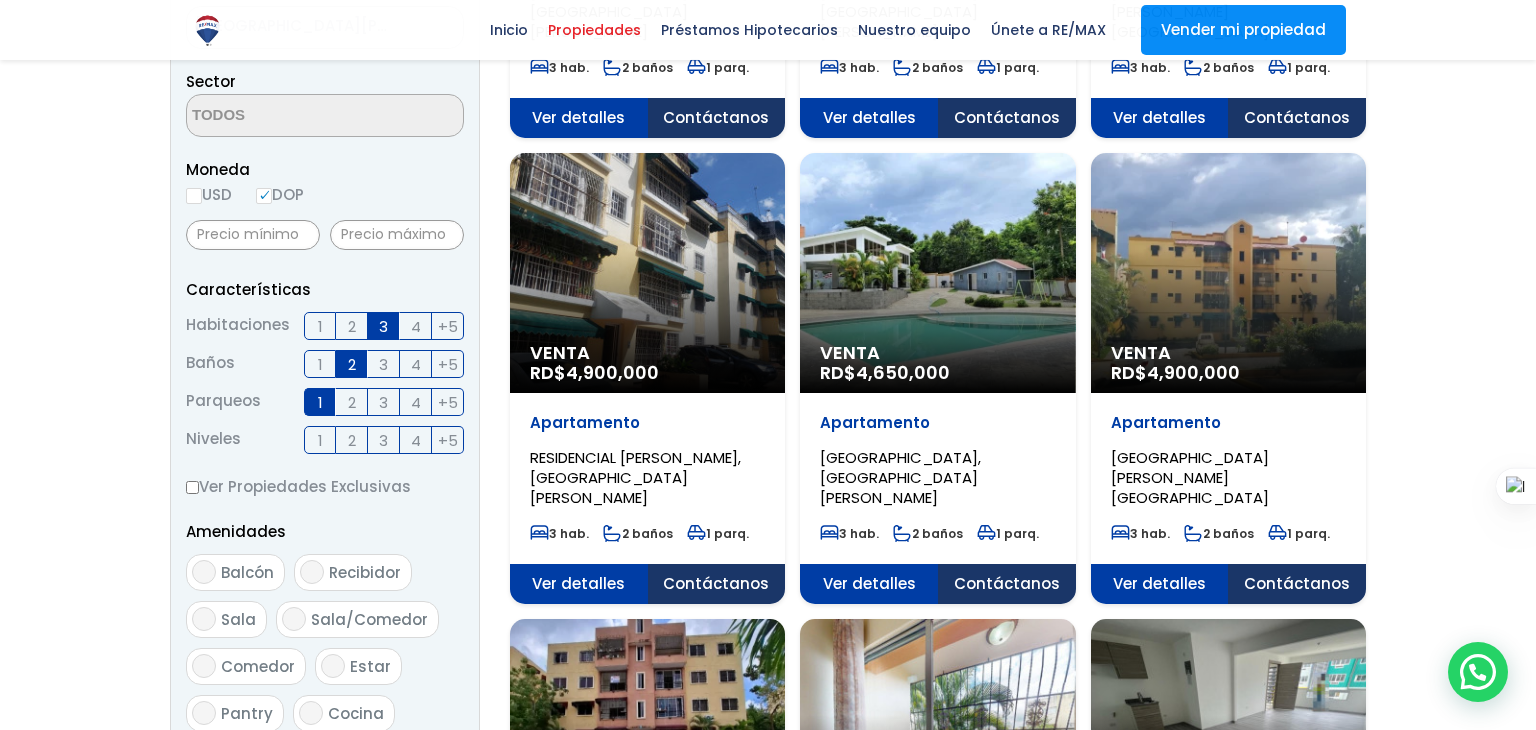 click on "Venta
RD$  4,900,000" at bounding box center [647, -193] 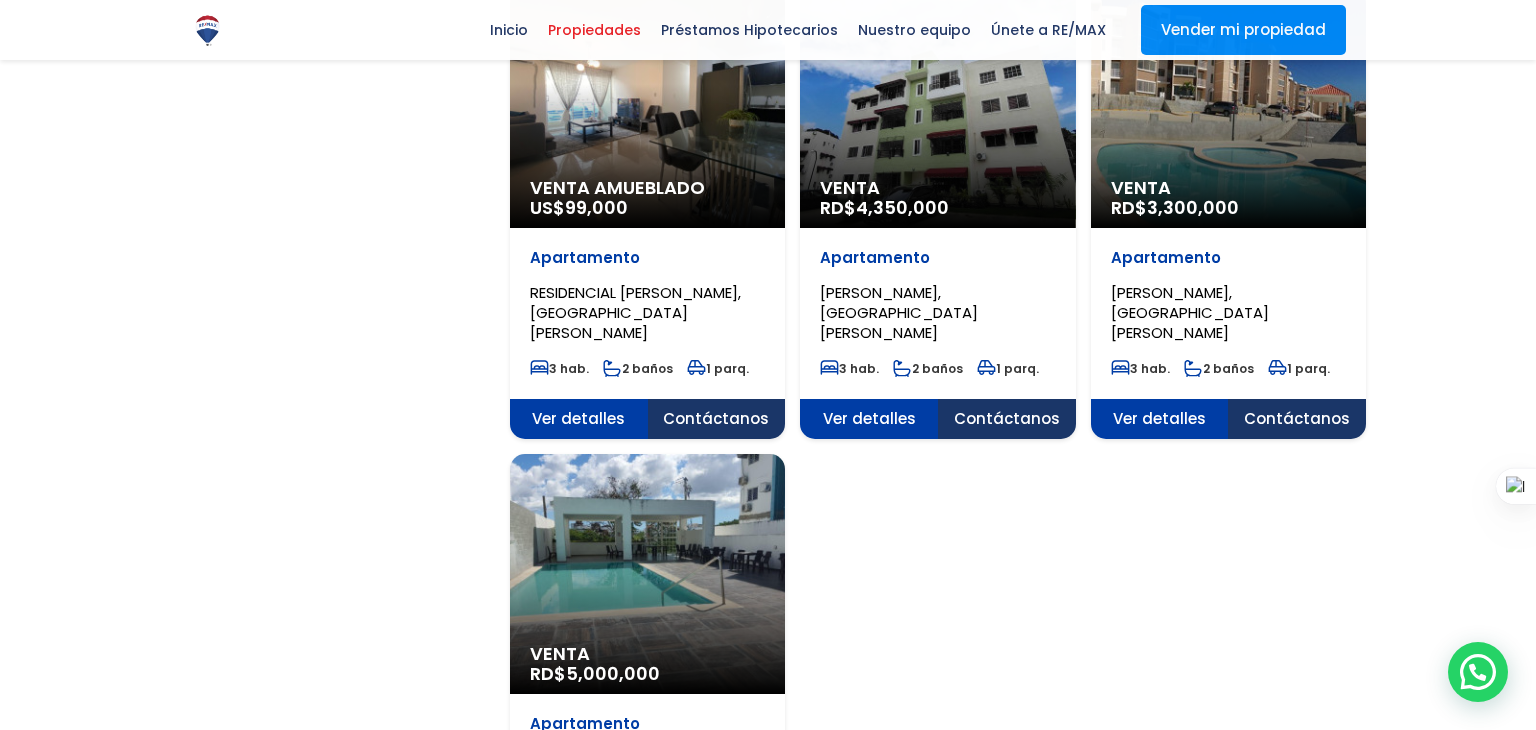scroll, scrollTop: 2198, scrollLeft: 0, axis: vertical 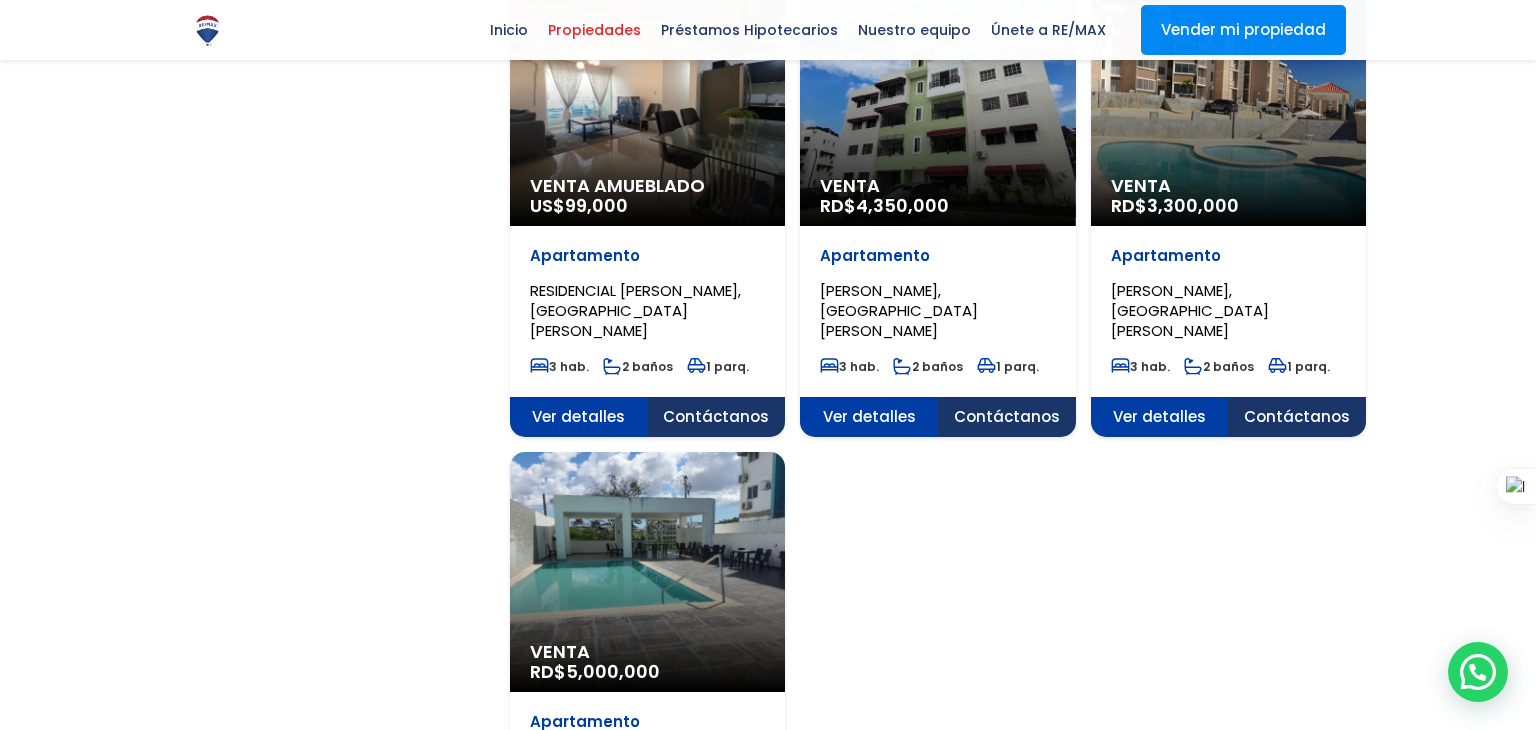 click on "Venta
RD$  5,000,000" at bounding box center [647, -1798] 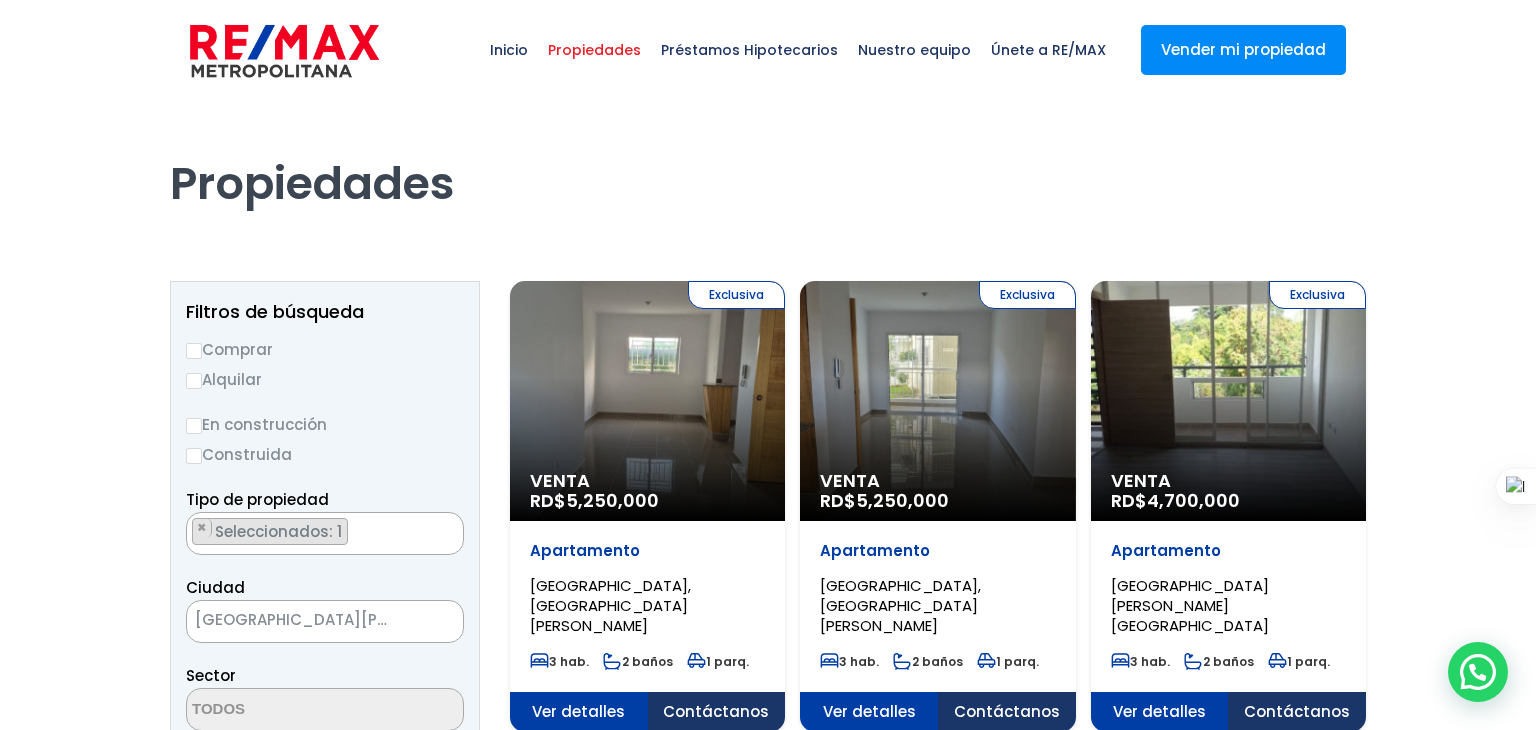 scroll, scrollTop: 185, scrollLeft: 0, axis: vertical 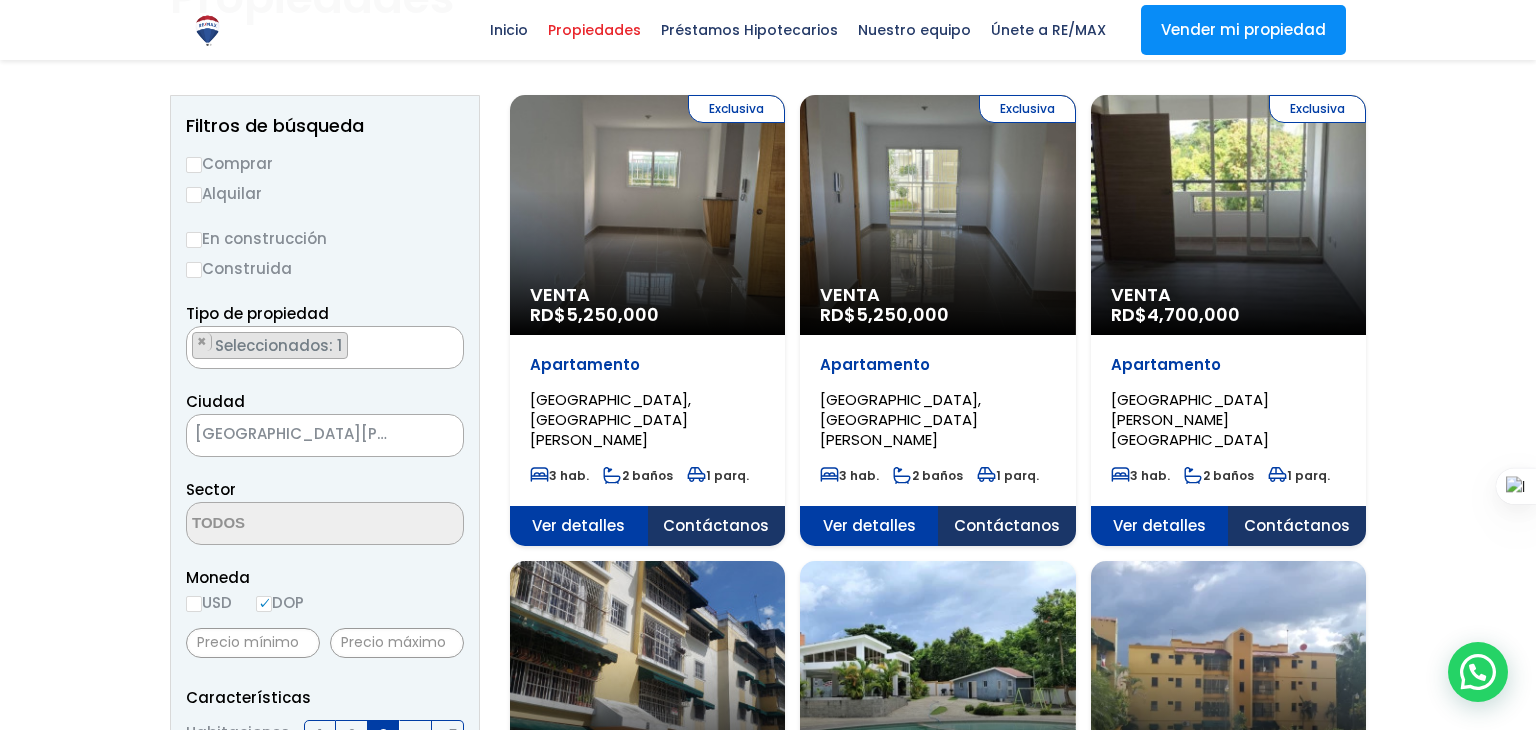 click on "[GEOGRAPHIC_DATA][PERSON_NAME]" at bounding box center [300, 434] 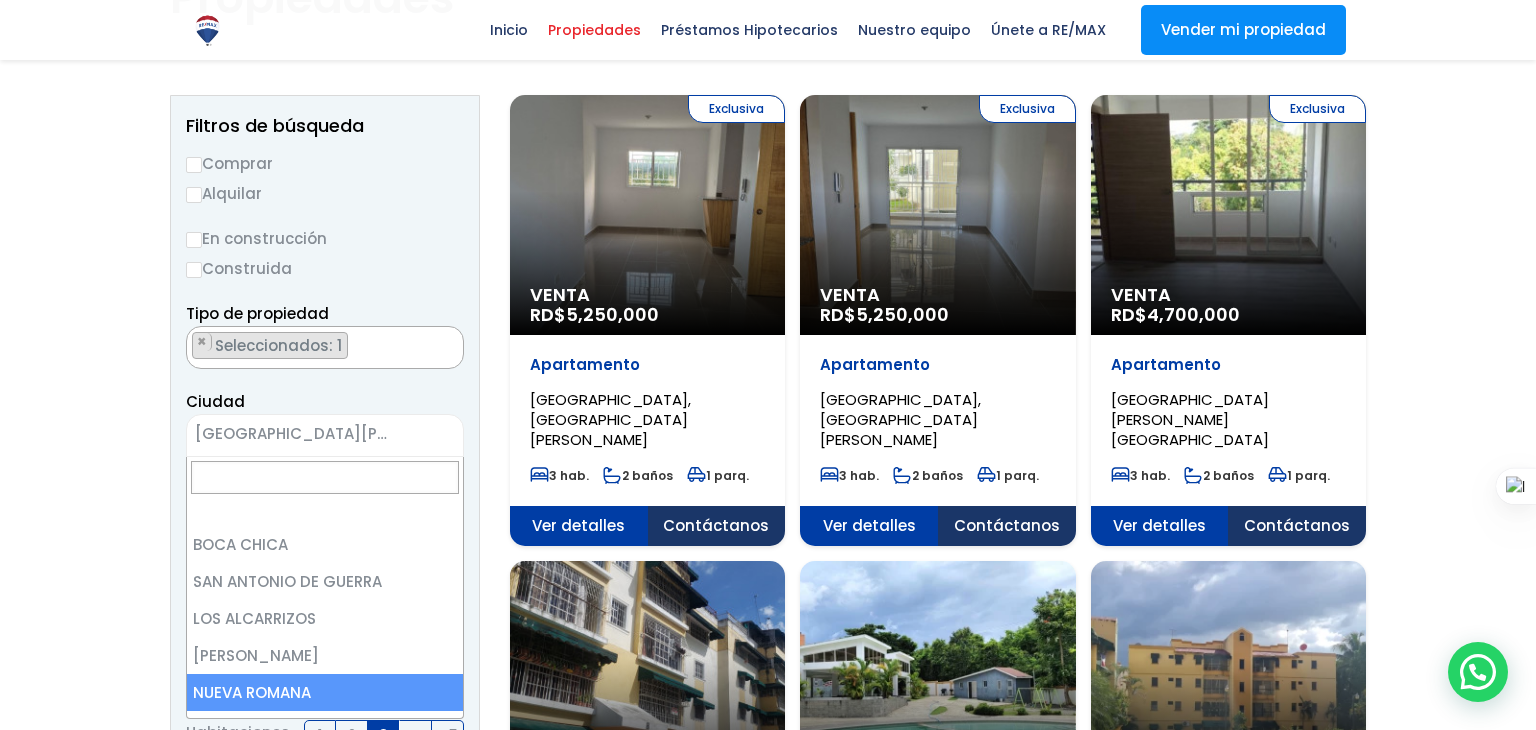 scroll, scrollTop: 5868, scrollLeft: 0, axis: vertical 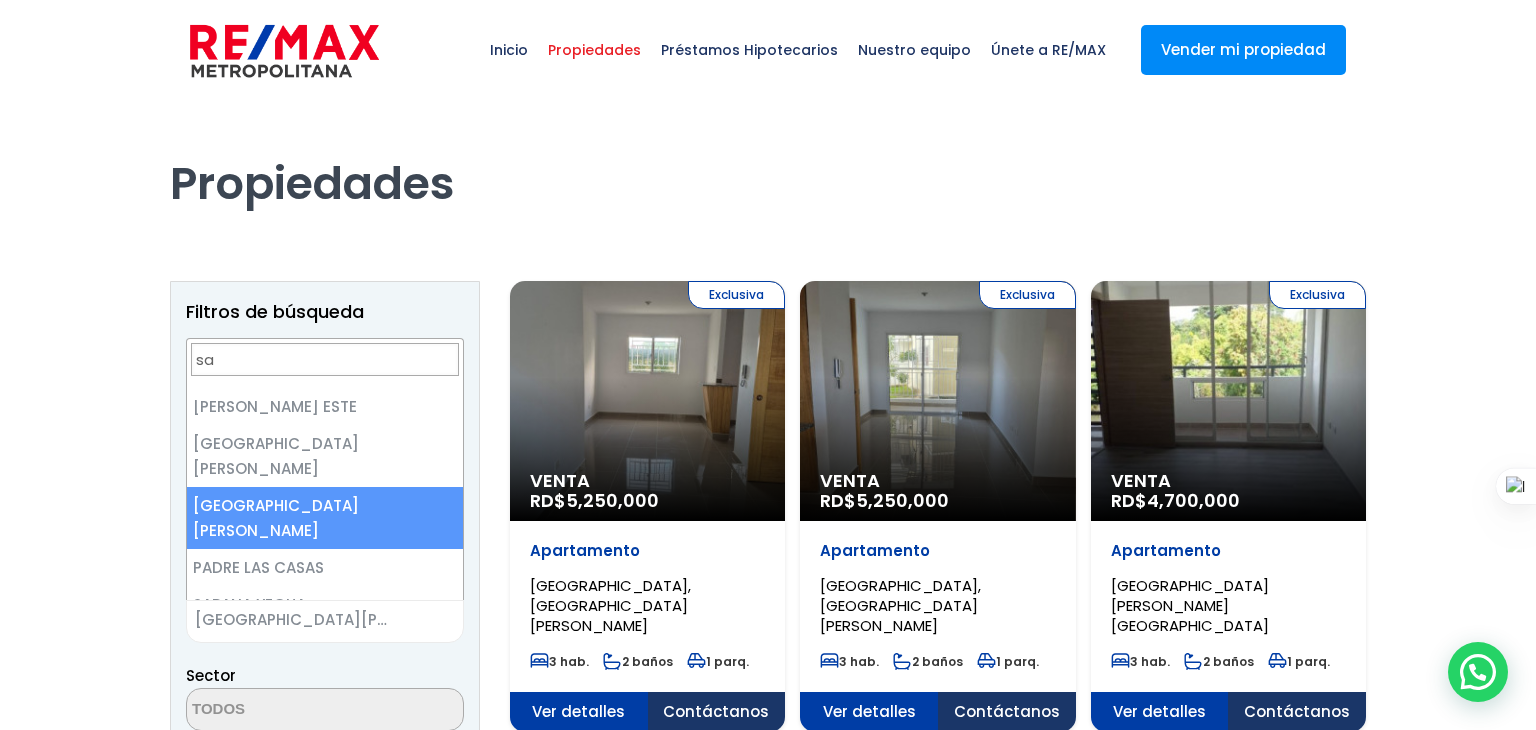 type on "s" 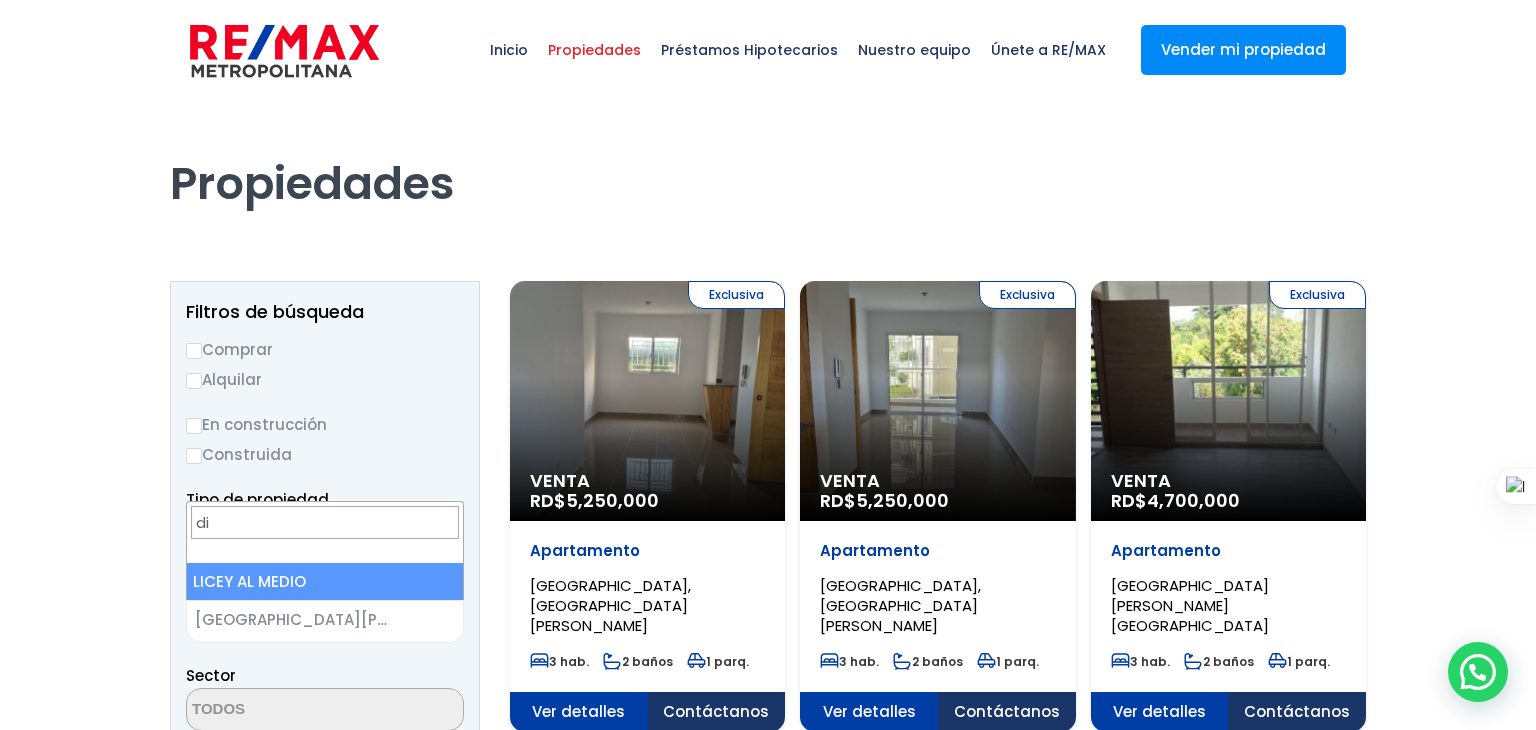 scroll, scrollTop: 0, scrollLeft: 0, axis: both 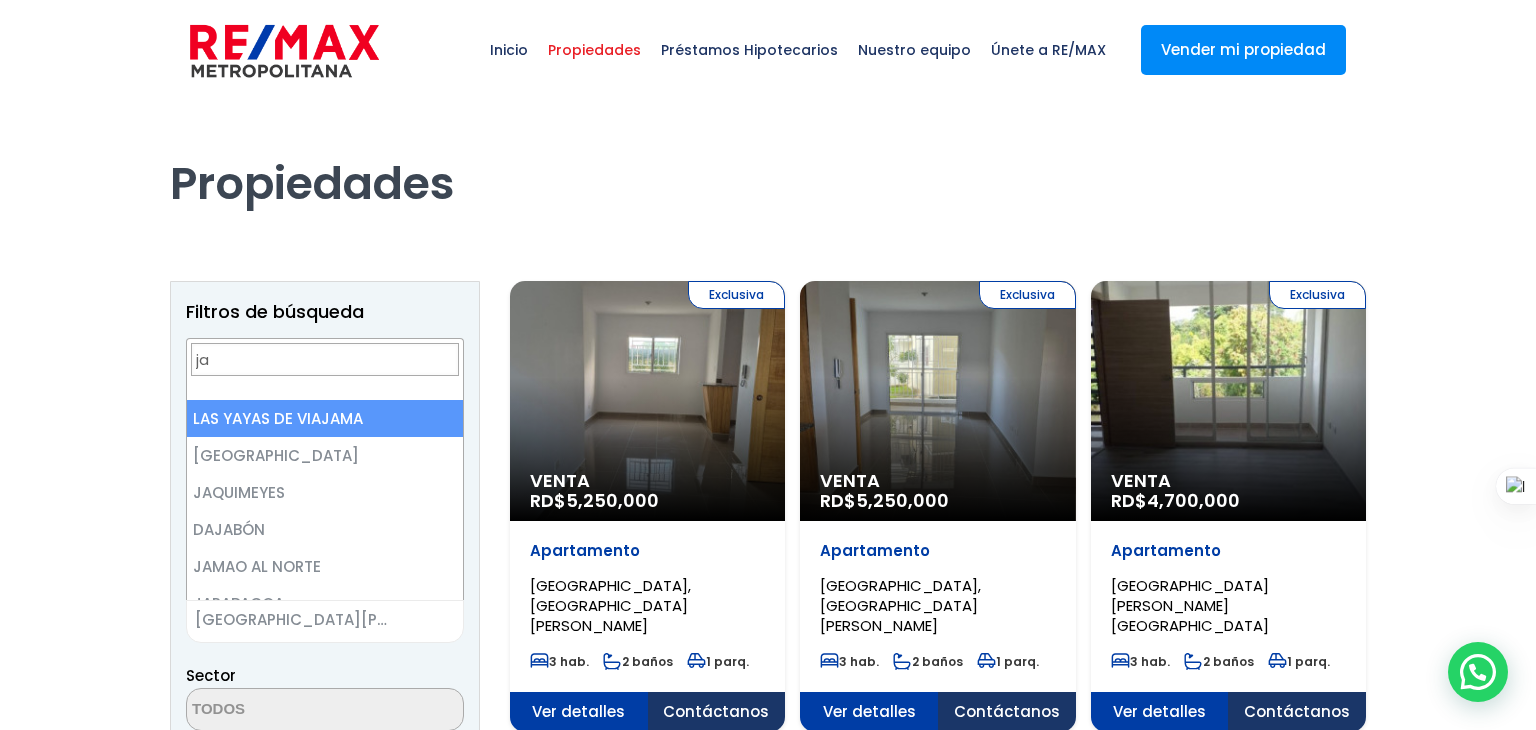 type on "j" 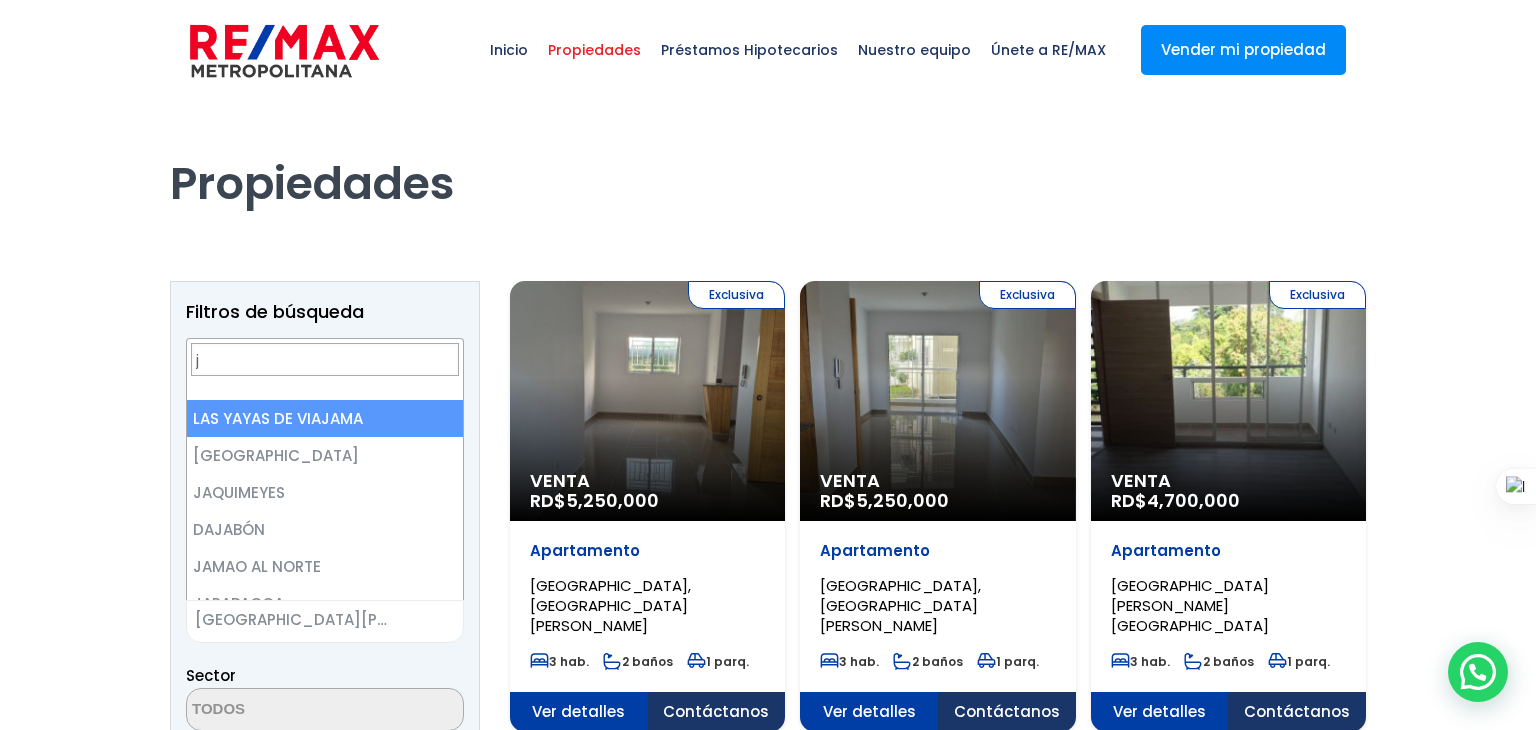 type 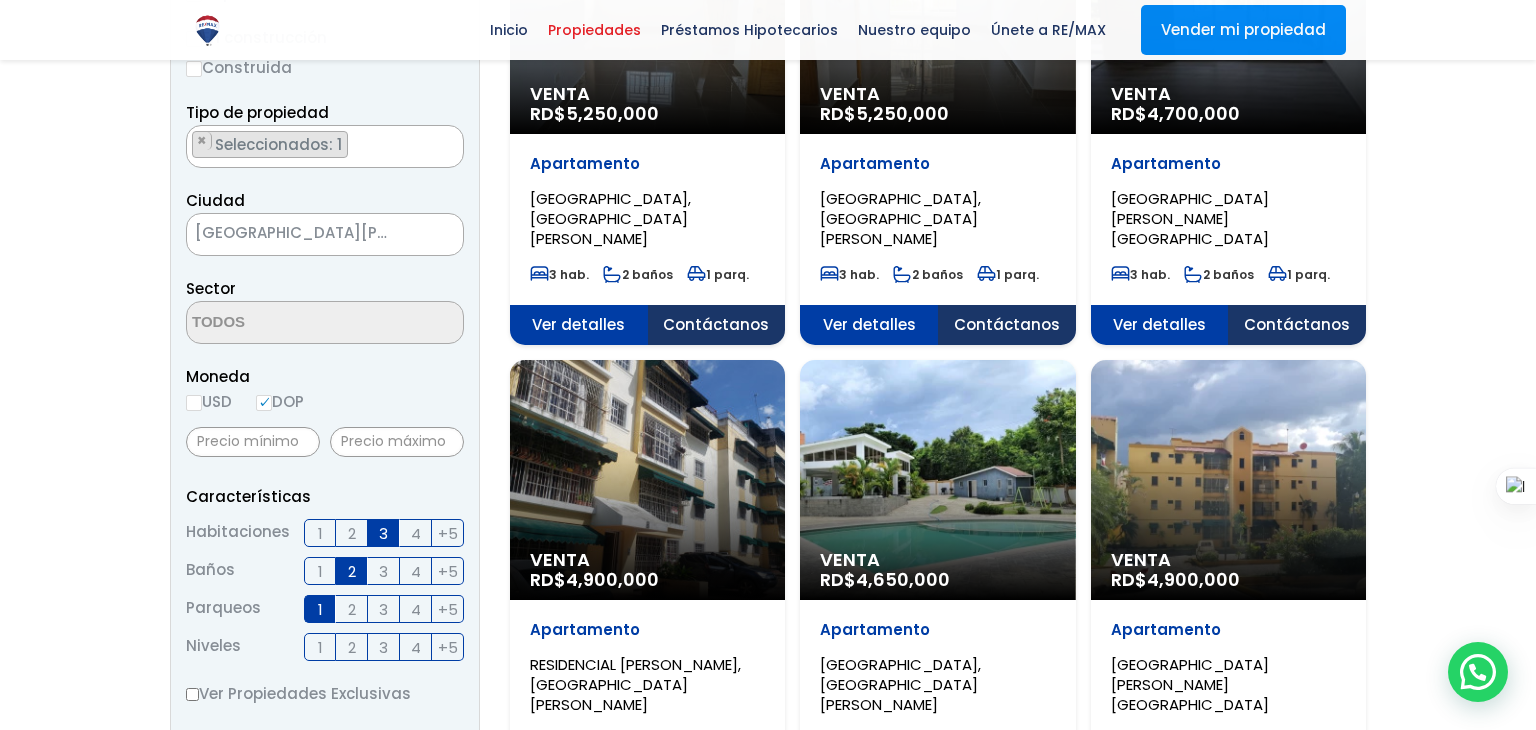 scroll, scrollTop: 390, scrollLeft: 0, axis: vertical 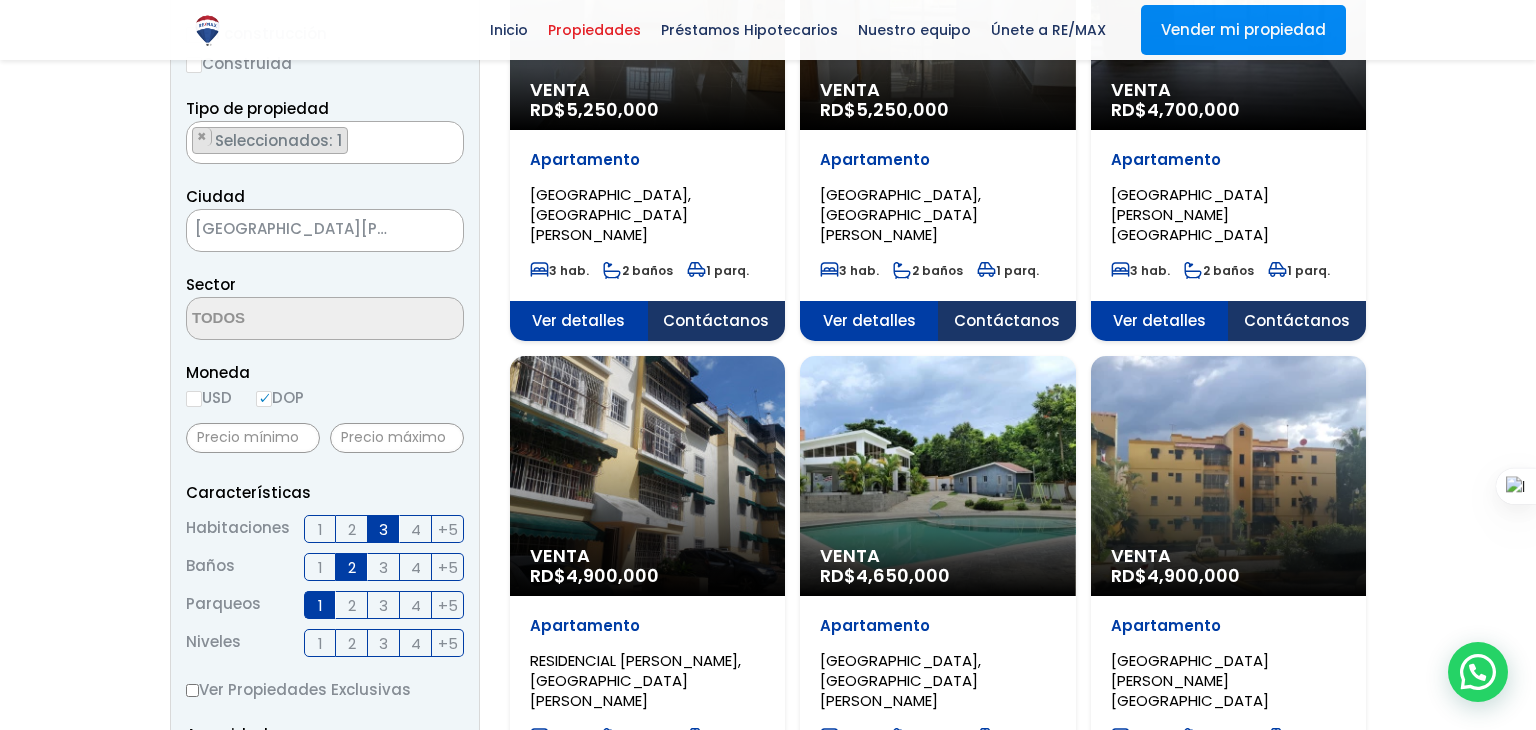 click on "3" at bounding box center [384, 529] 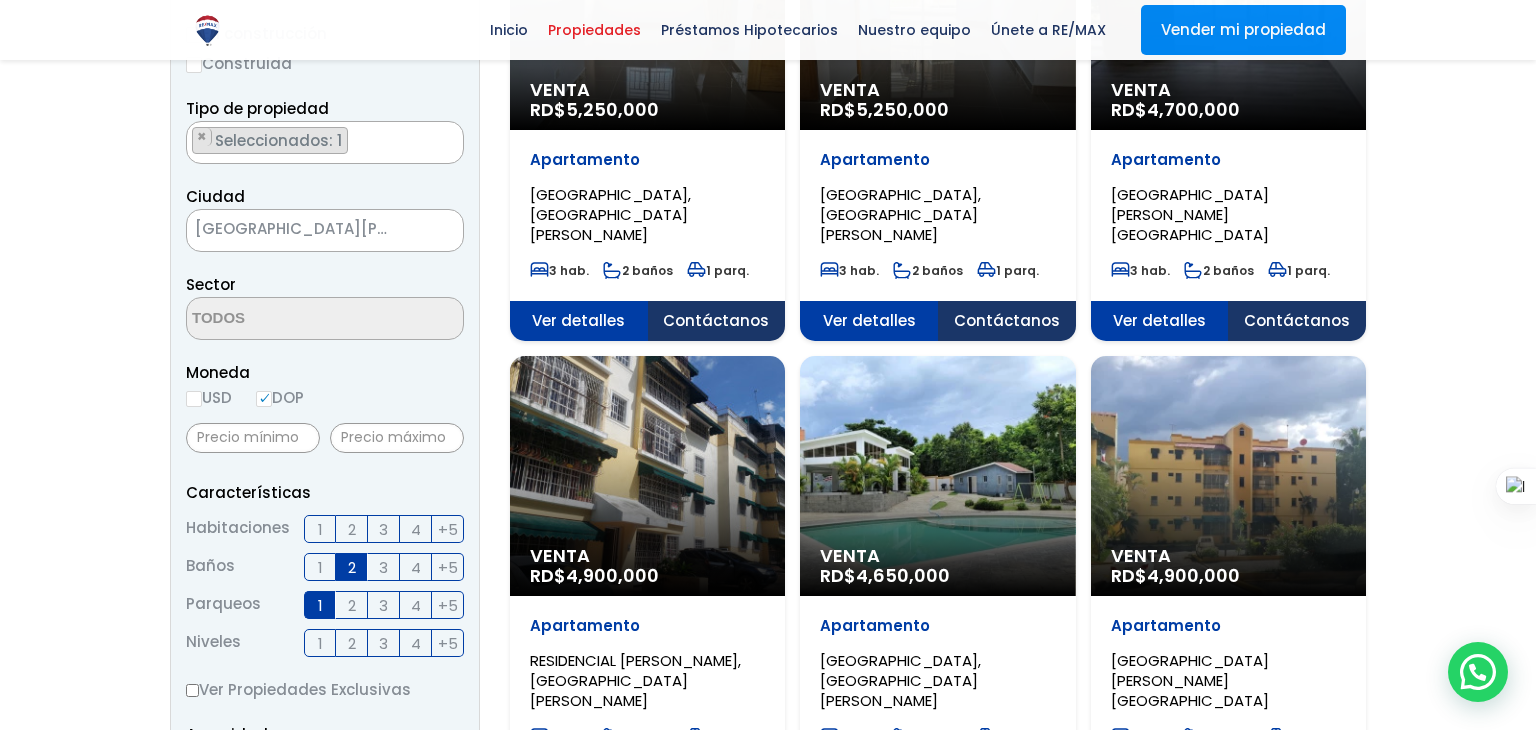 click on "2" at bounding box center (352, 567) 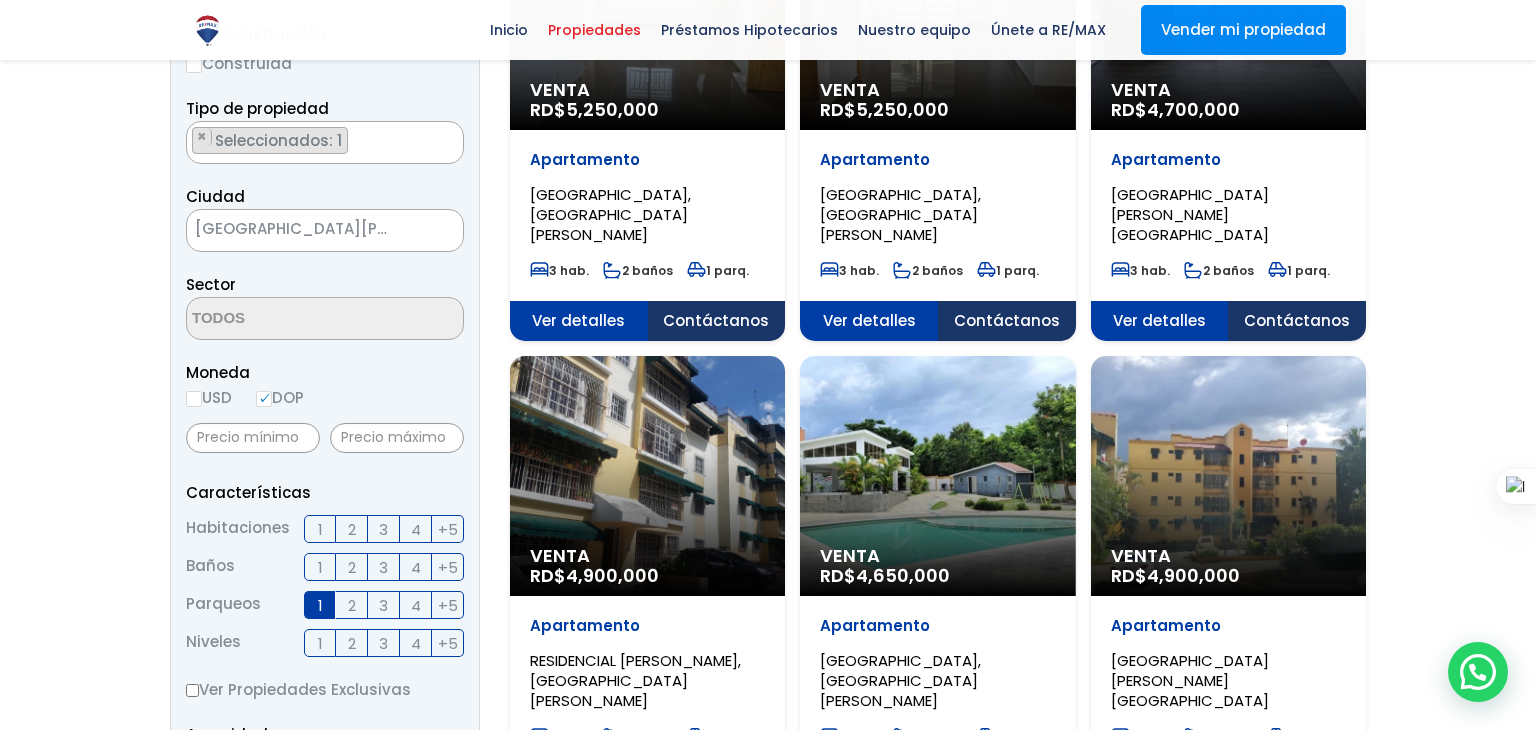 click on "1" at bounding box center (320, 605) 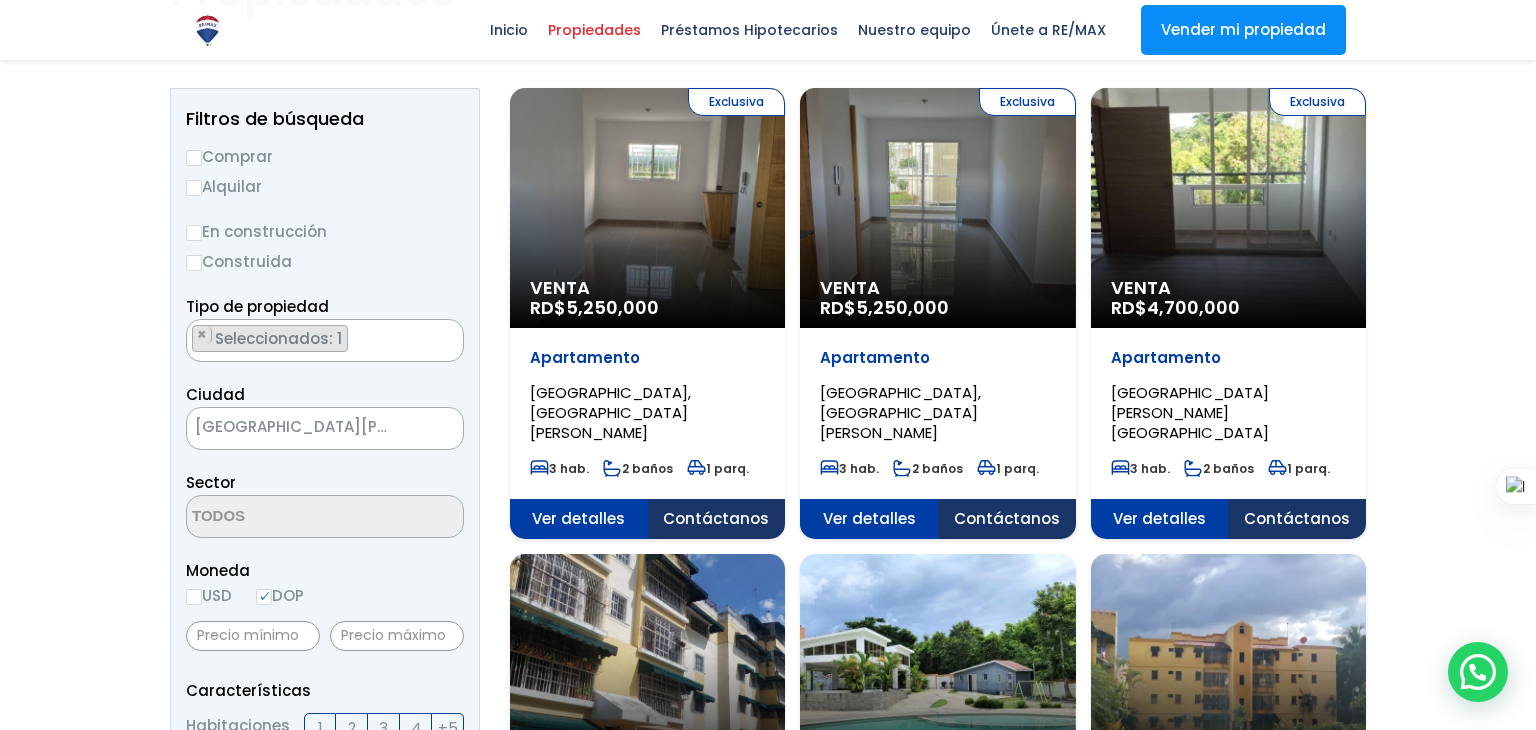 scroll, scrollTop: 188, scrollLeft: 0, axis: vertical 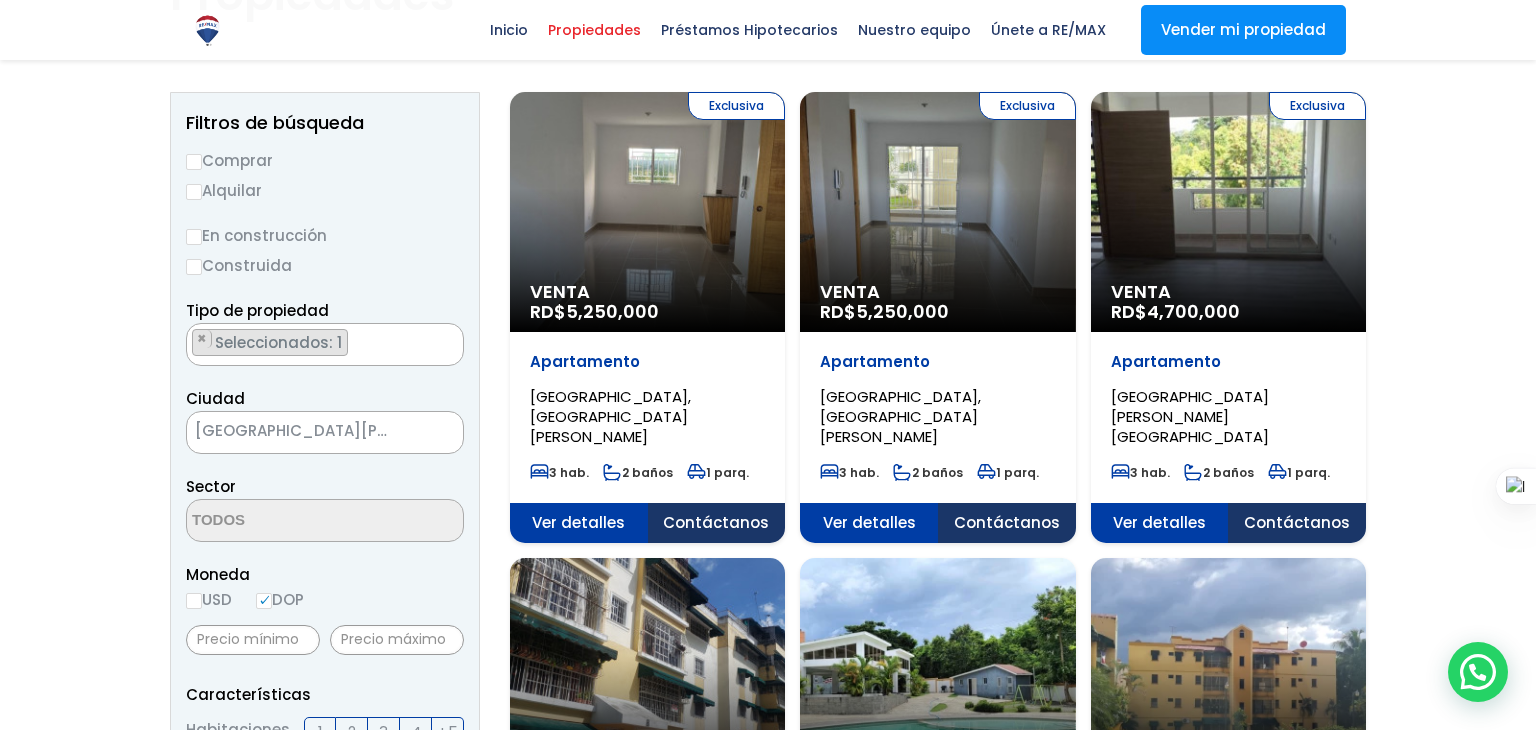 click on "Comprar" at bounding box center [194, 162] 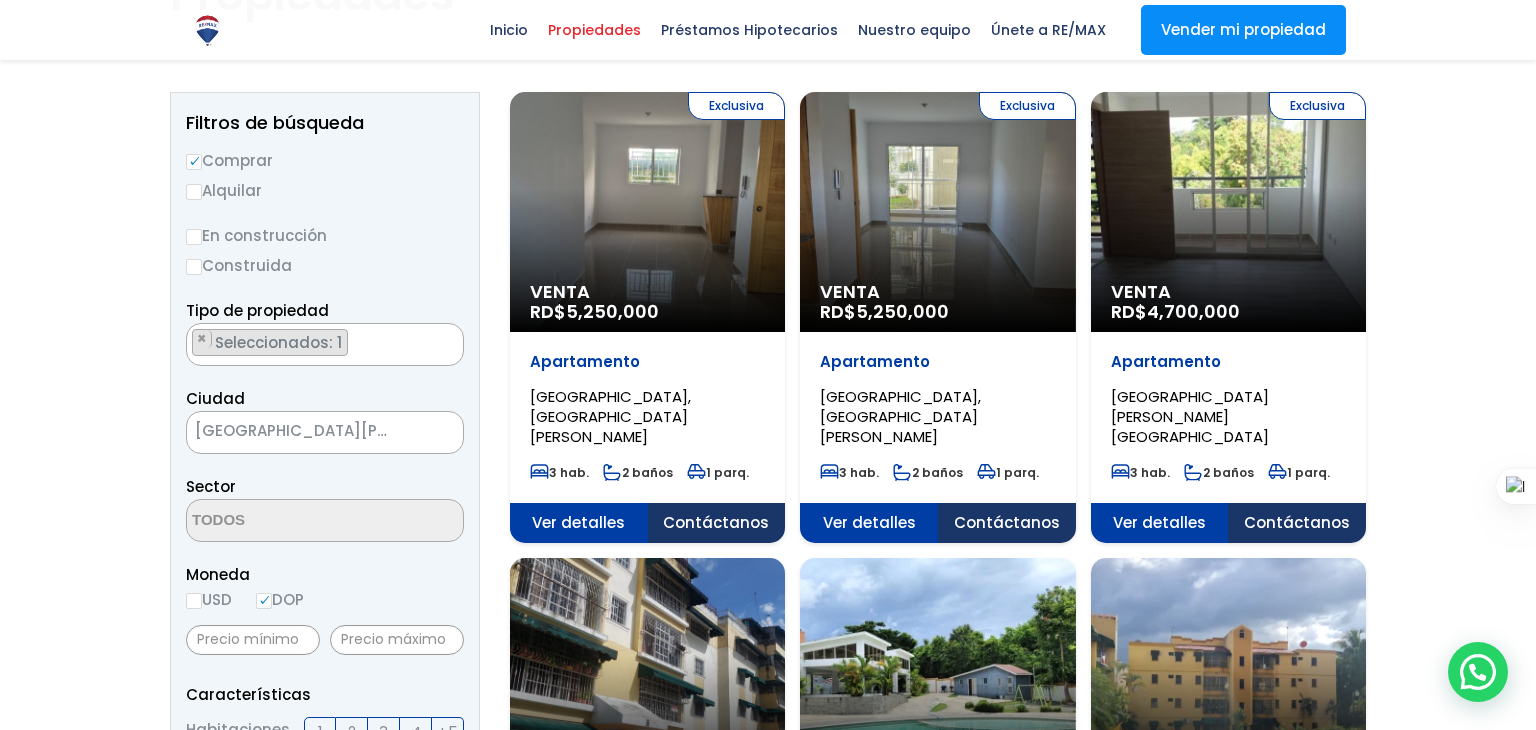 click on "Construida" at bounding box center (194, 267) 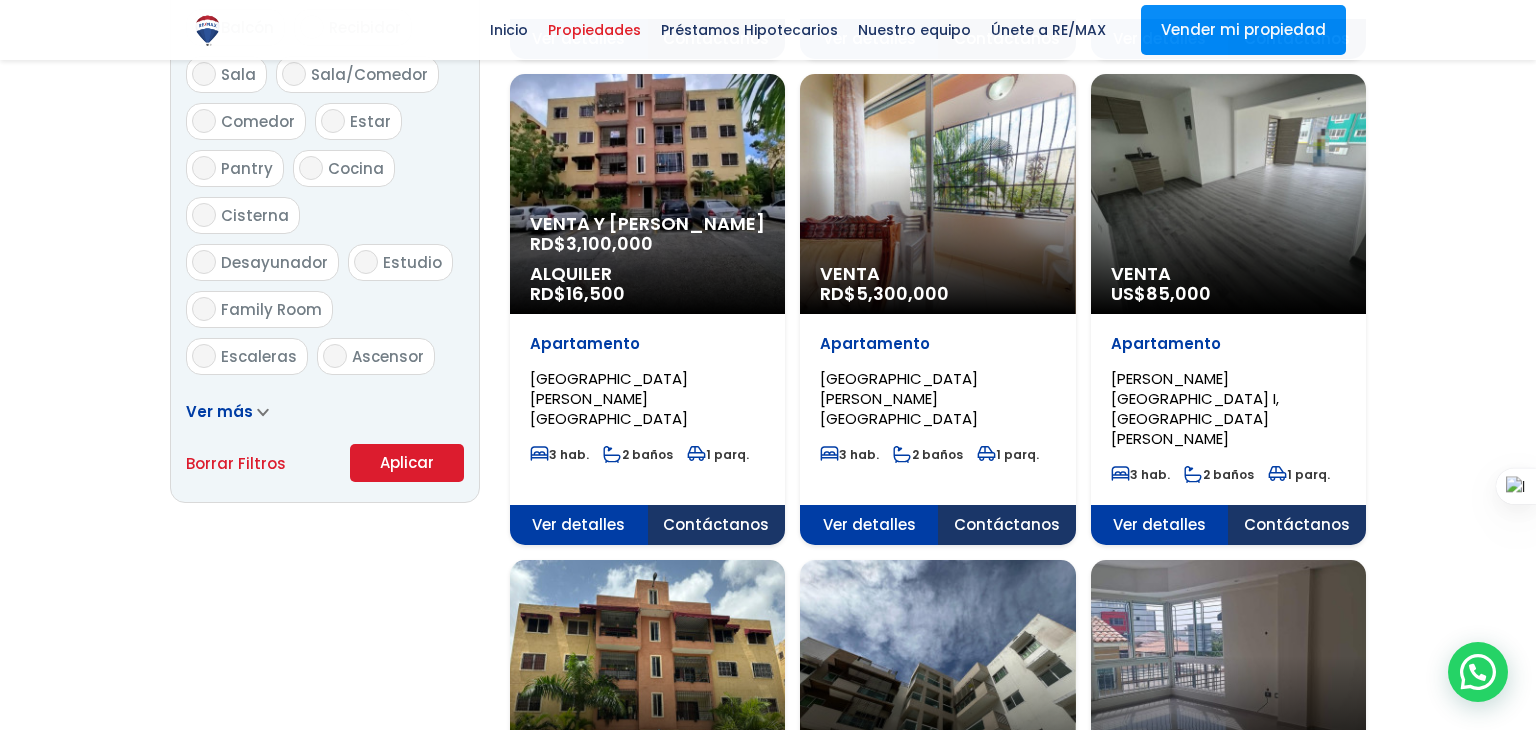 scroll, scrollTop: 1136, scrollLeft: 0, axis: vertical 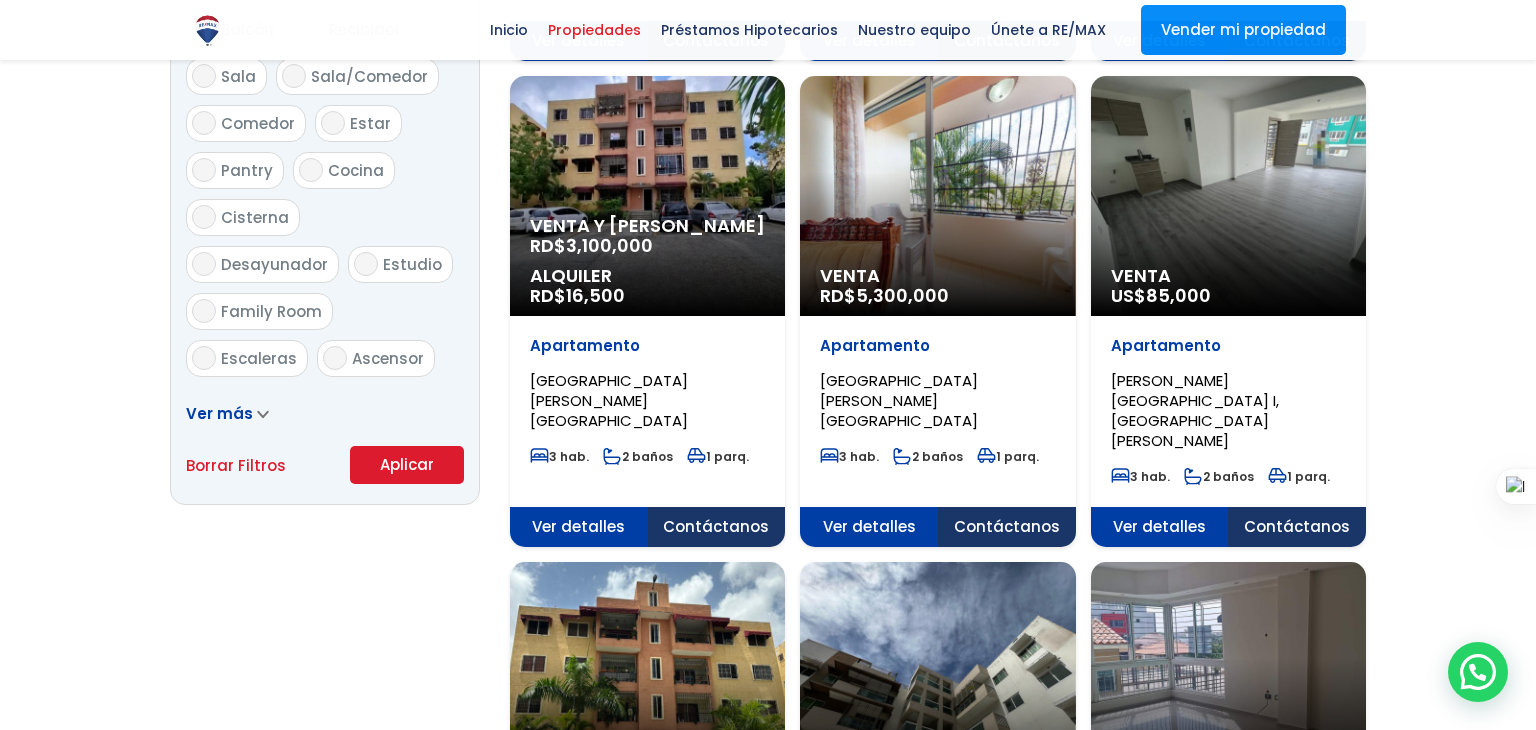 click on "Aplicar" at bounding box center (407, 465) 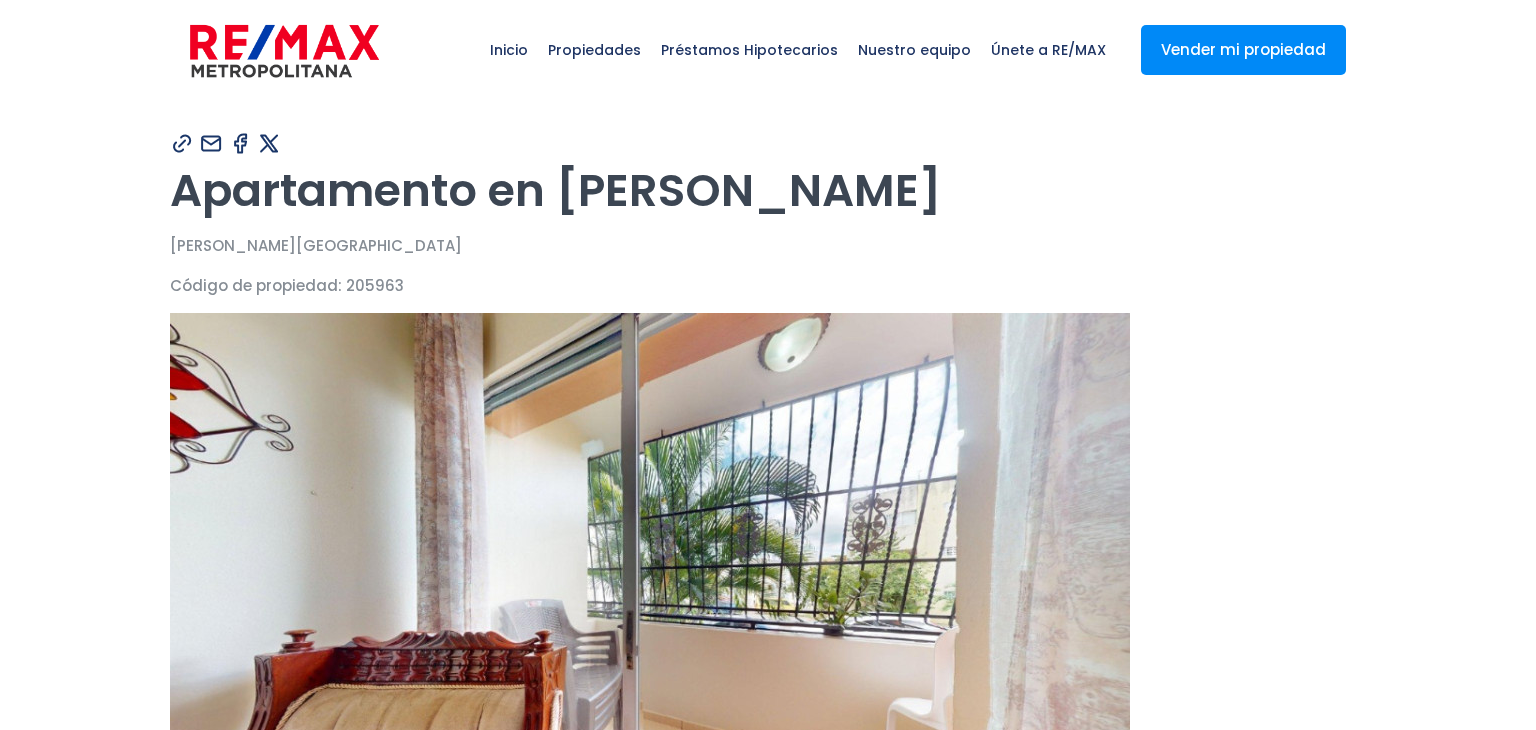 scroll, scrollTop: 0, scrollLeft: 0, axis: both 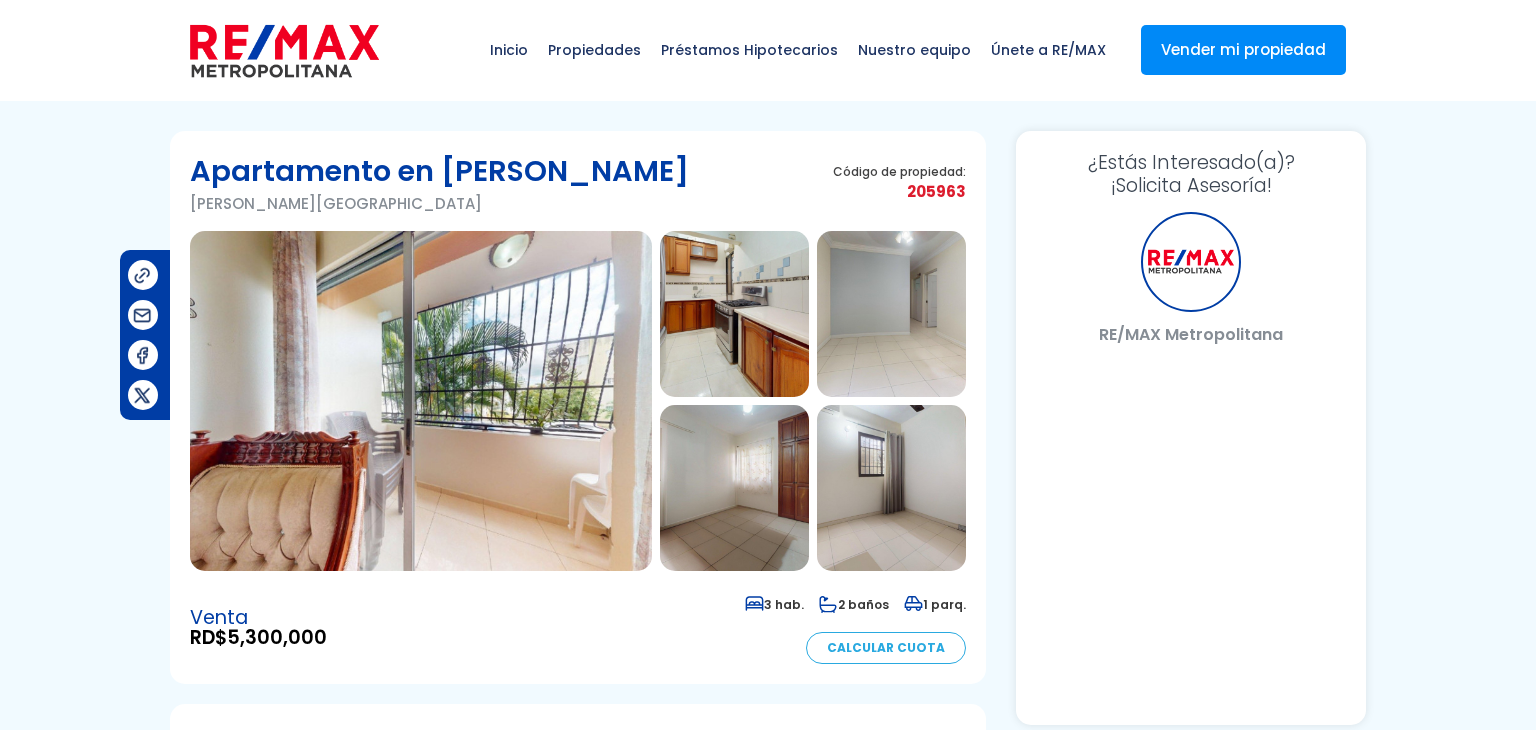 select on "DO" 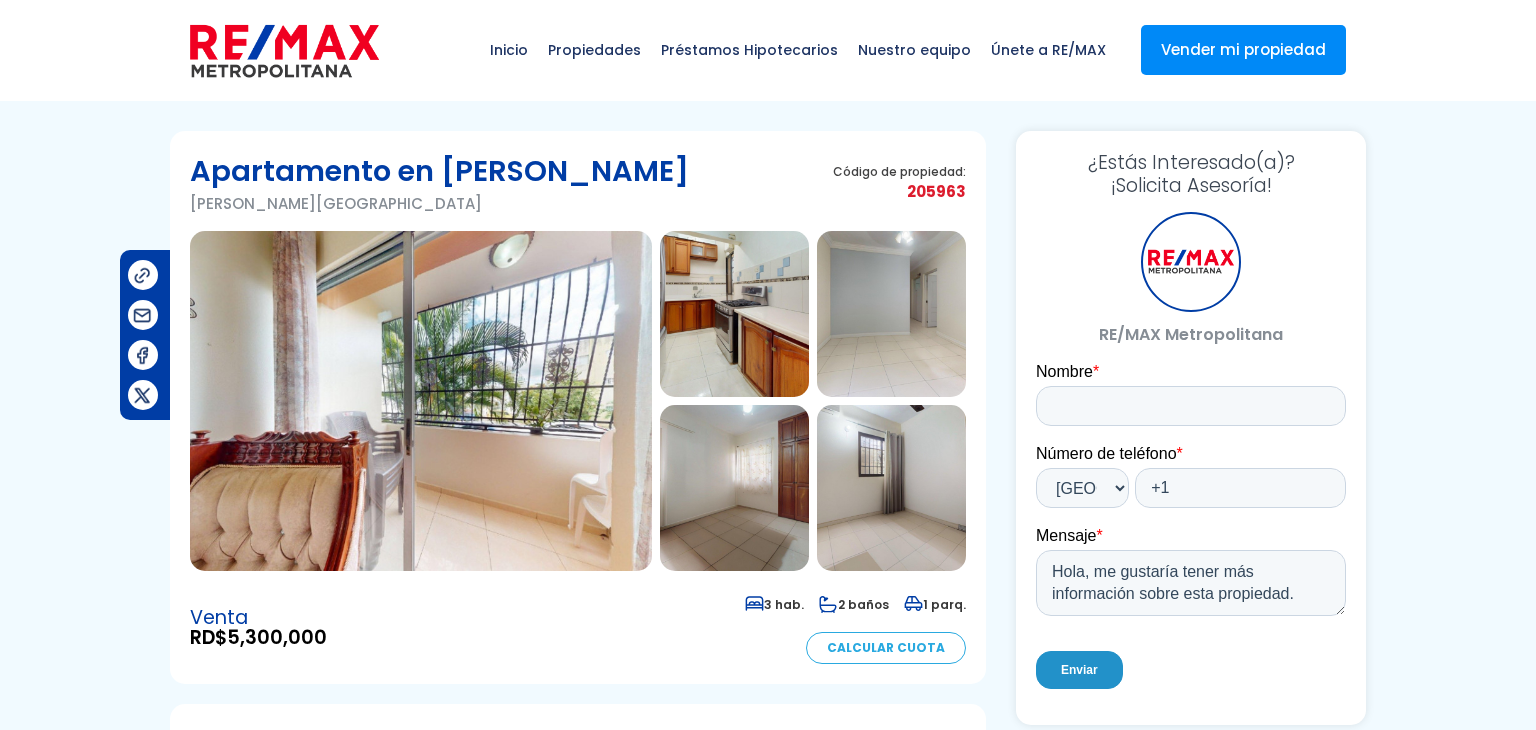 scroll, scrollTop: 0, scrollLeft: 0, axis: both 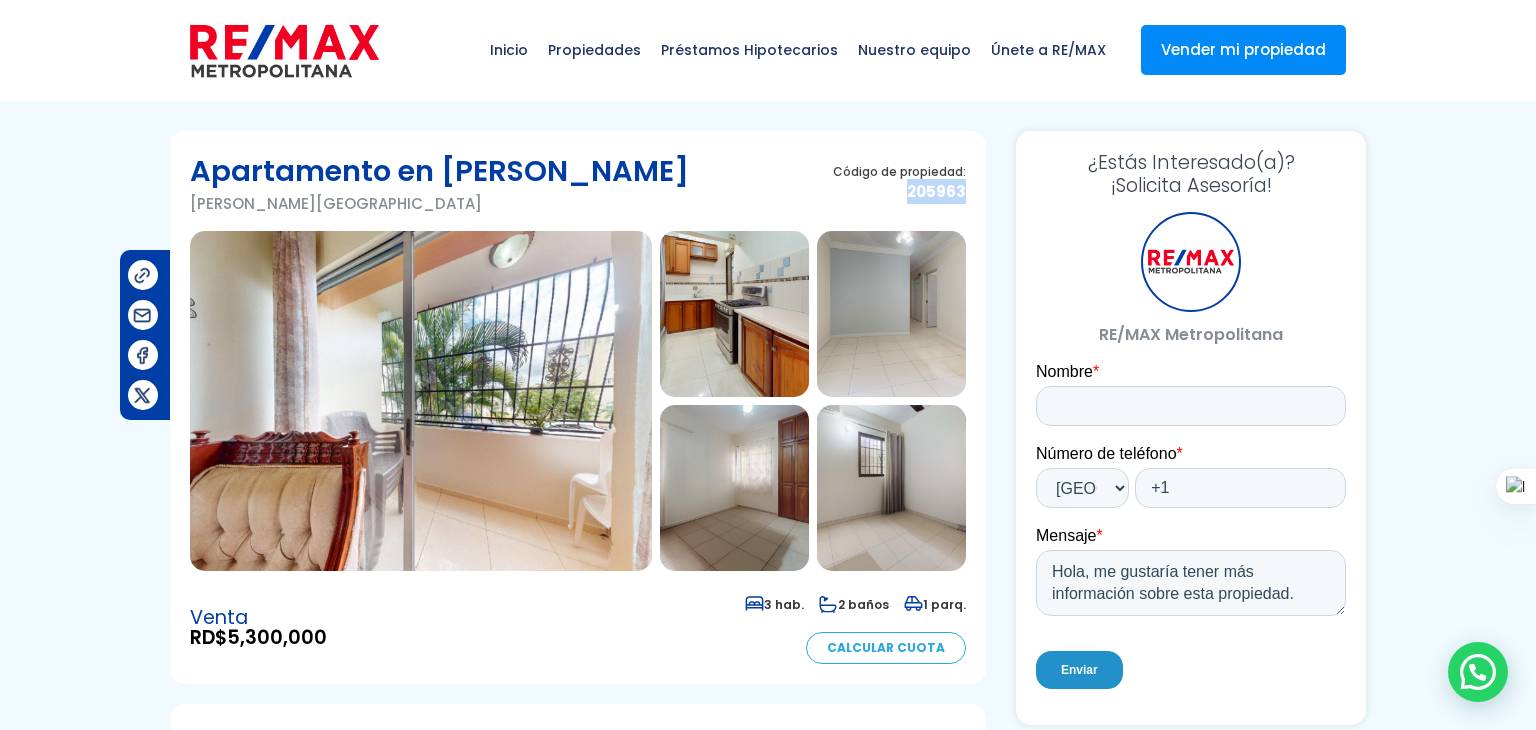drag, startPoint x: 905, startPoint y: 184, endPoint x: 969, endPoint y: 203, distance: 66.760765 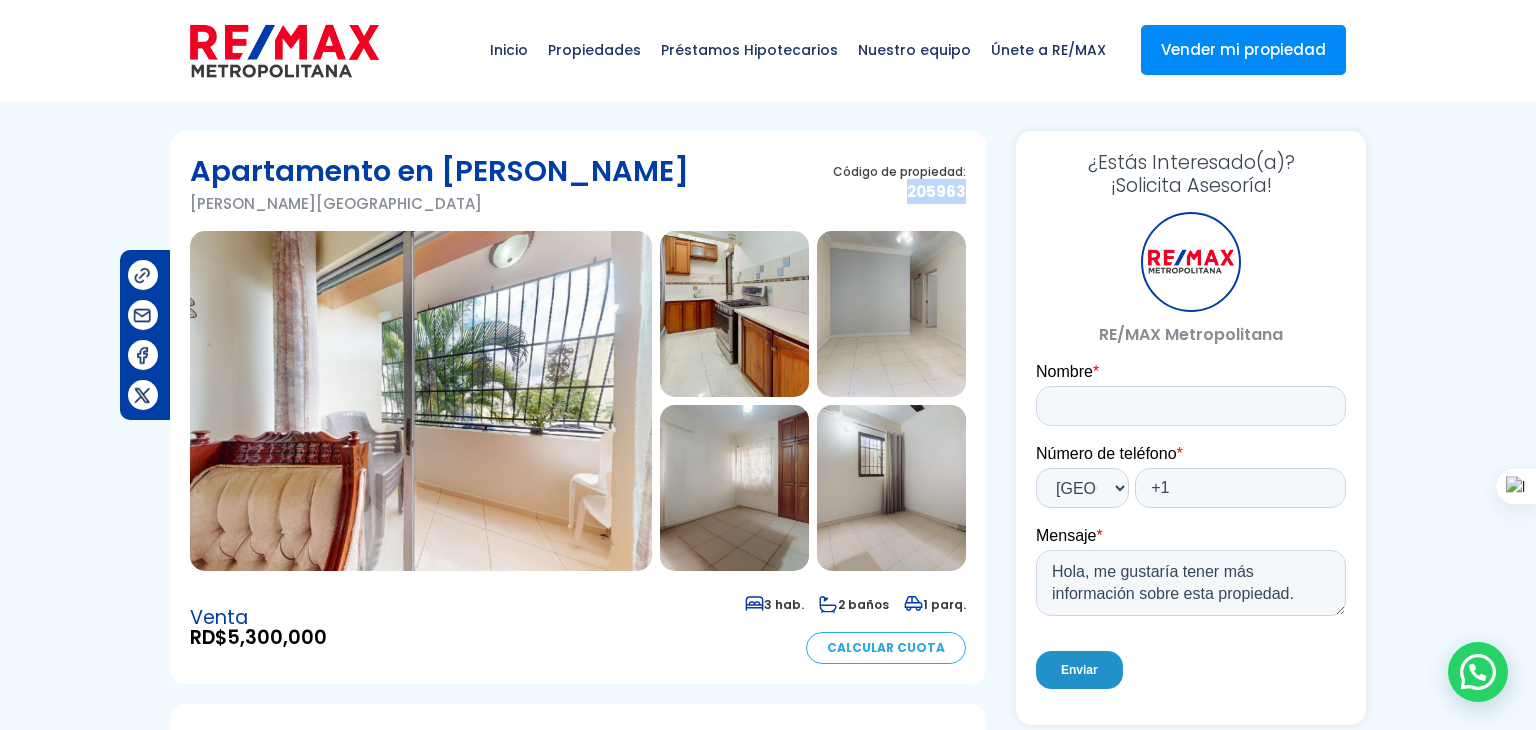 click on "Apartamento en Colinas Del Arroyo
Colinas Del Arroyo, Santo Domingo Norte
Código de propiedad:
205963" at bounding box center (578, 407) 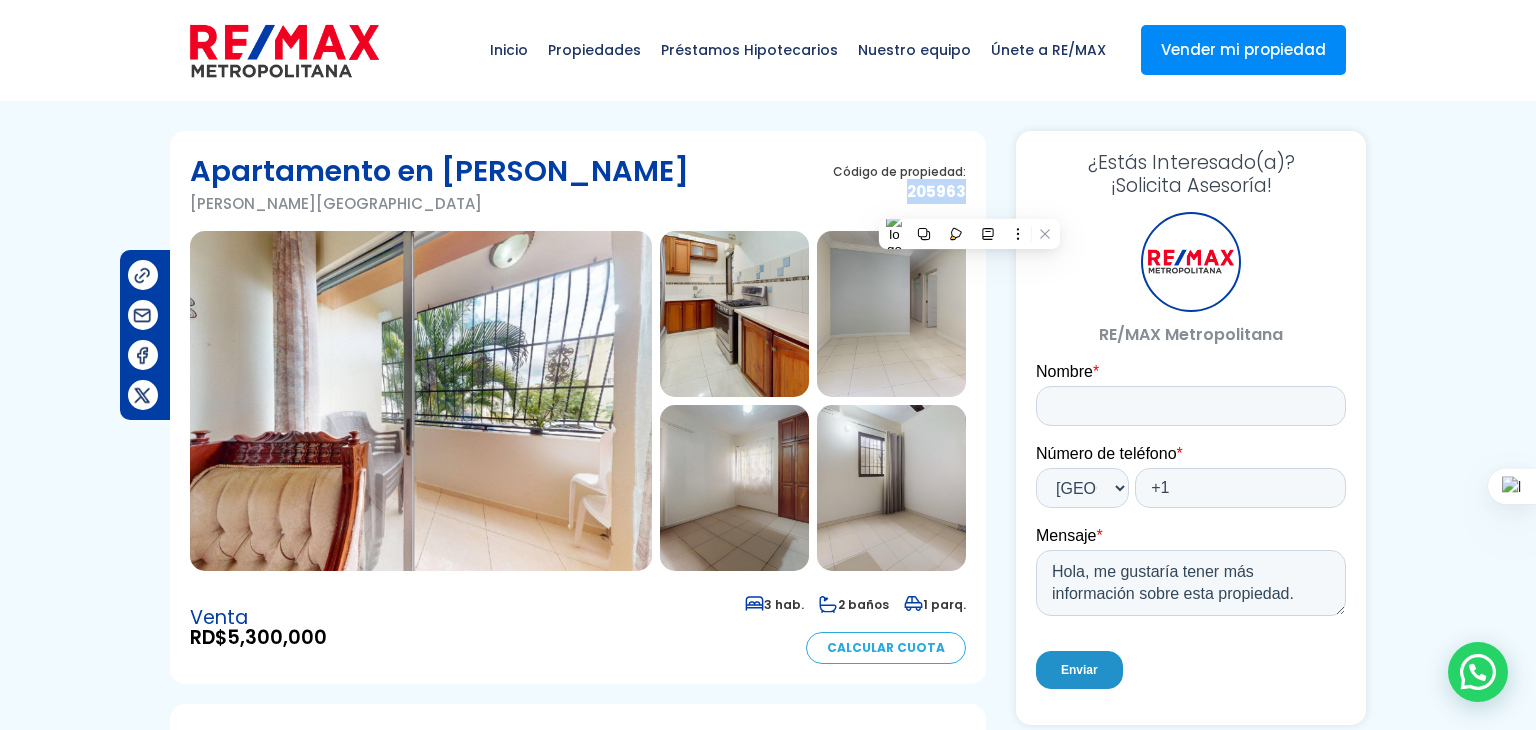 copy on "205963" 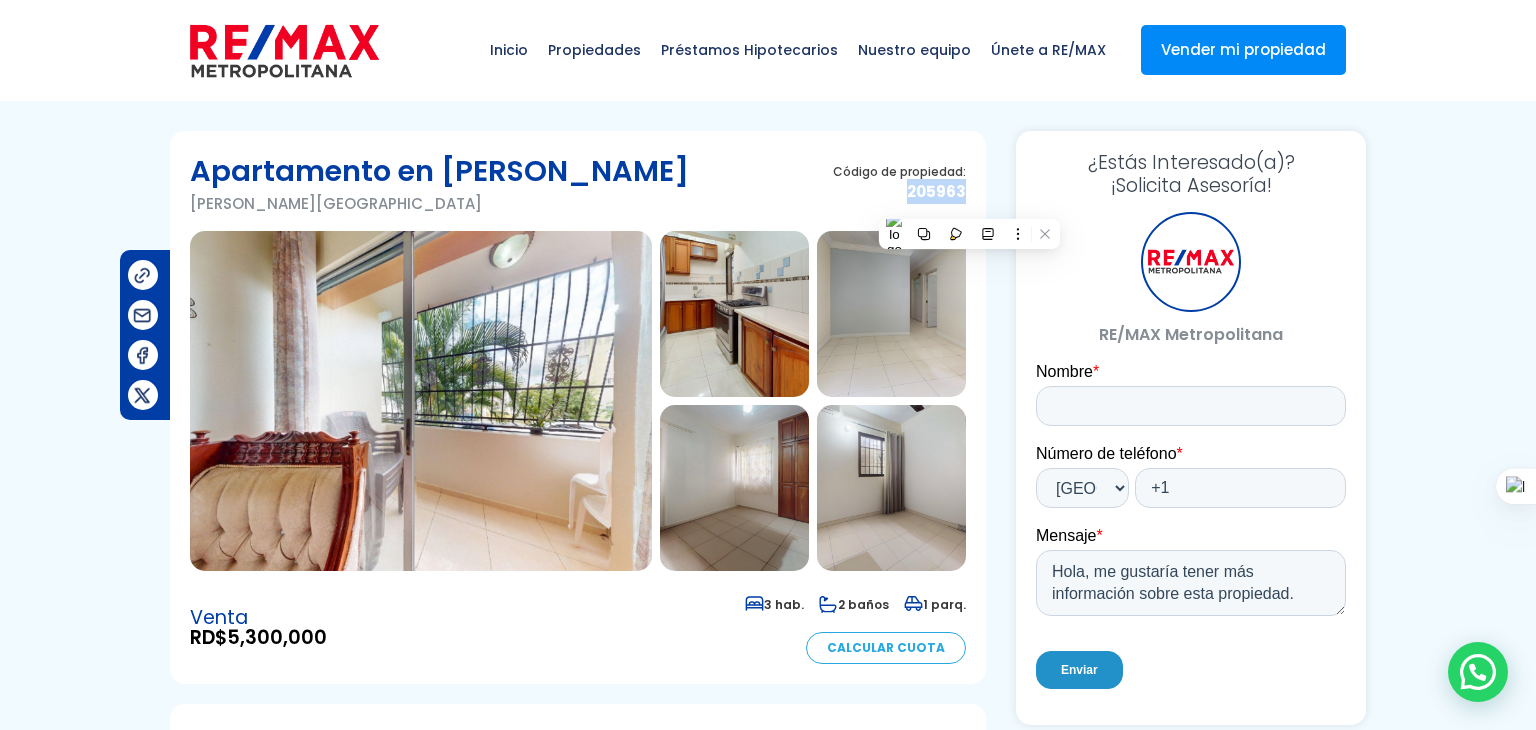 click at bounding box center (421, 401) 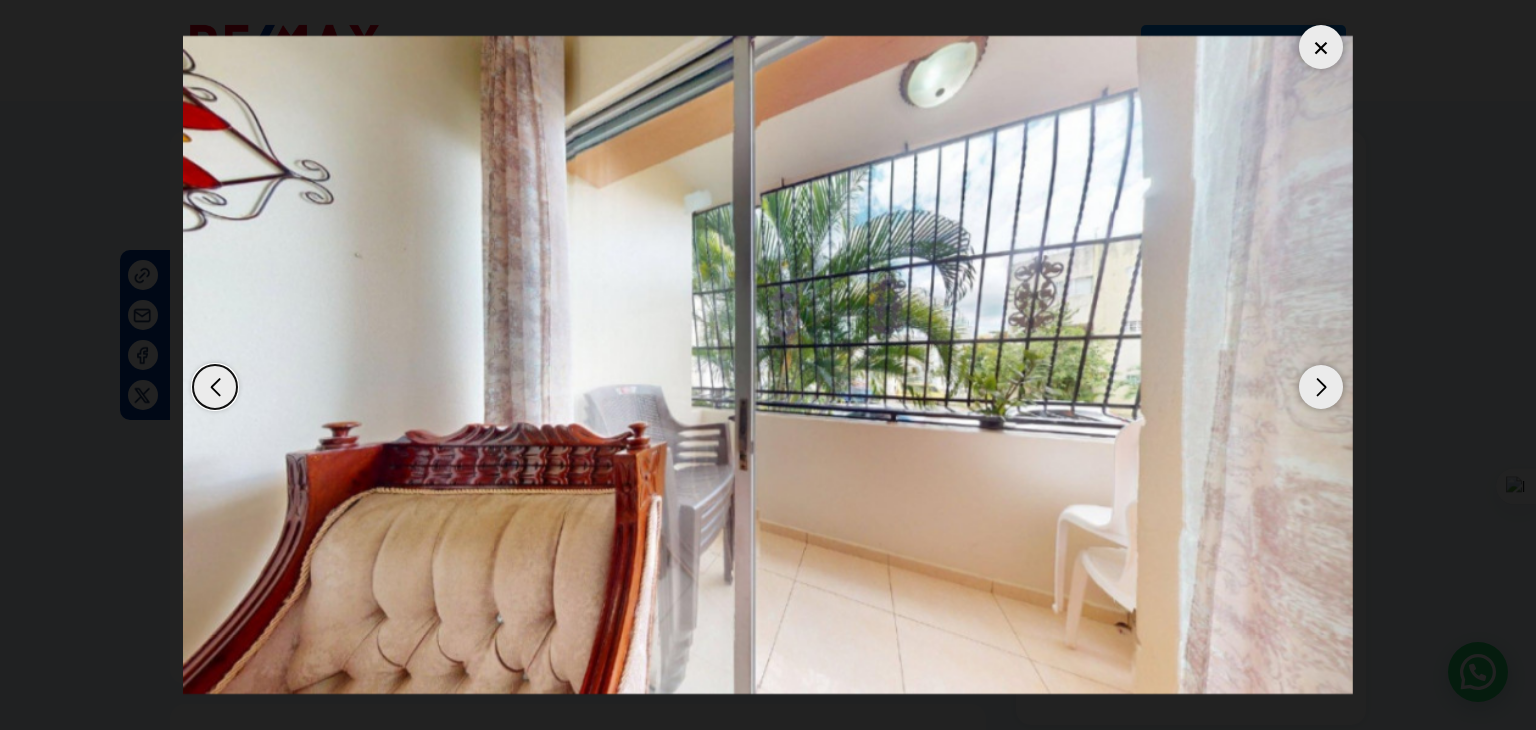 click at bounding box center (1321, 387) 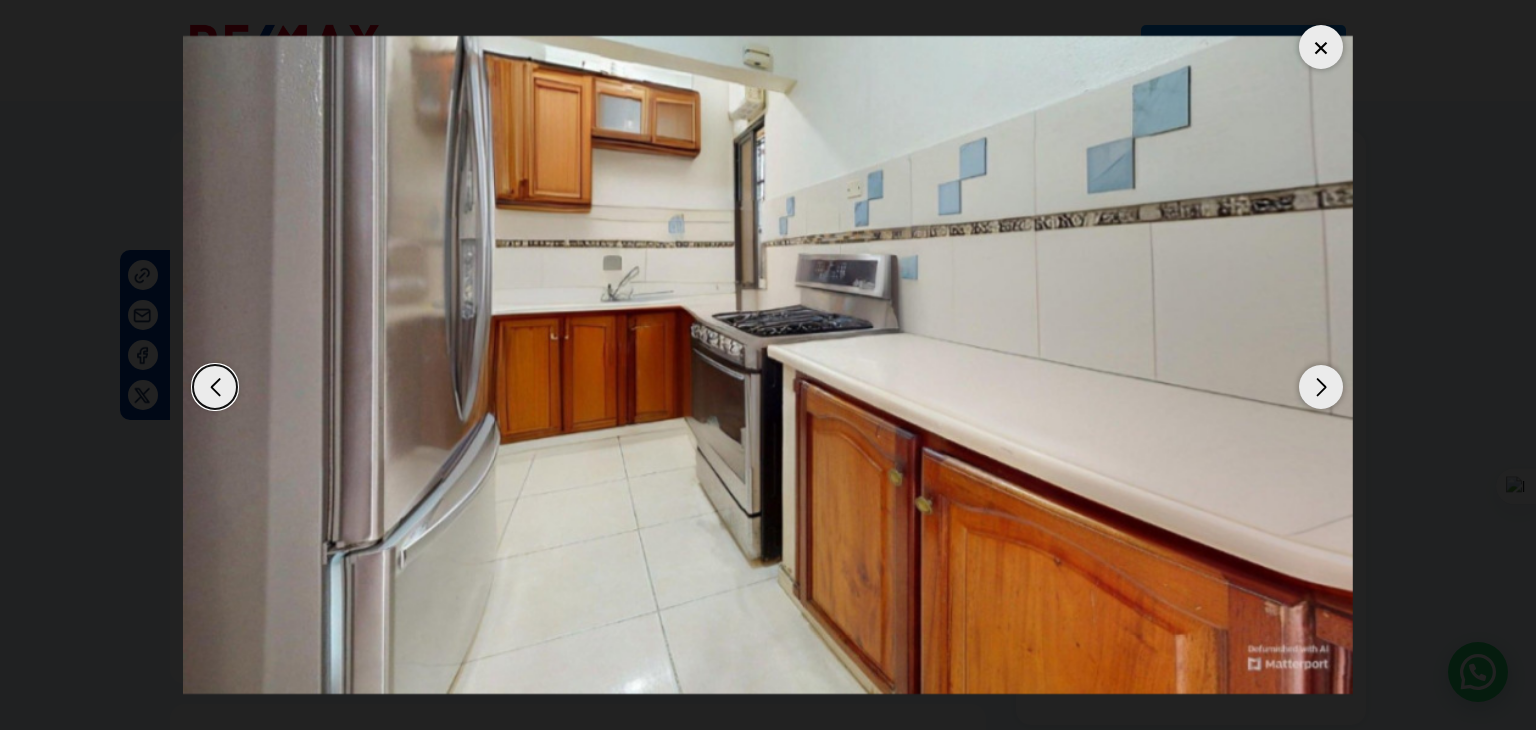 click at bounding box center (1321, 387) 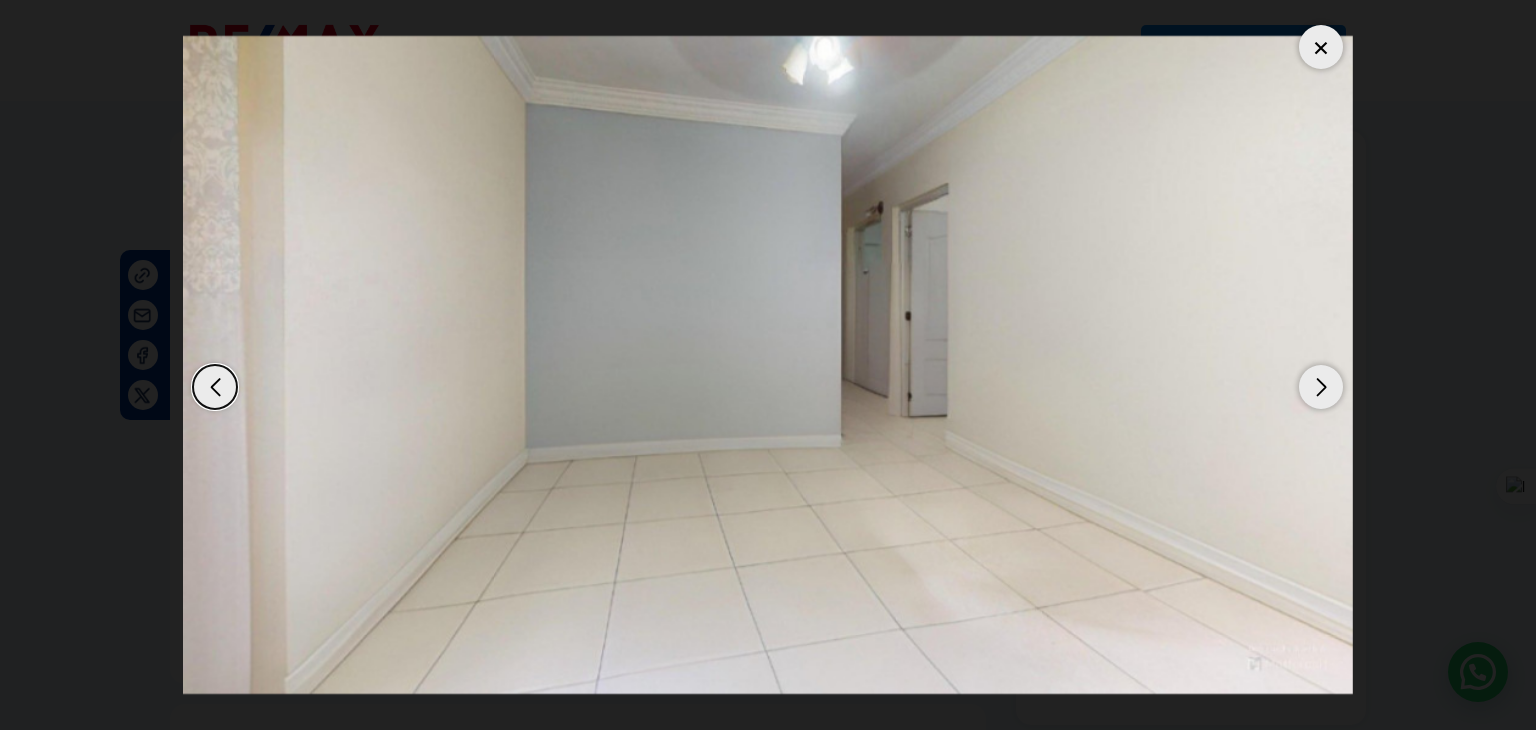 click at bounding box center [1321, 387] 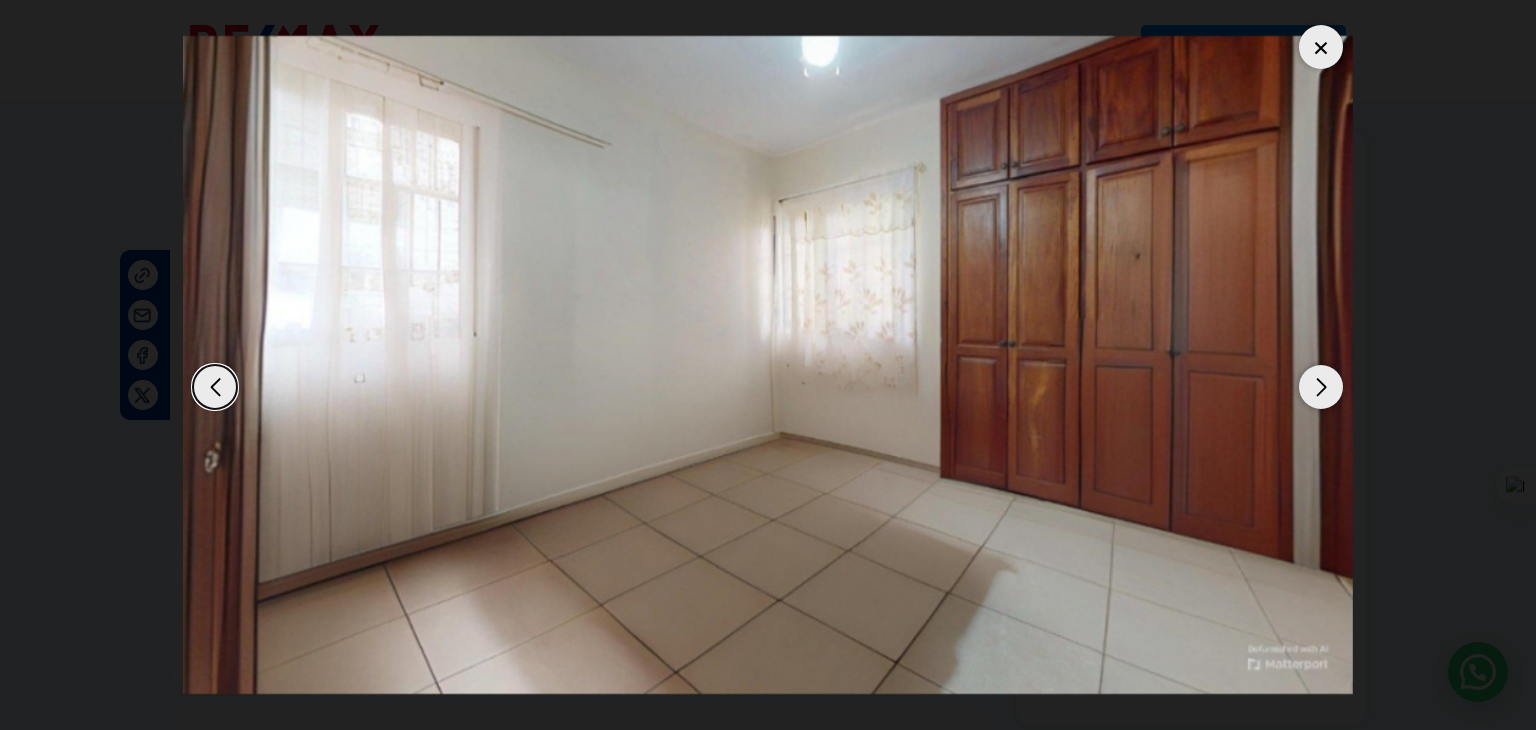 click at bounding box center (1321, 387) 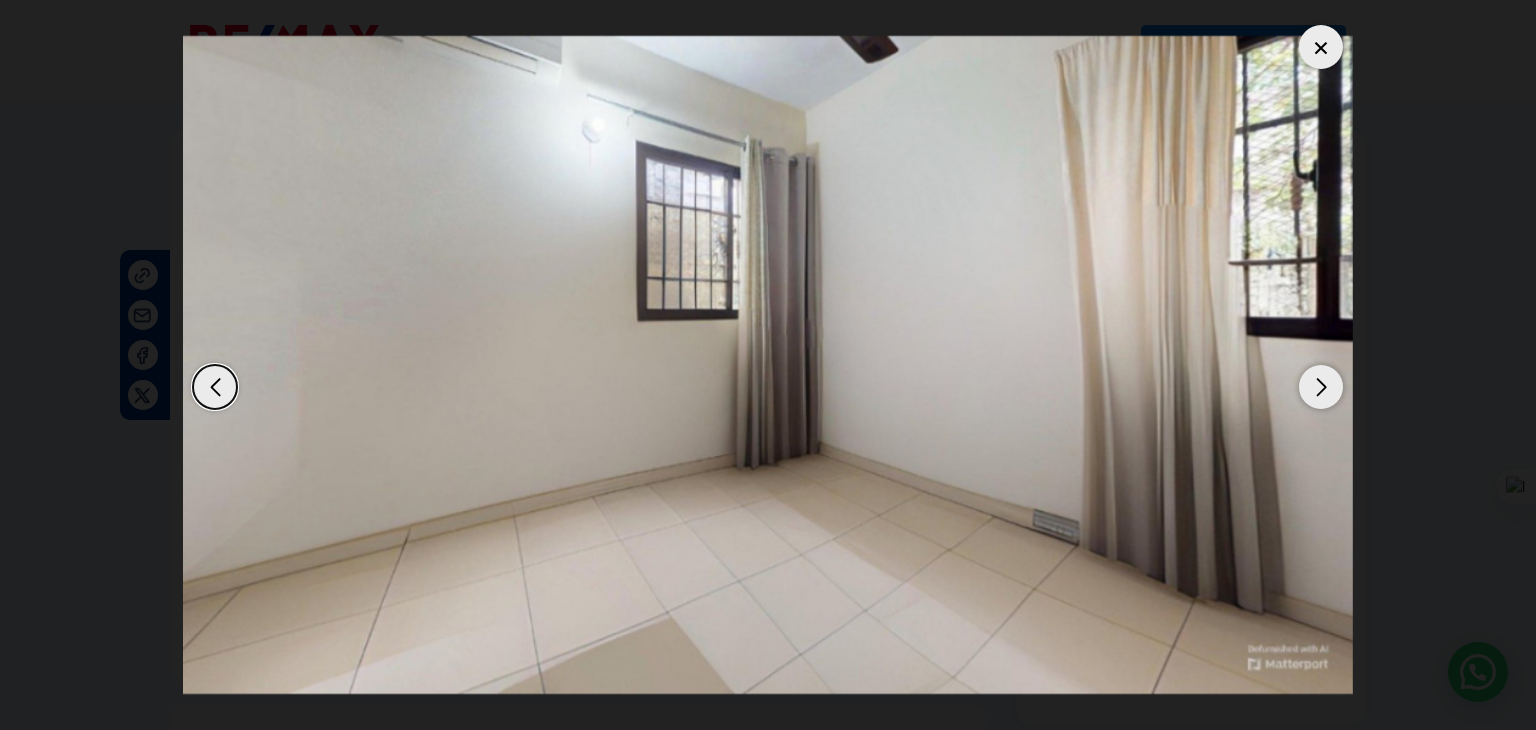 click at bounding box center [1321, 387] 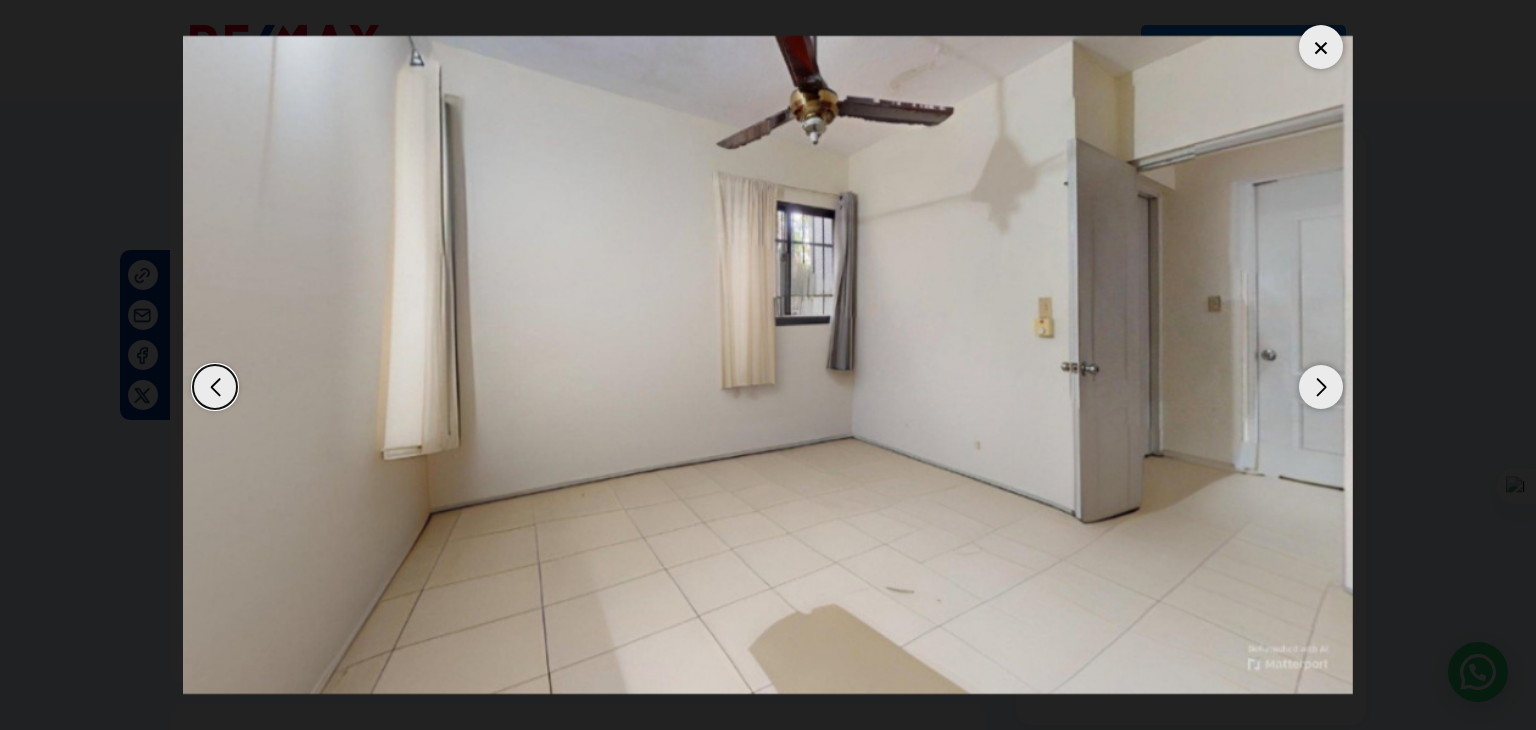 click at bounding box center [1321, 387] 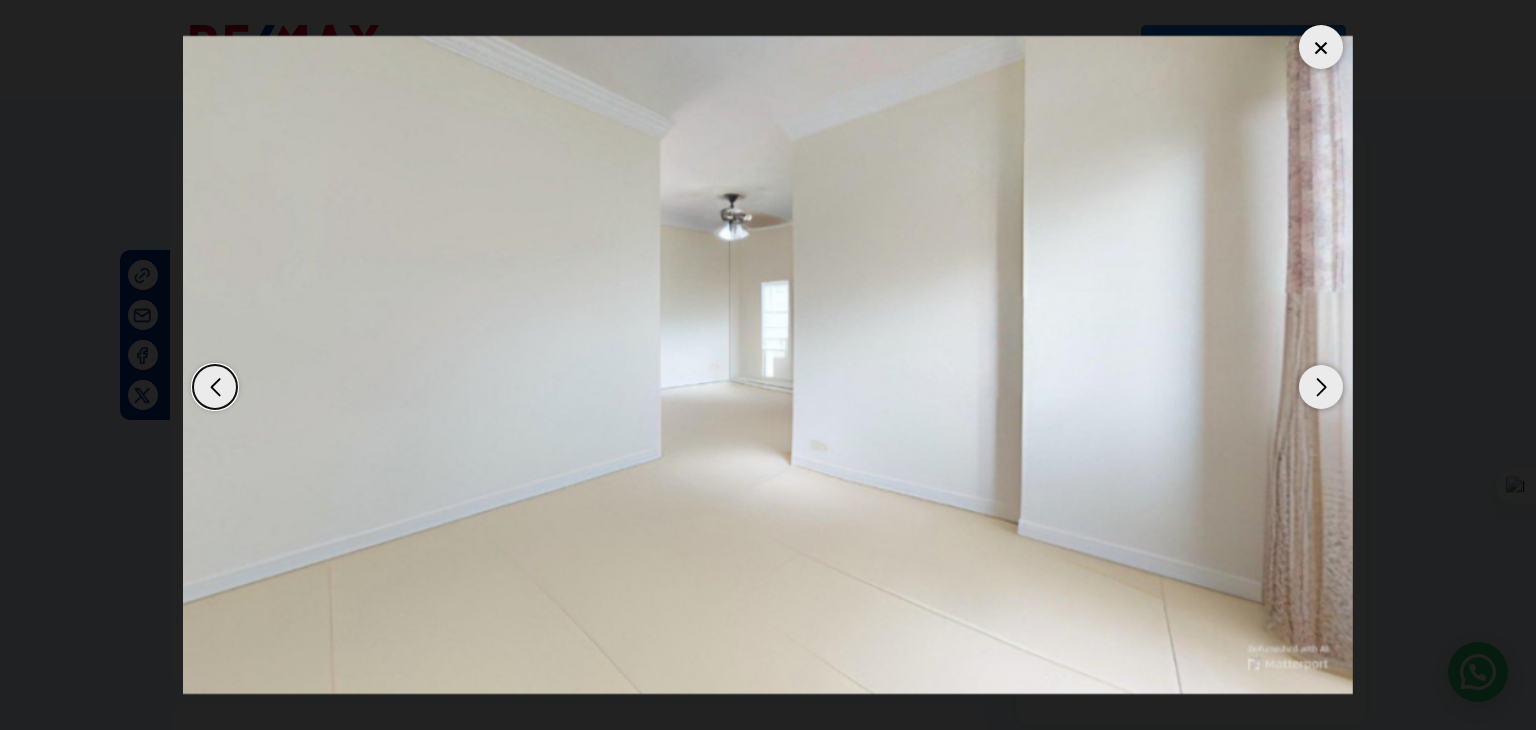 click at bounding box center (1321, 387) 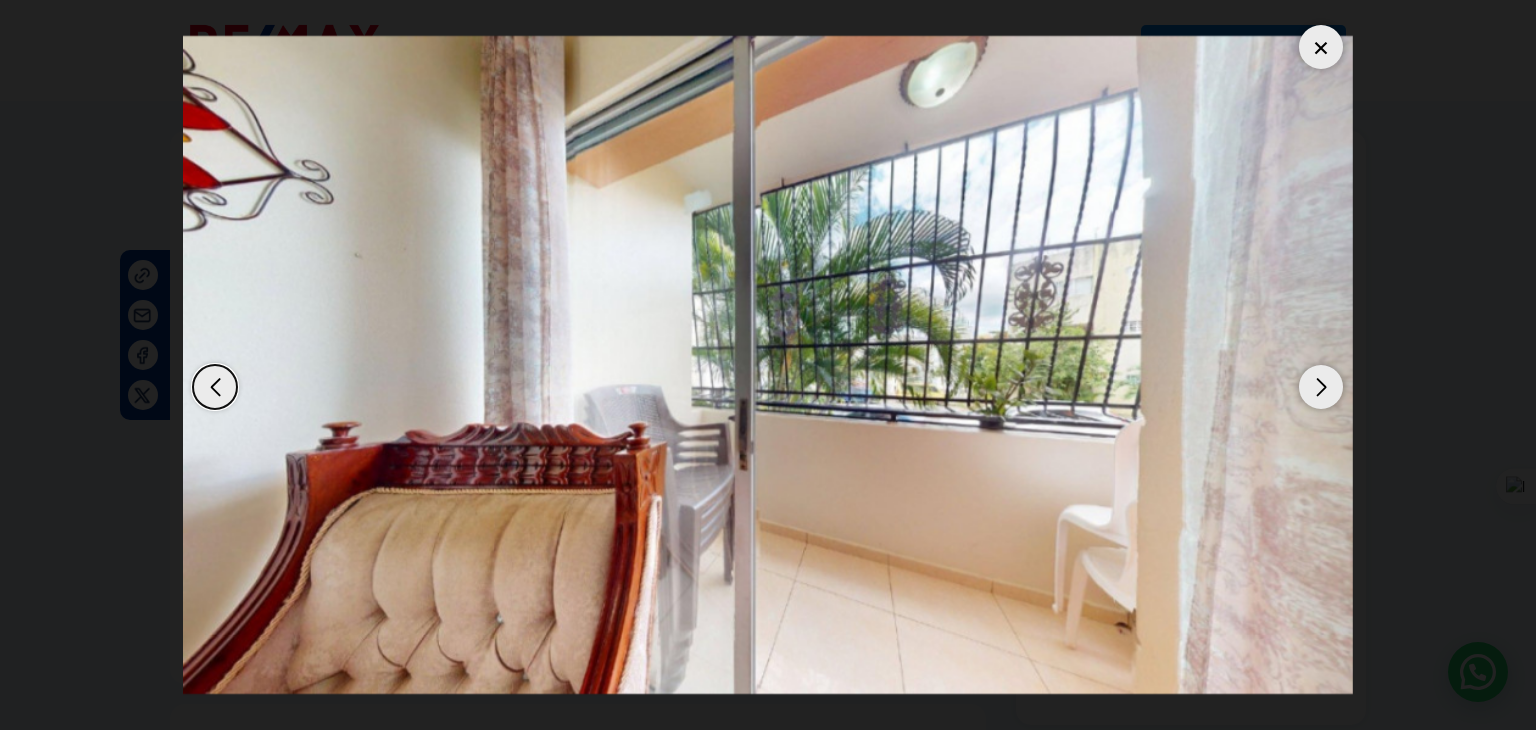 click at bounding box center [1321, 387] 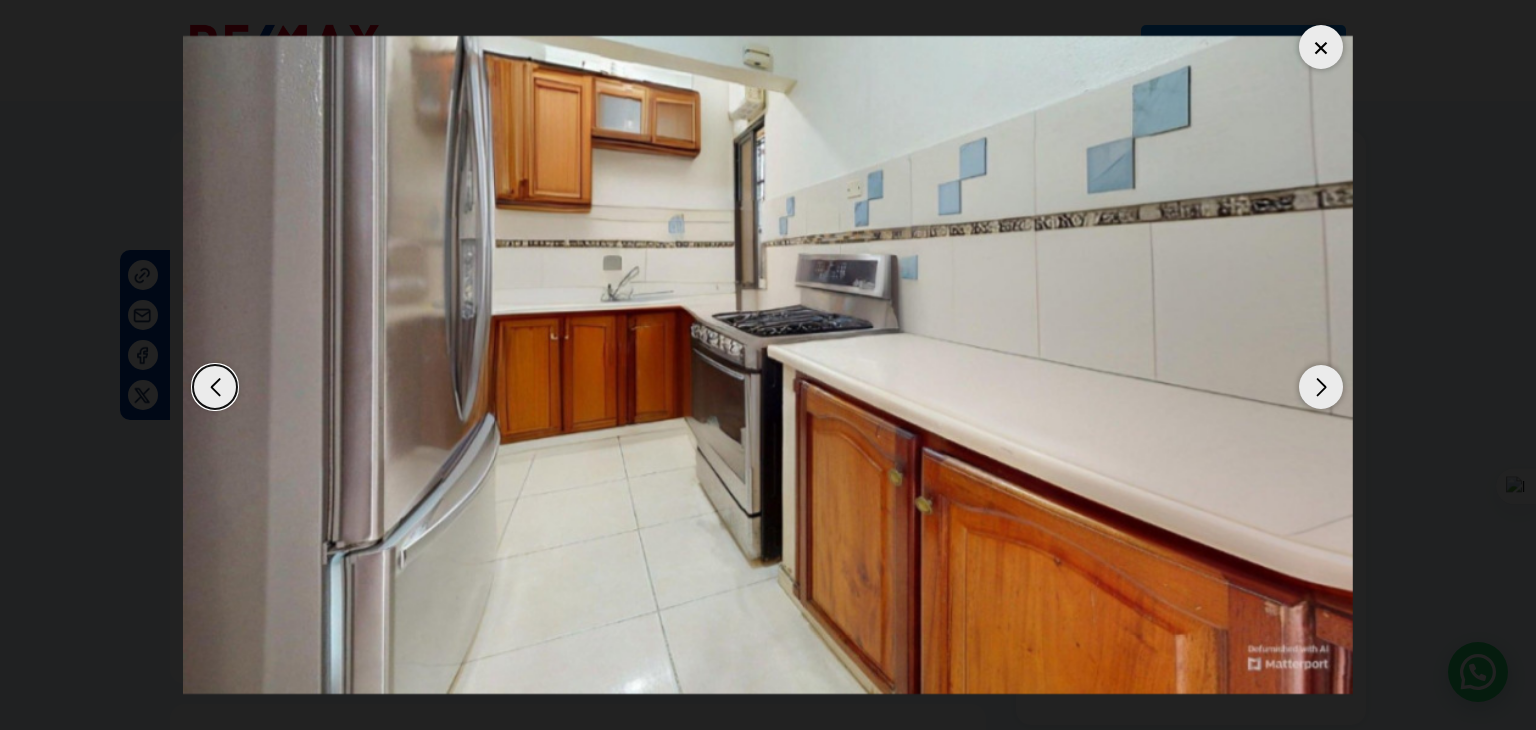 click at bounding box center (1321, 47) 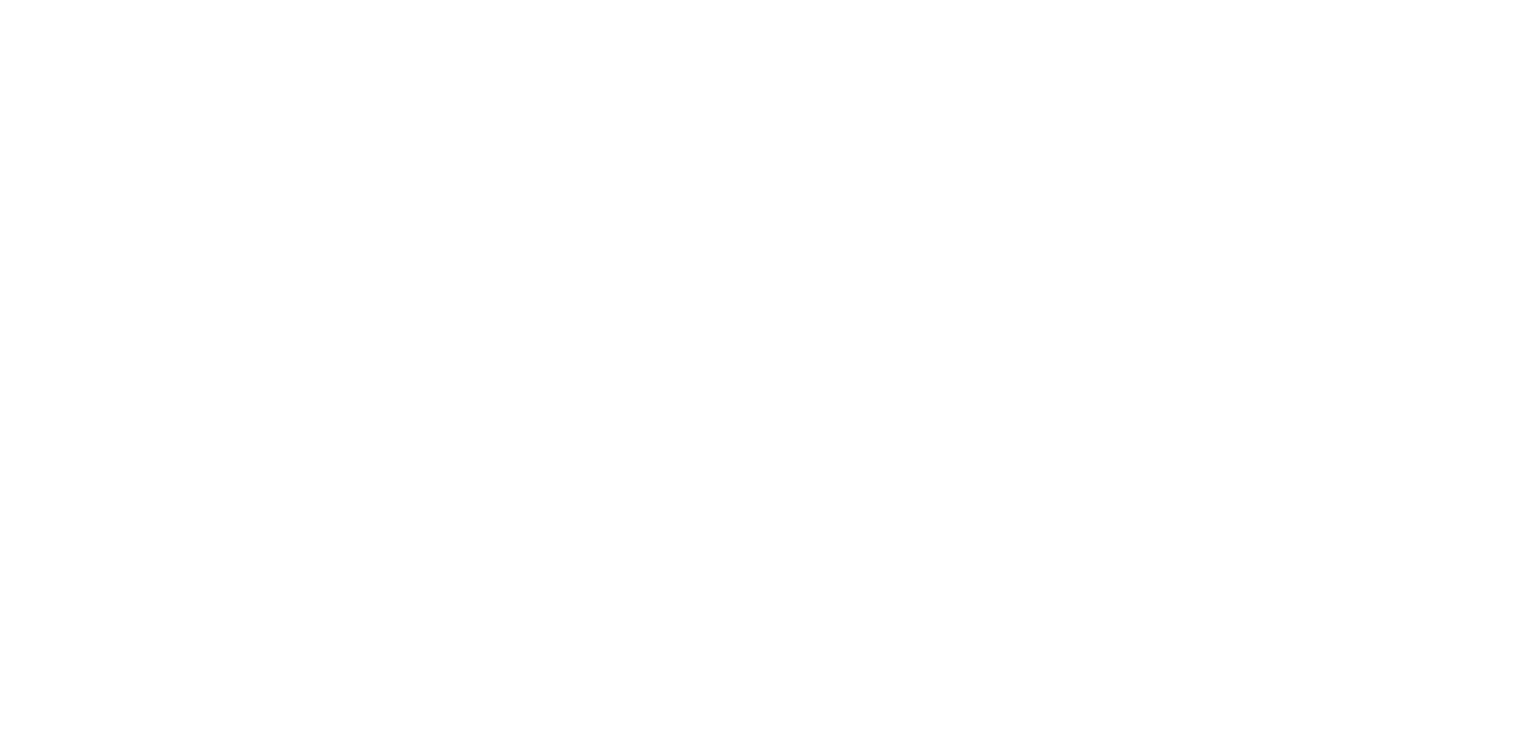 scroll, scrollTop: 0, scrollLeft: 0, axis: both 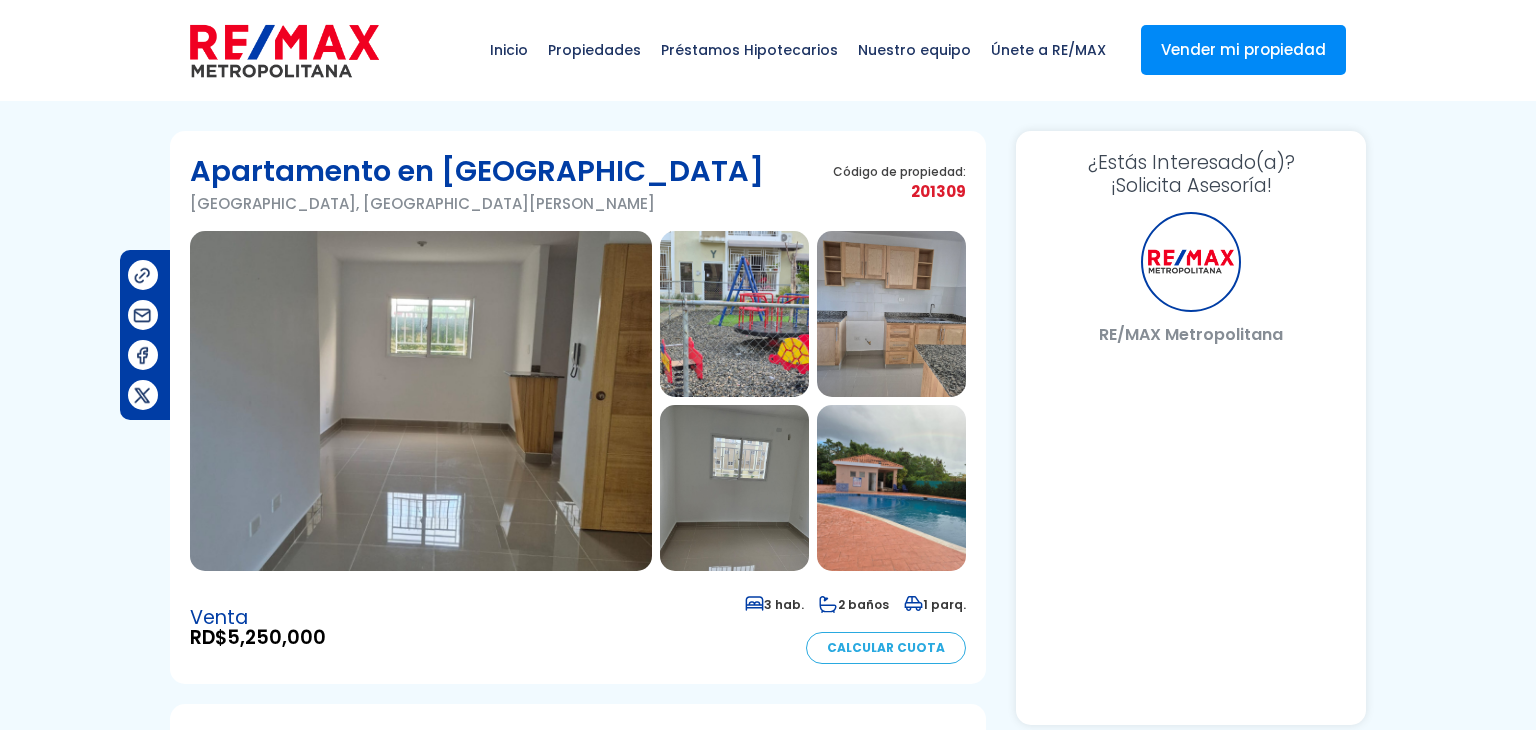 select on "DO" 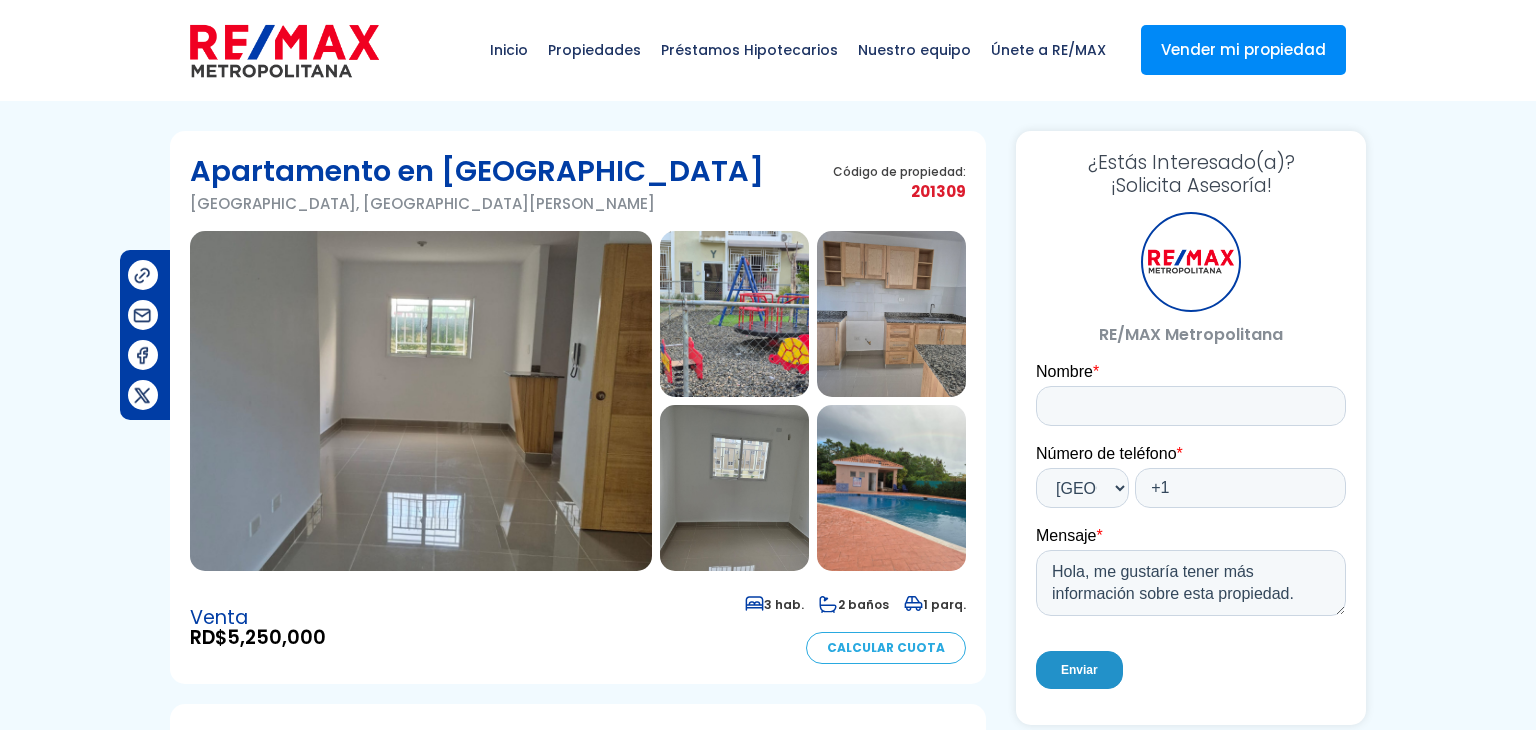 scroll, scrollTop: 0, scrollLeft: 0, axis: both 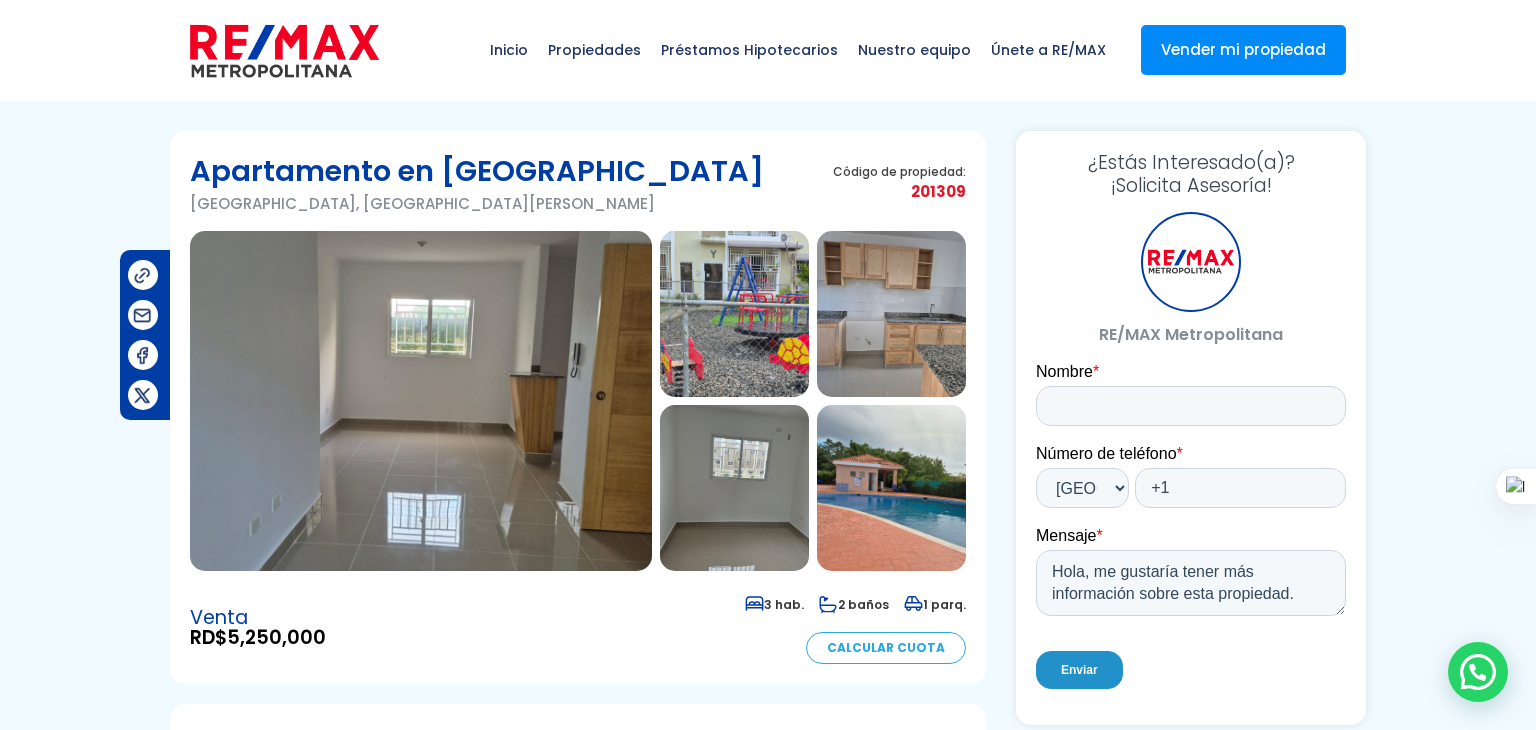click at bounding box center (421, 401) 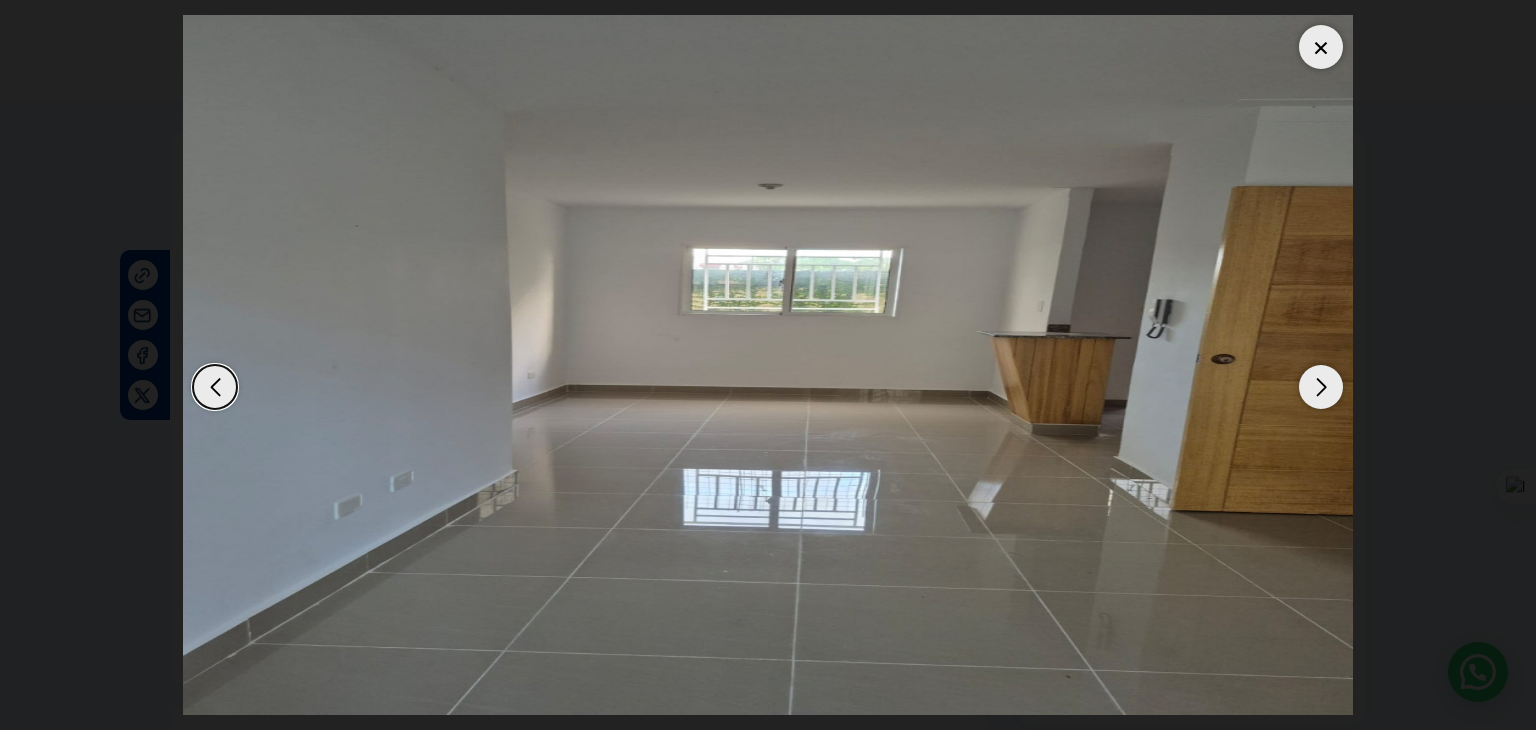 click at bounding box center (1321, 387) 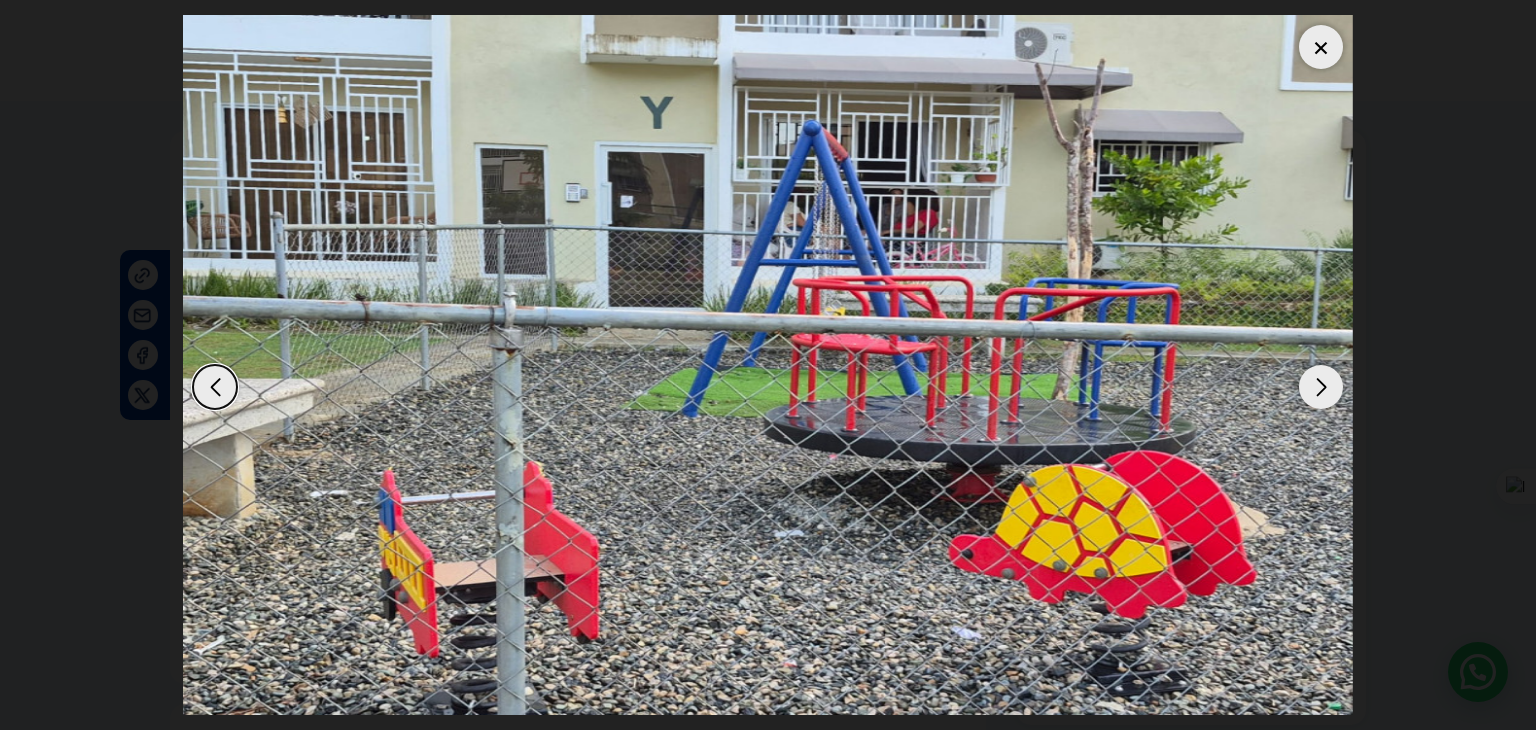 click at bounding box center [1321, 387] 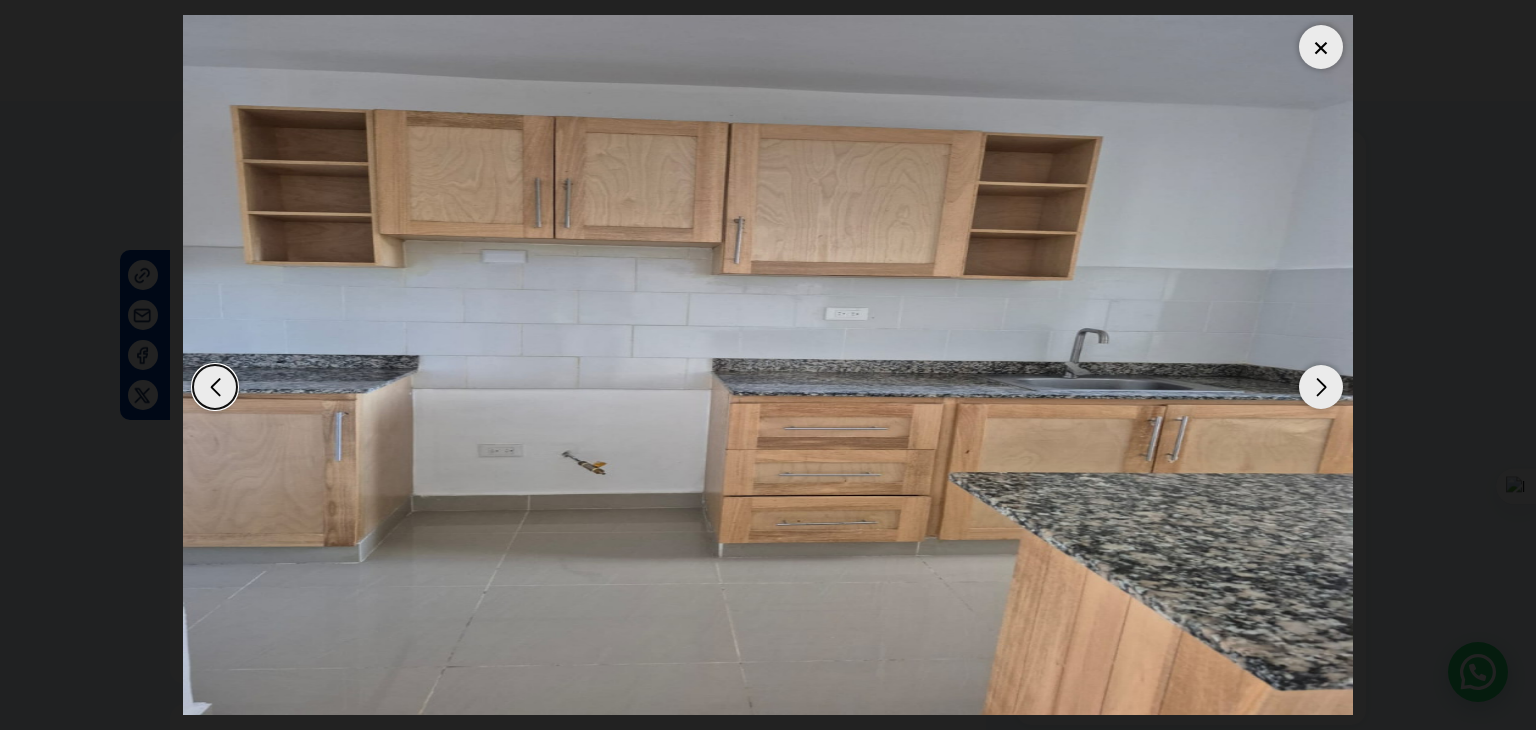 click at bounding box center (1321, 387) 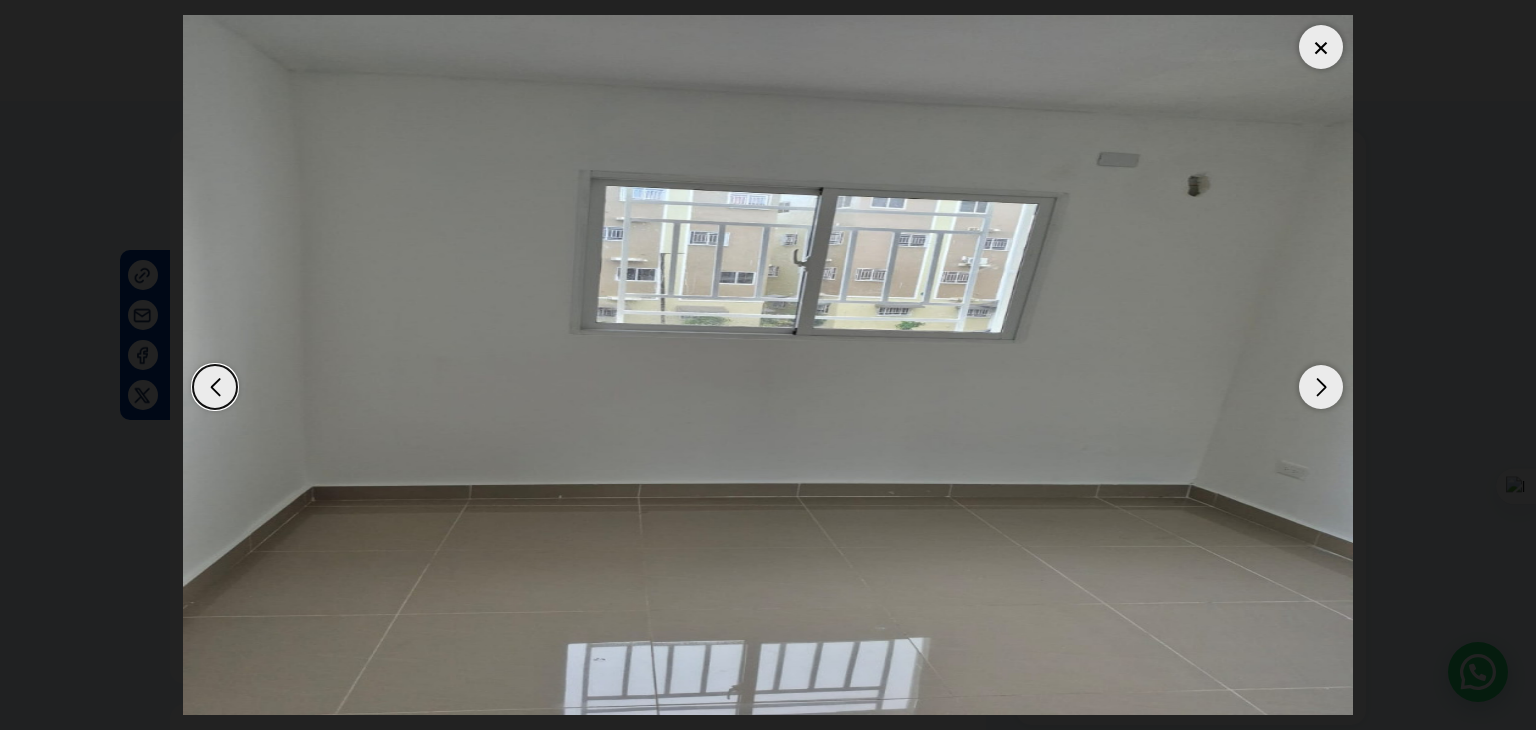 click at bounding box center (1321, 387) 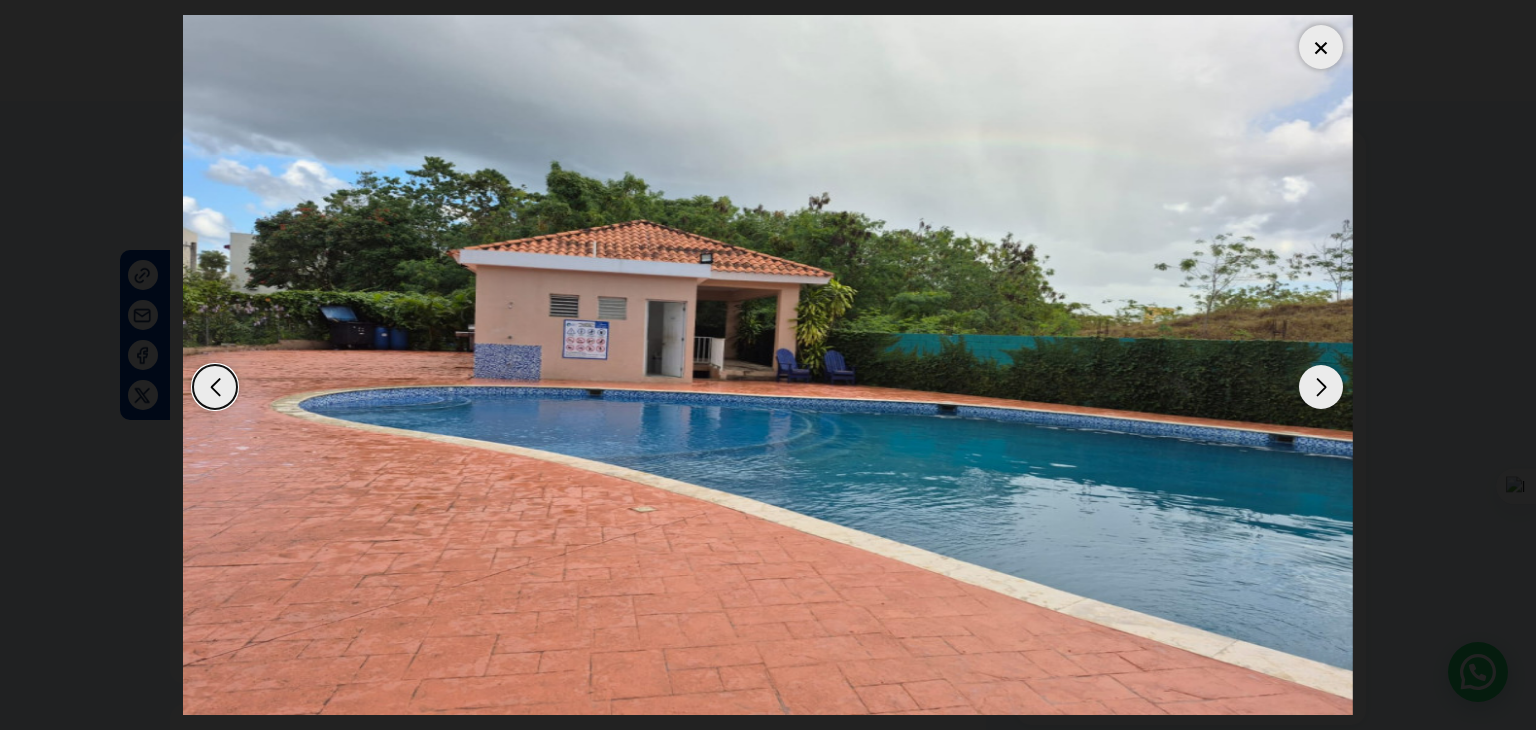 click at bounding box center [1321, 387] 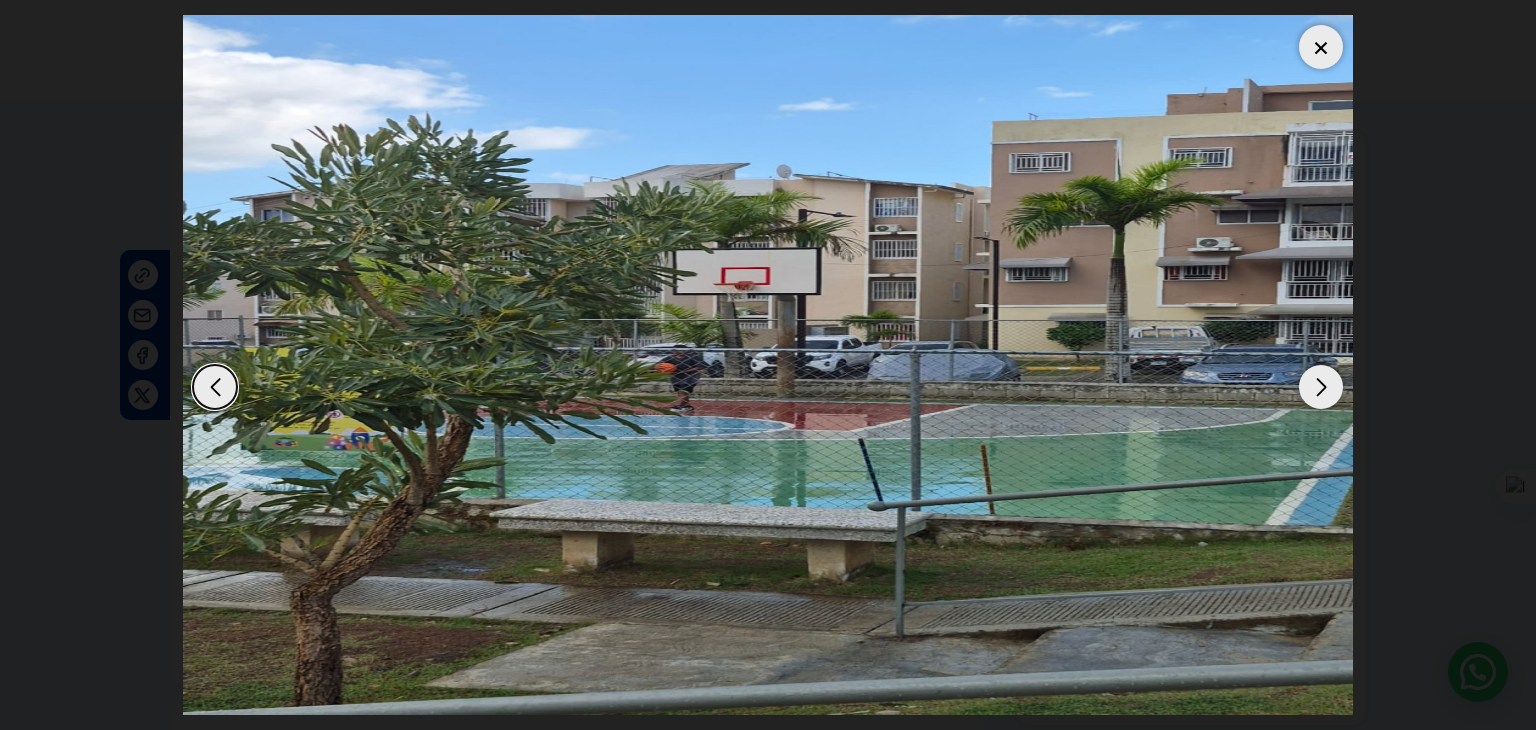 click at bounding box center [1321, 387] 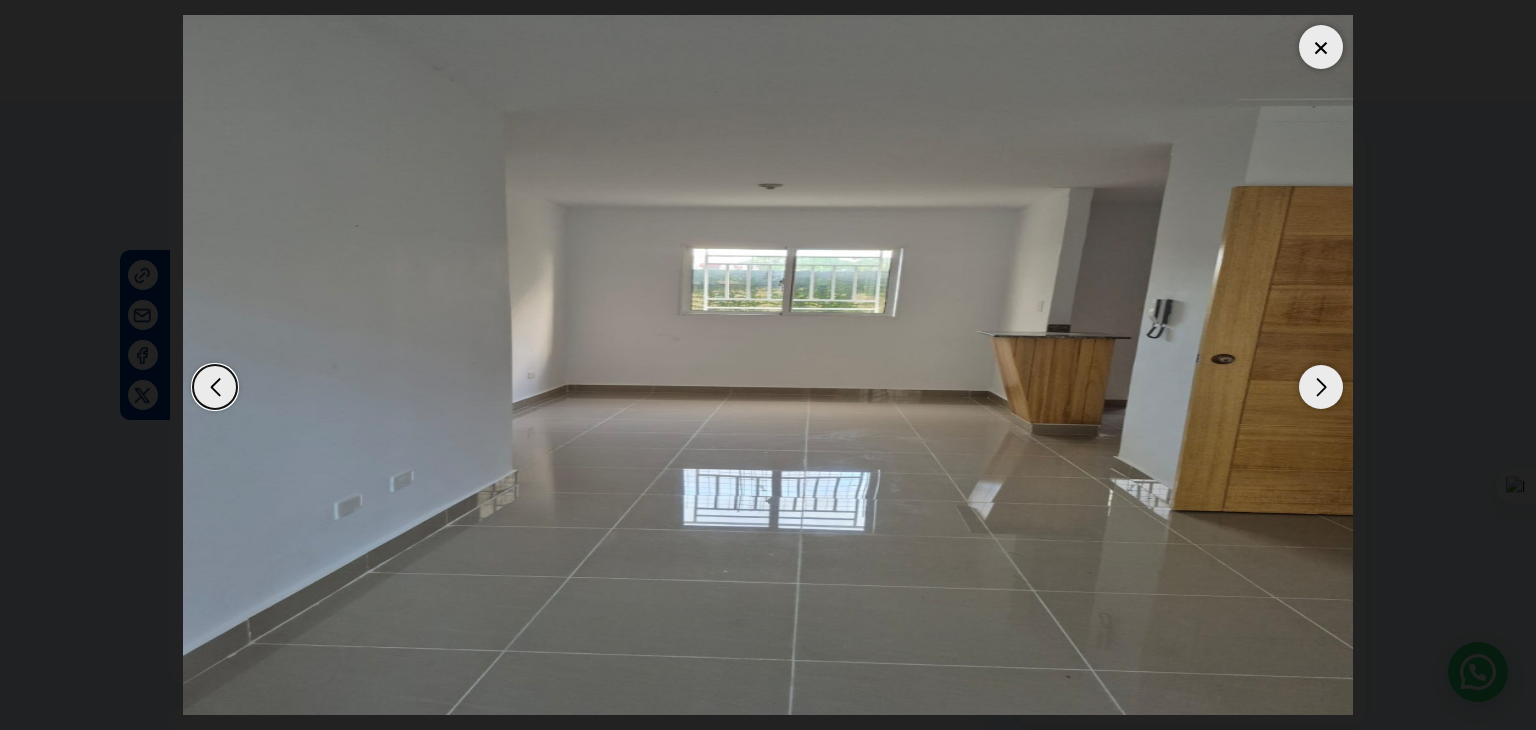 click at bounding box center [1321, 387] 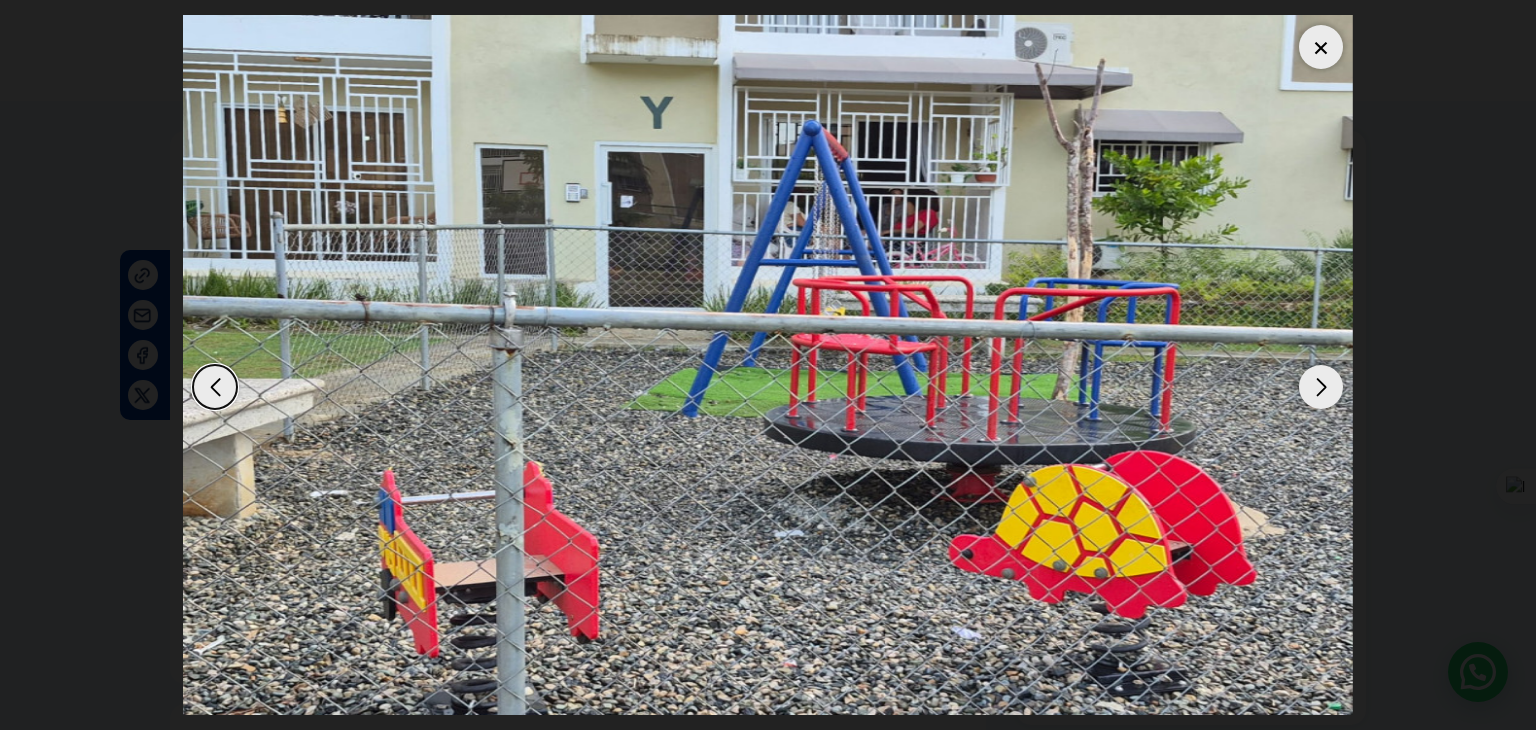 click at bounding box center (1321, 47) 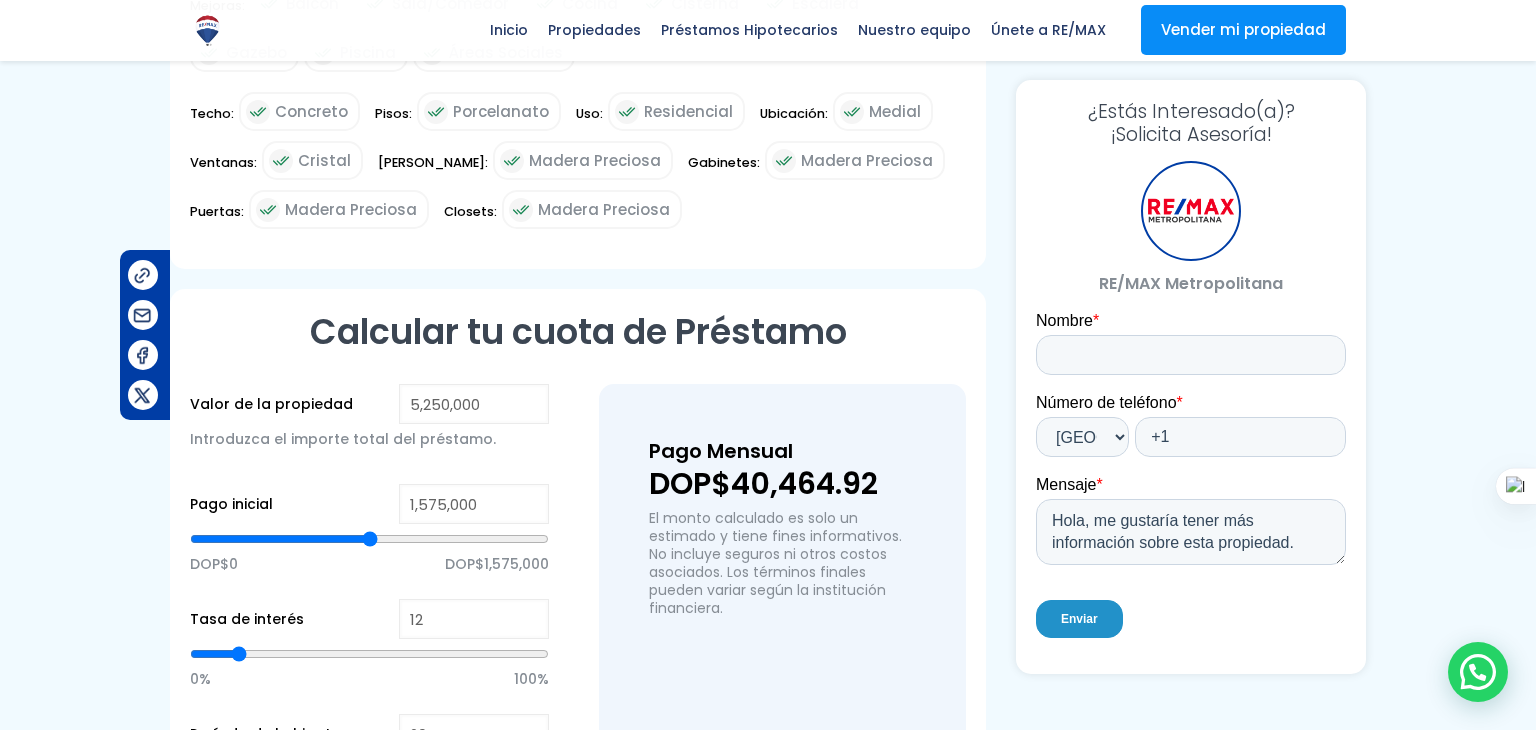 scroll, scrollTop: 0, scrollLeft: 0, axis: both 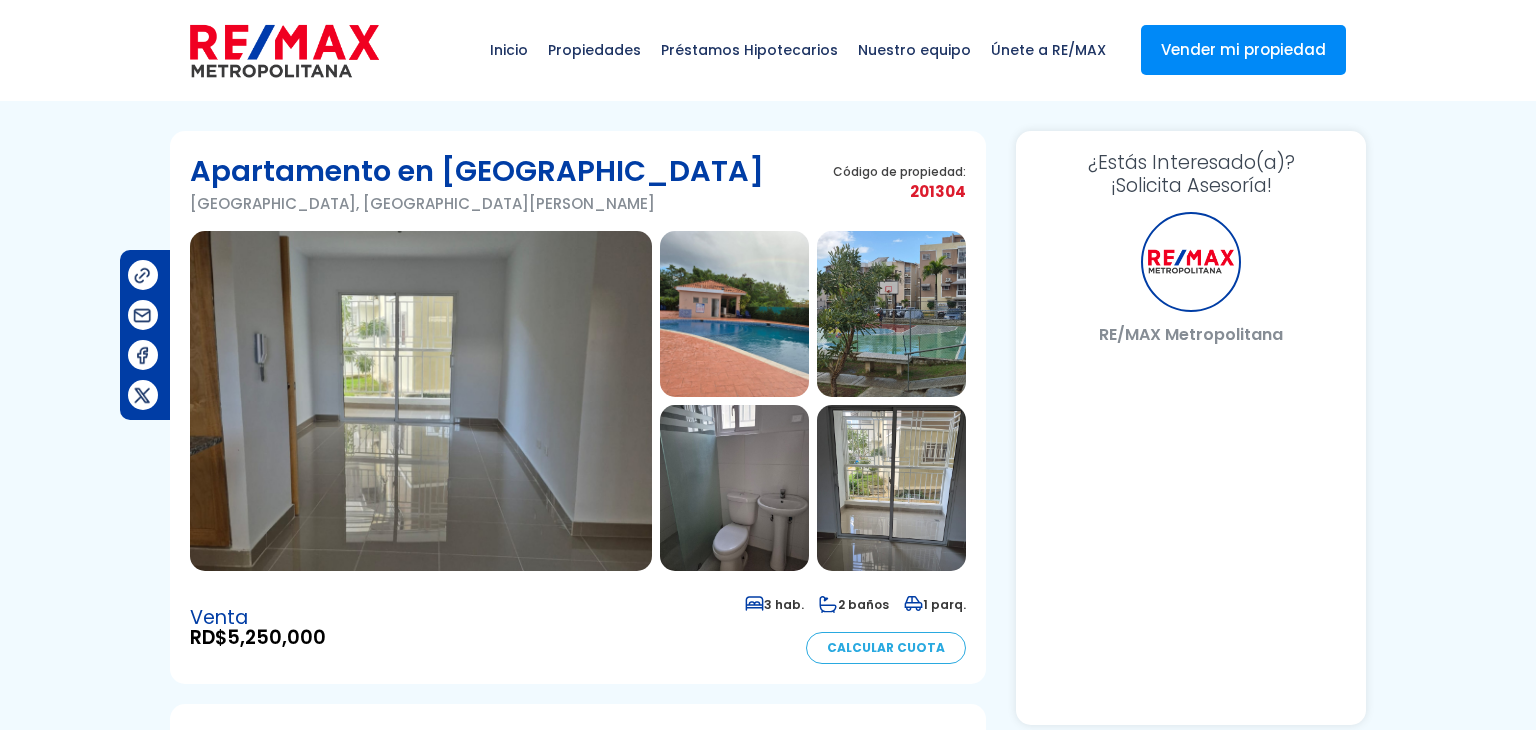 select on "DO" 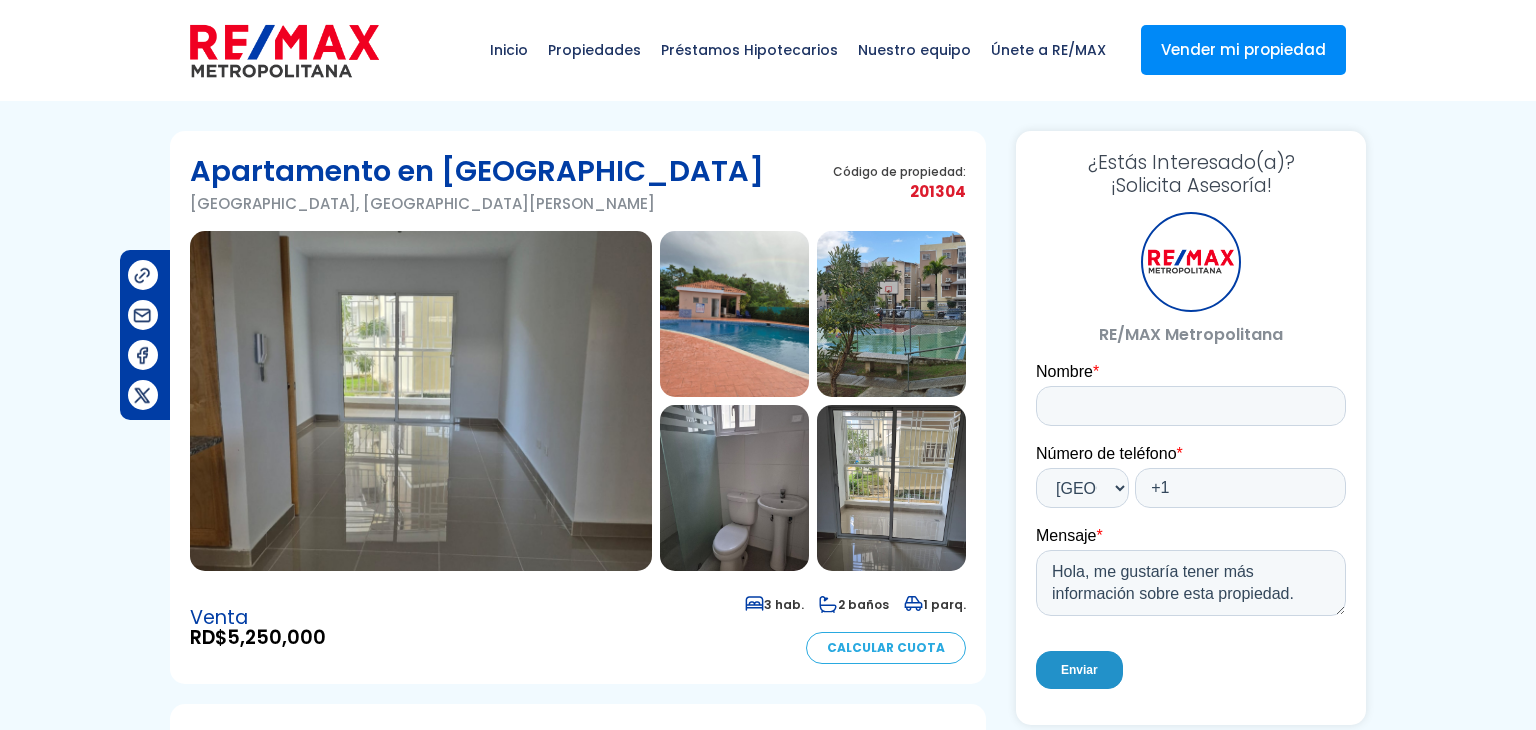 scroll, scrollTop: 0, scrollLeft: 0, axis: both 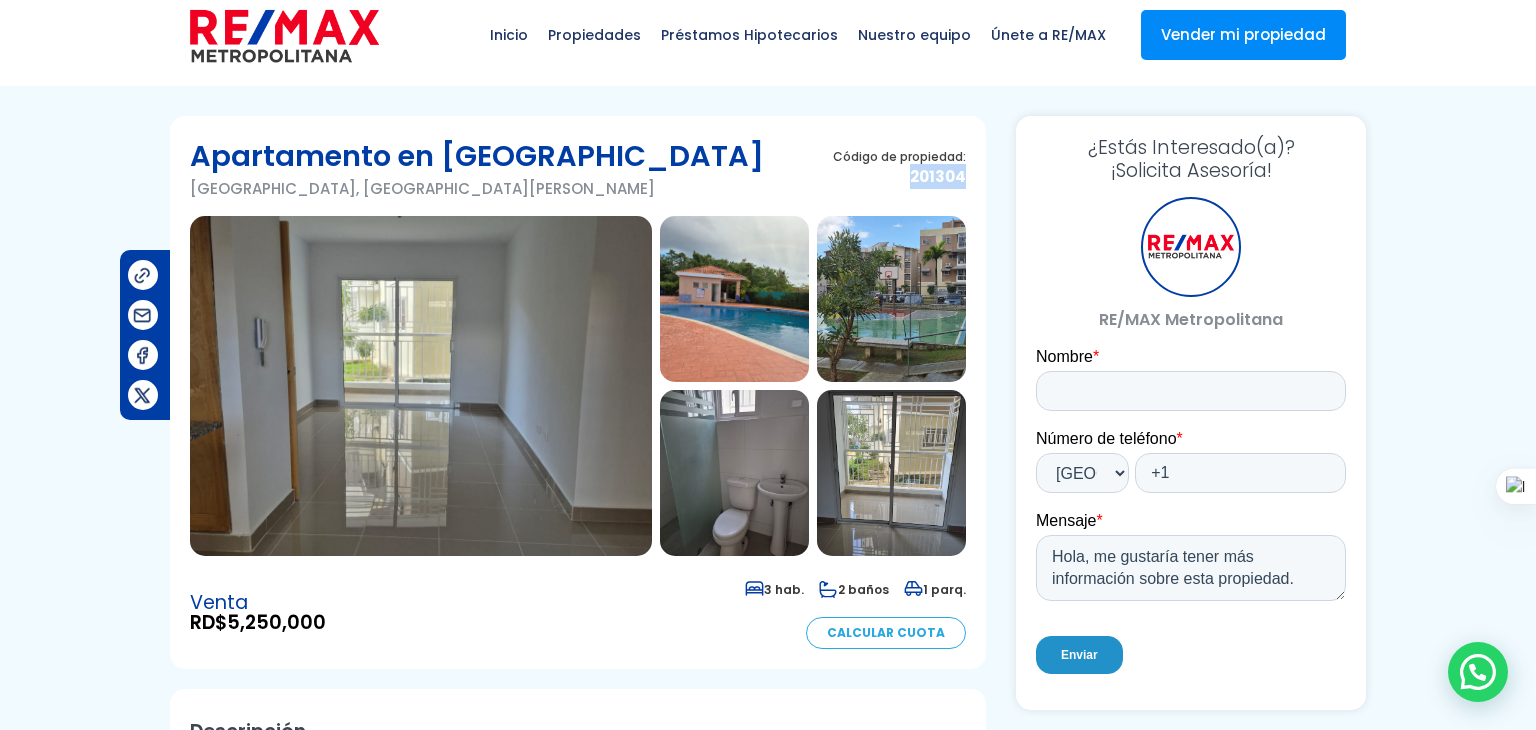 drag, startPoint x: 912, startPoint y: 170, endPoint x: 988, endPoint y: 173, distance: 76.05919 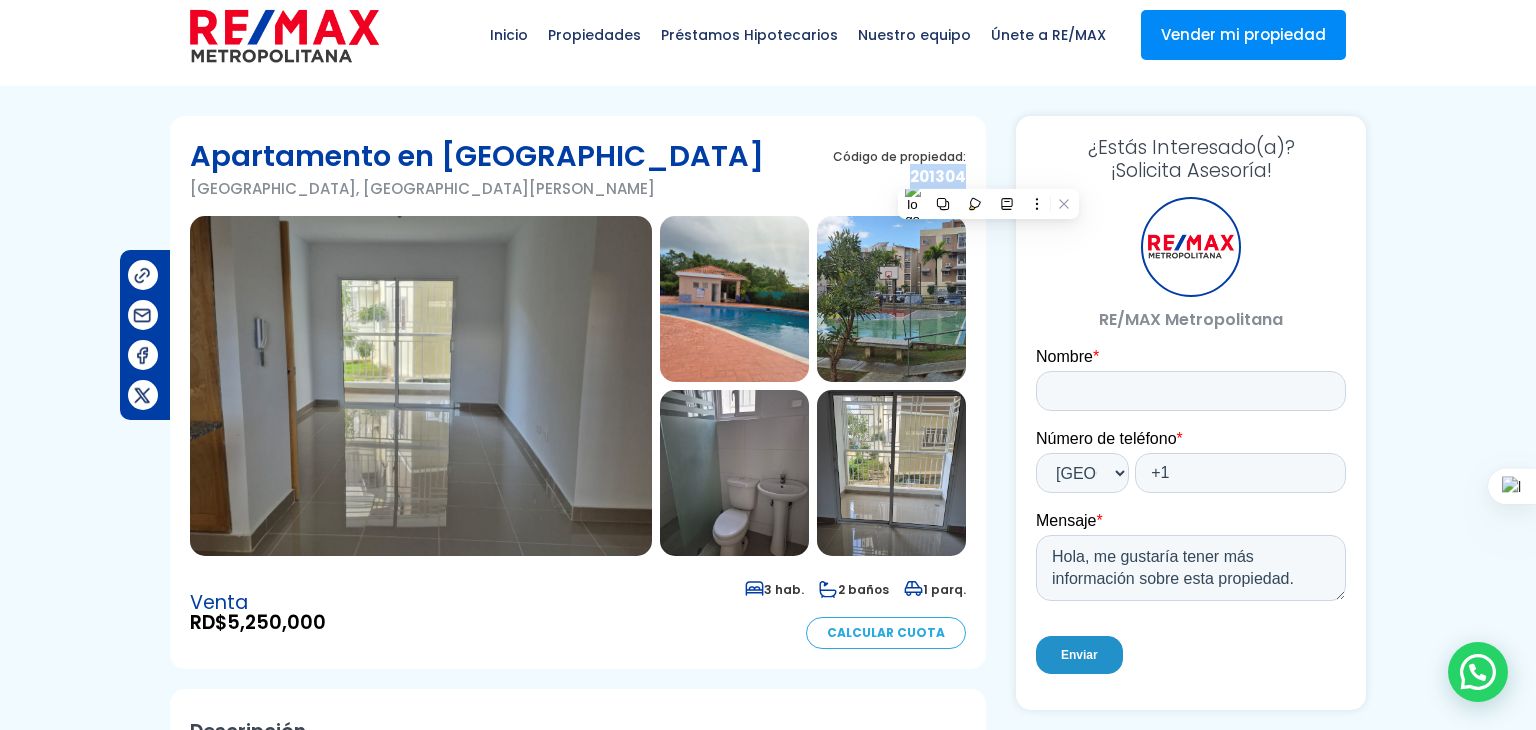 copy on "201304" 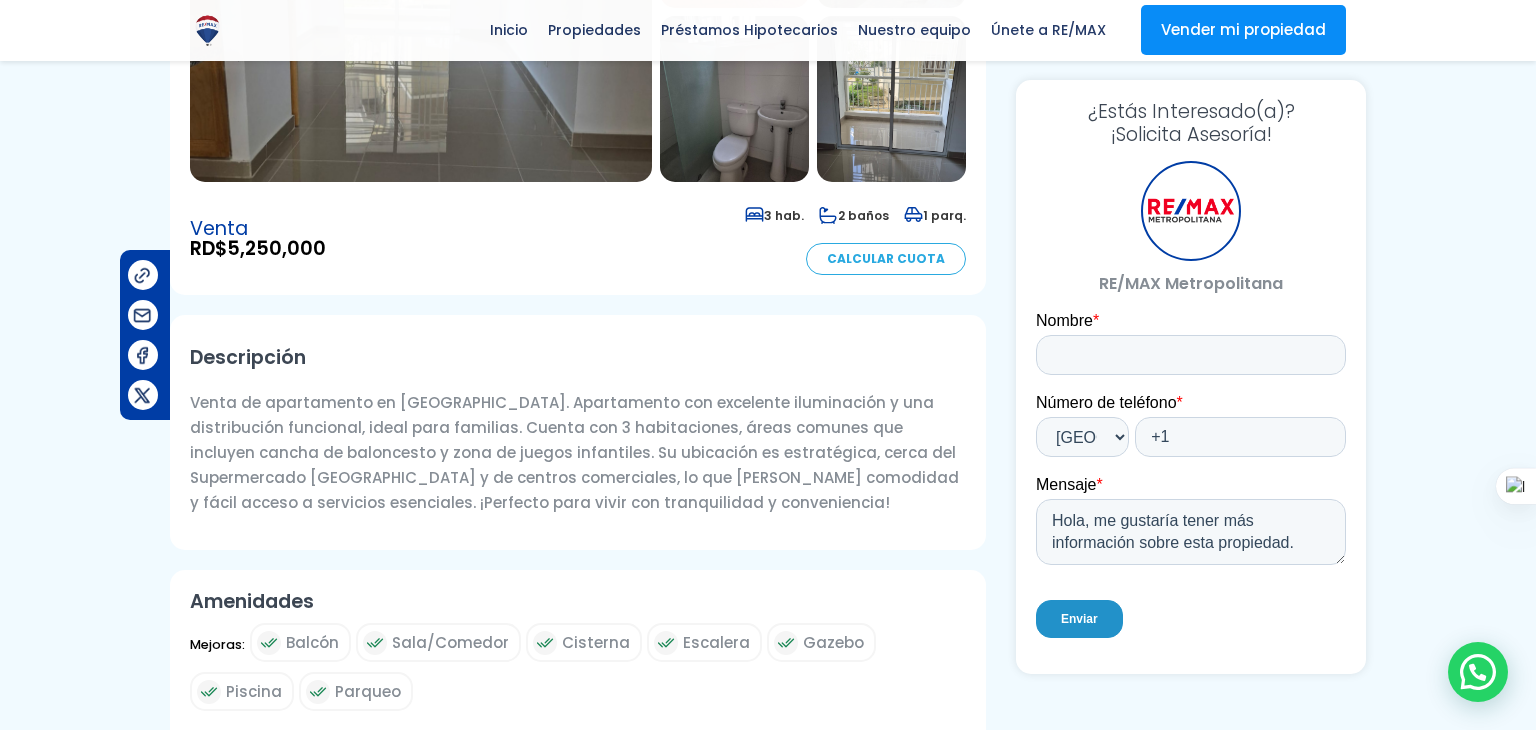 scroll, scrollTop: 0, scrollLeft: 0, axis: both 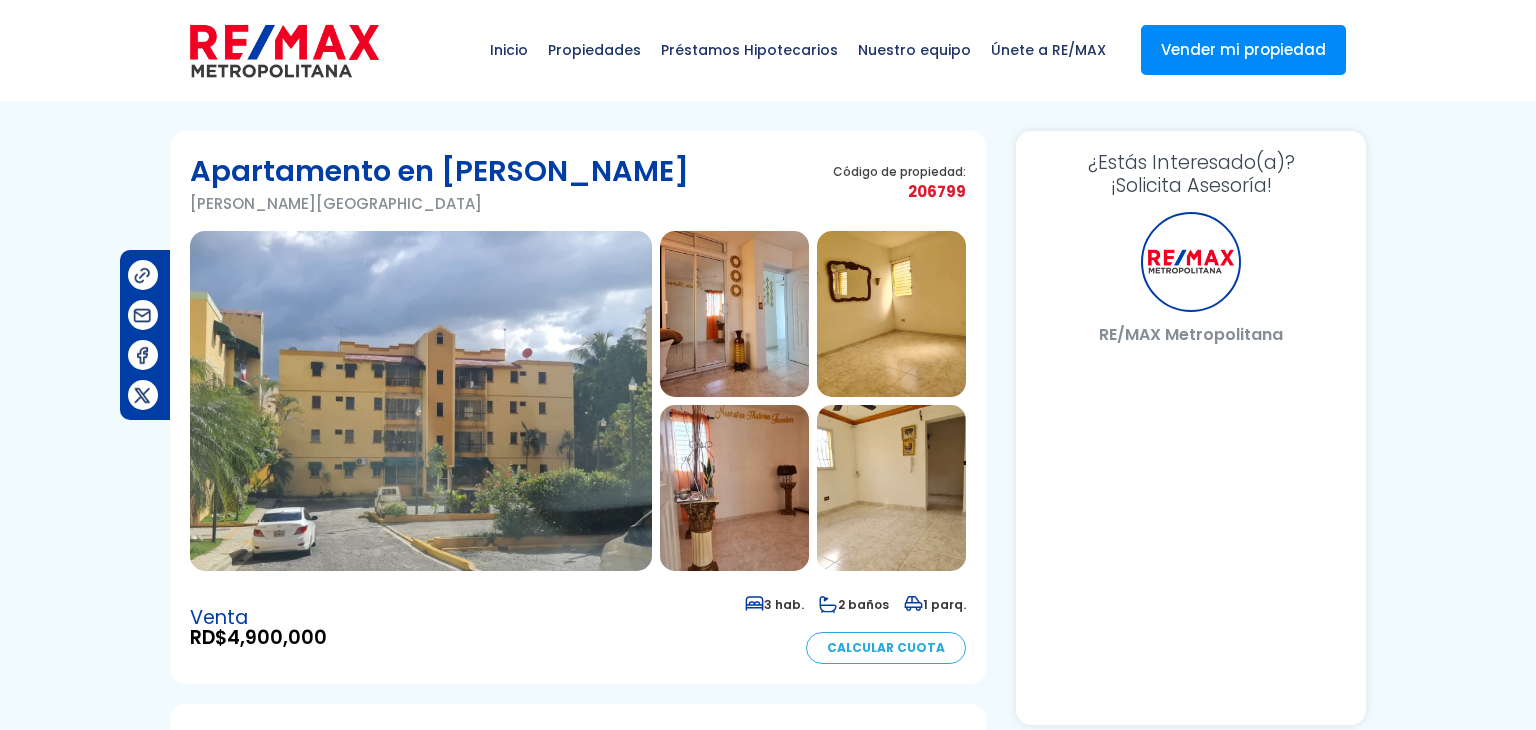 select on "DO" 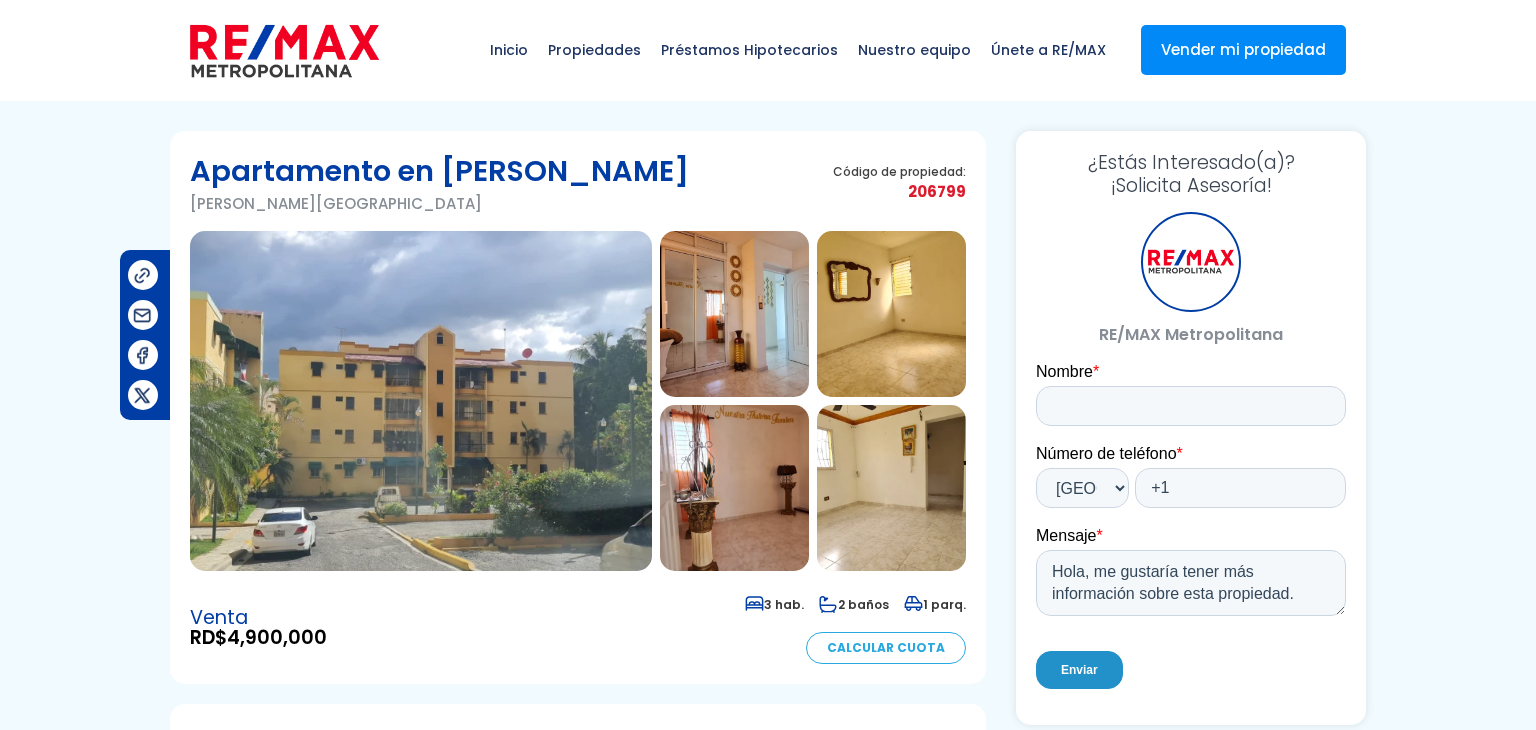 scroll, scrollTop: 0, scrollLeft: 0, axis: both 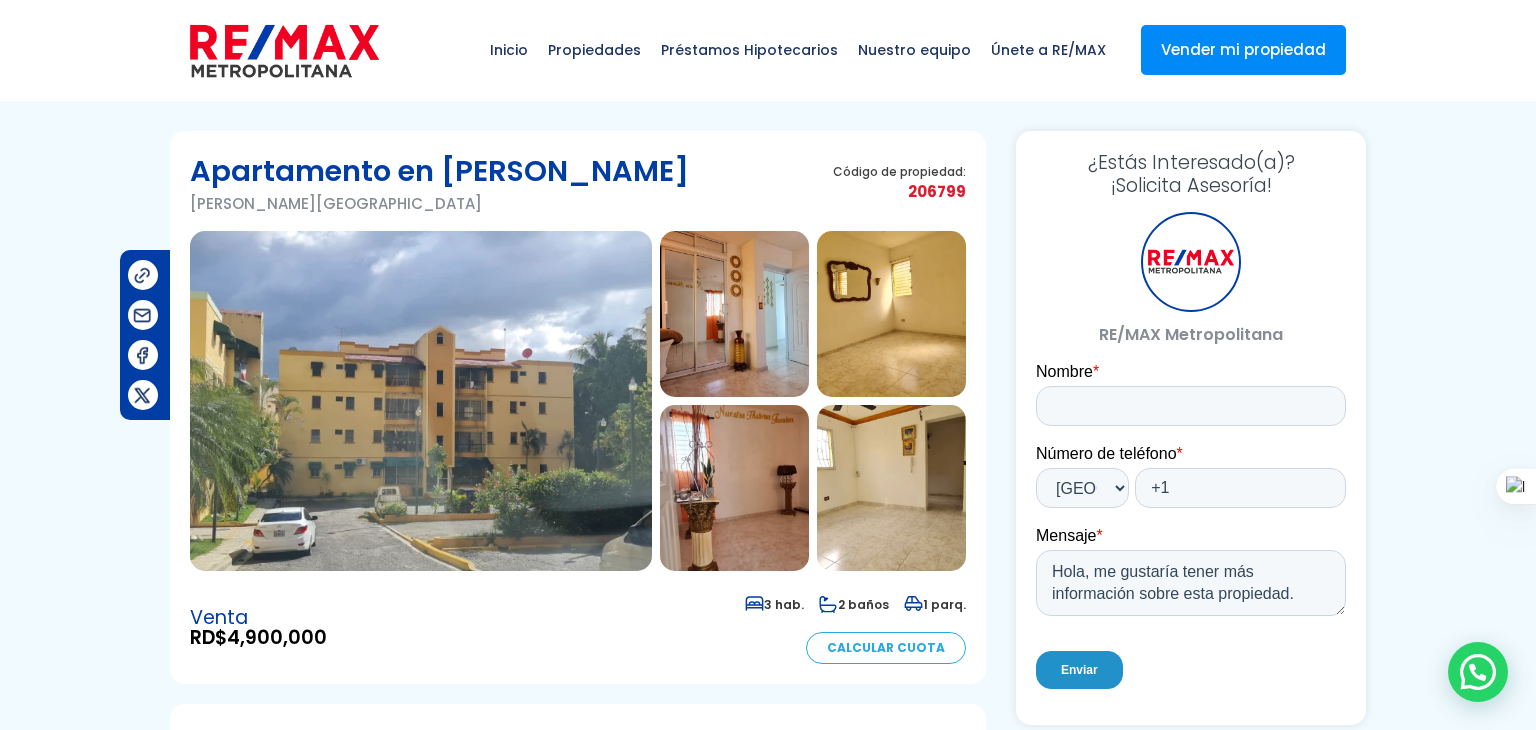 click at bounding box center (421, 401) 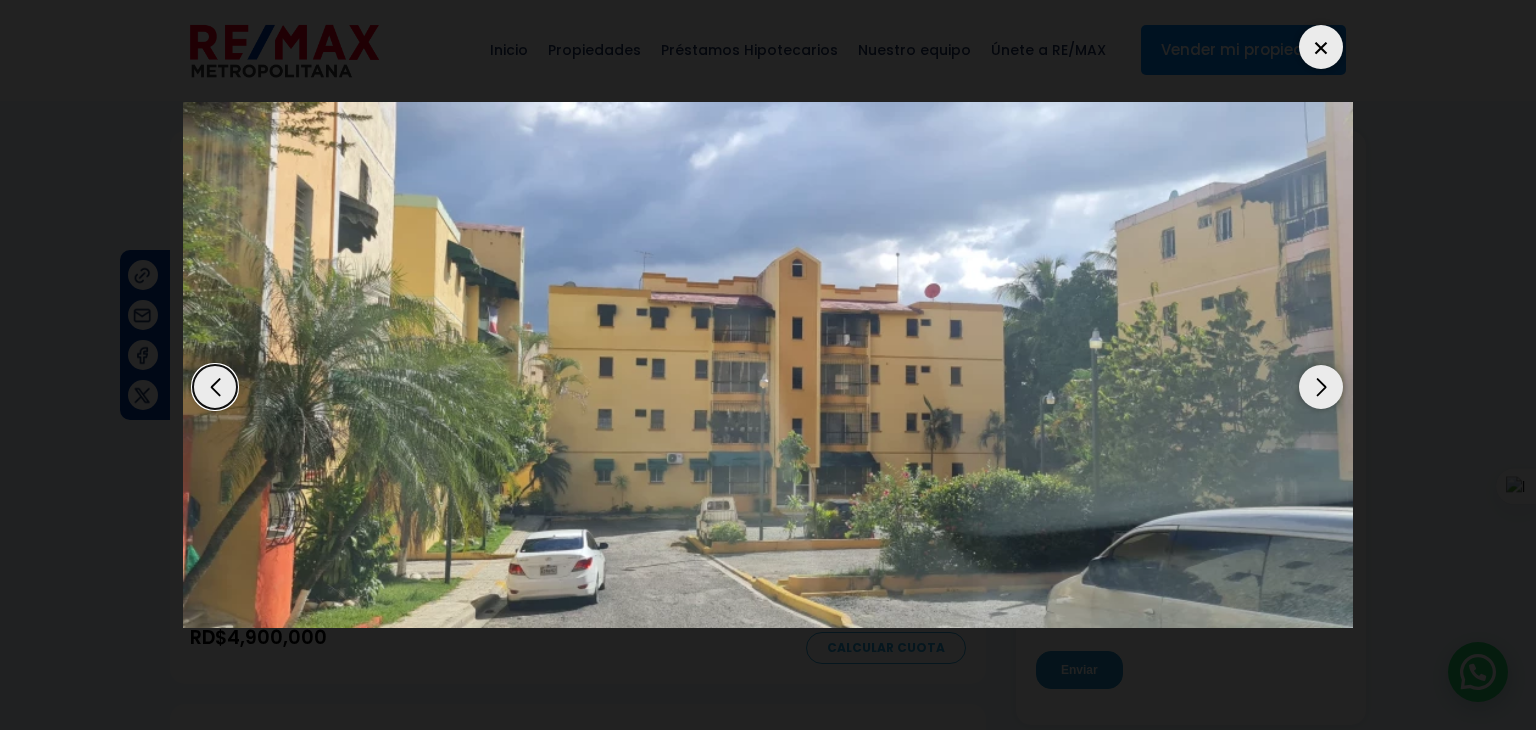 click at bounding box center (1321, 387) 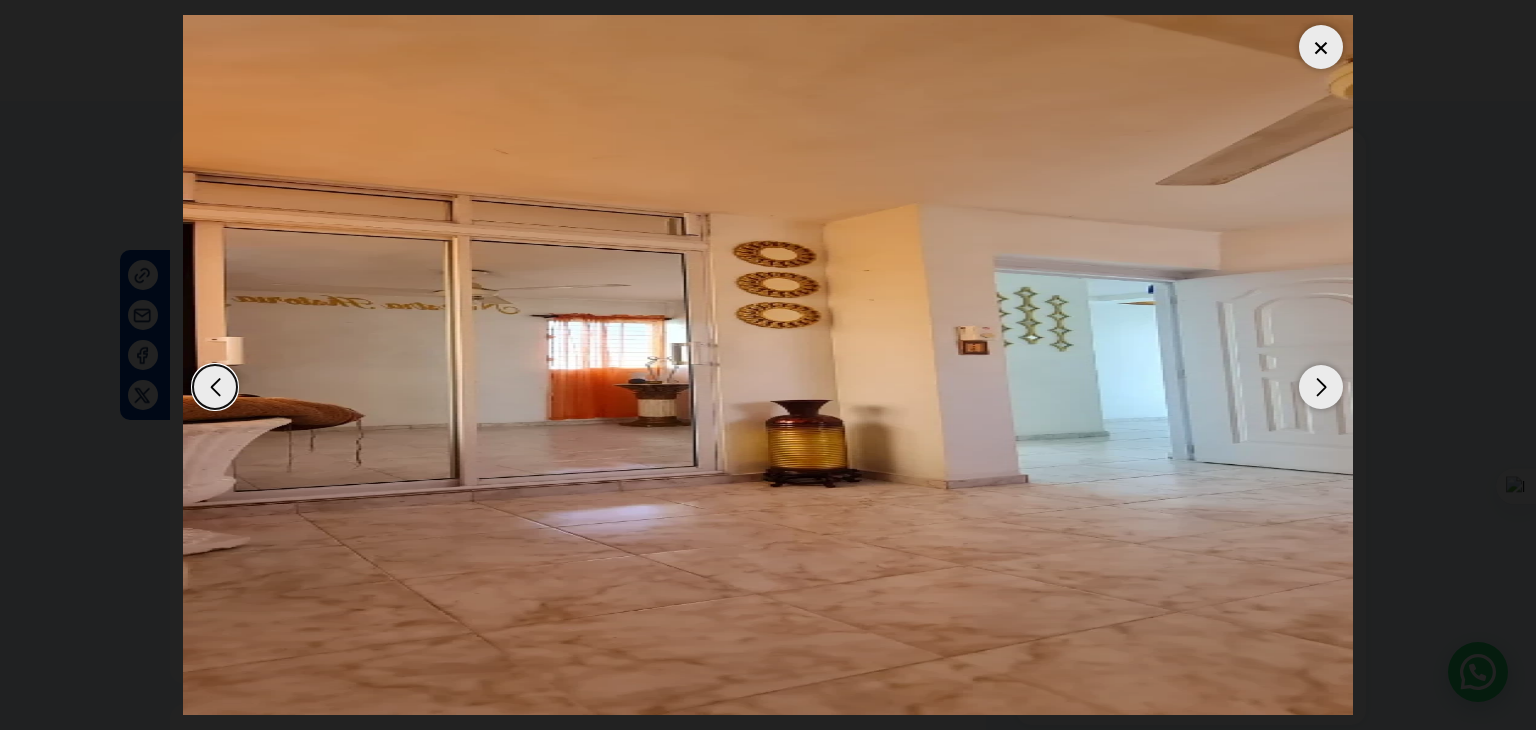 click at bounding box center (1321, 387) 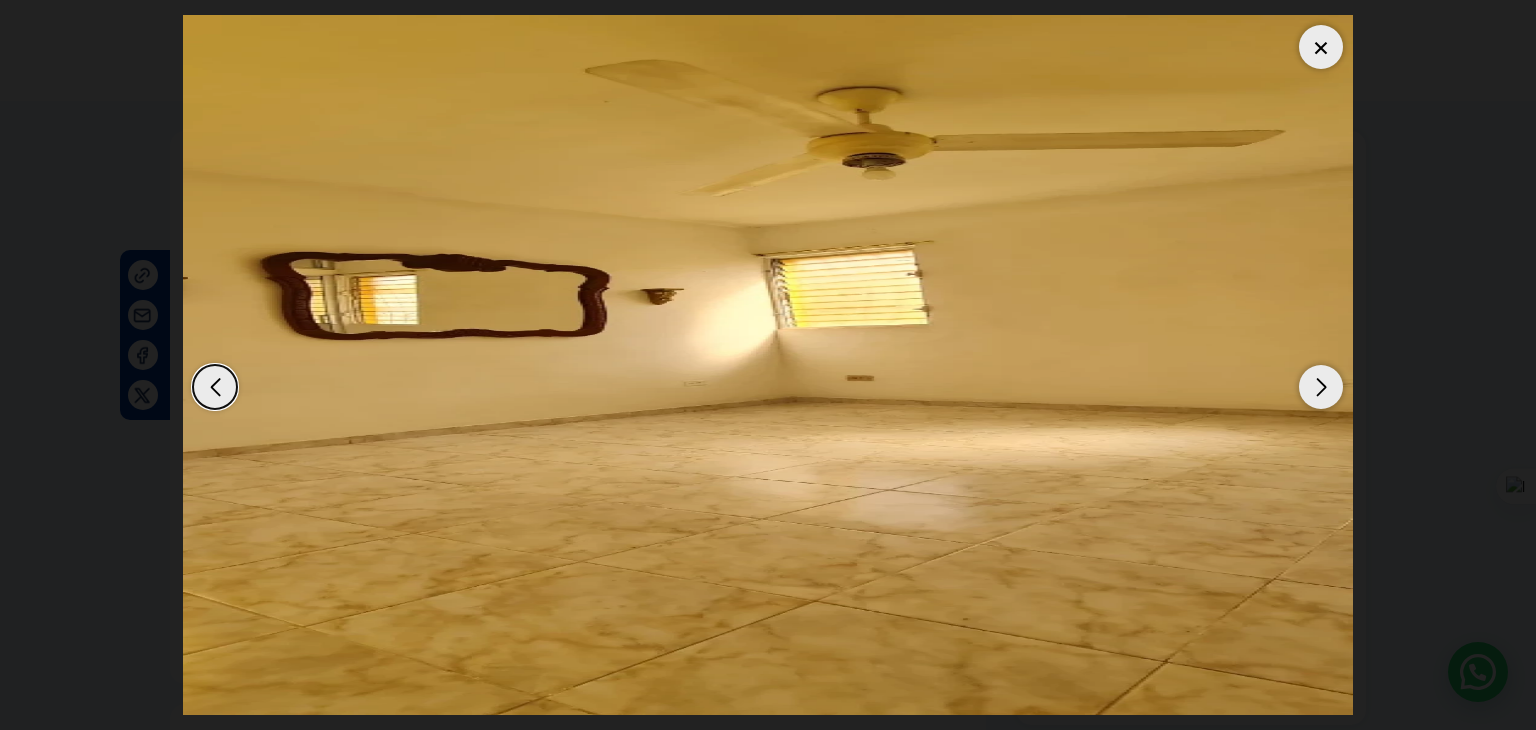 click at bounding box center (1321, 387) 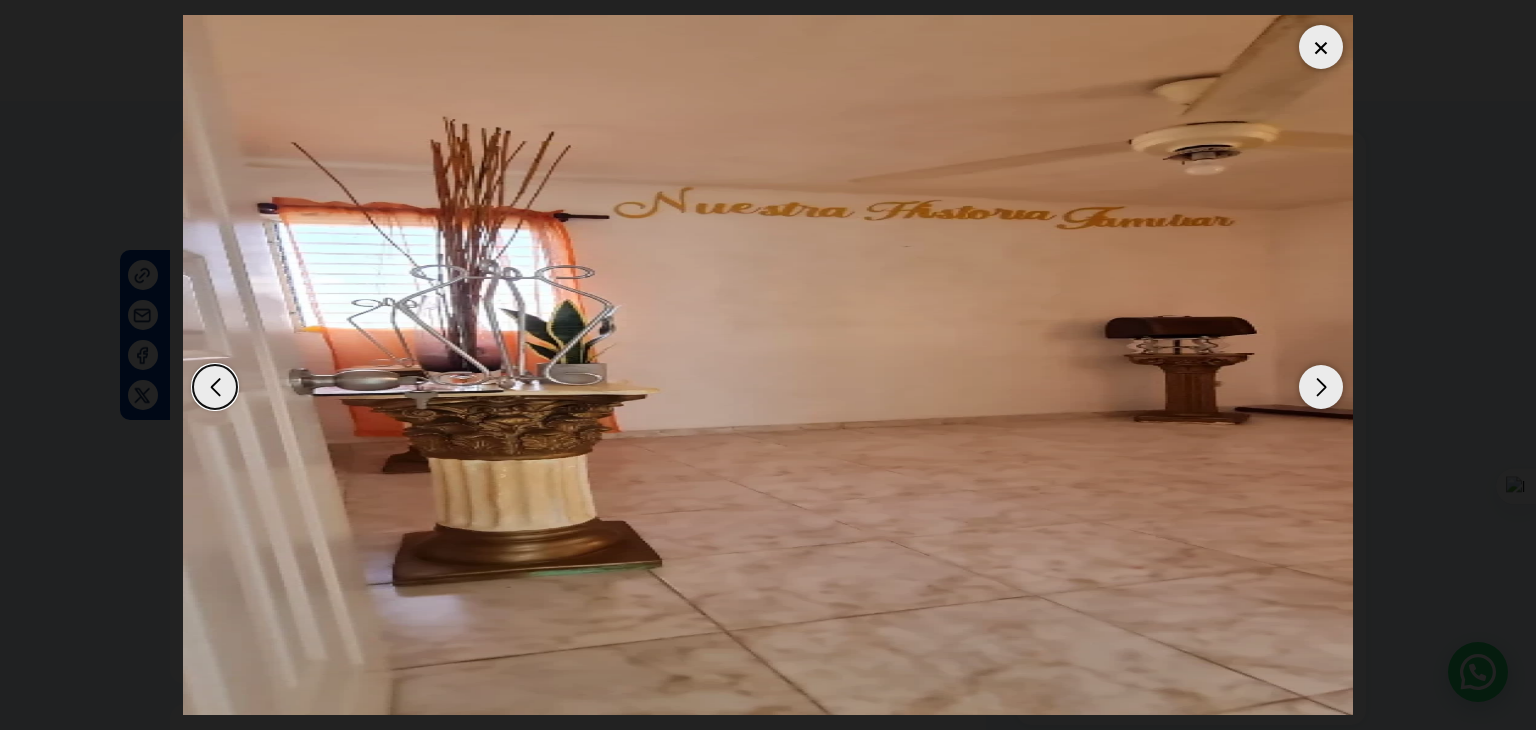 click at bounding box center (1321, 387) 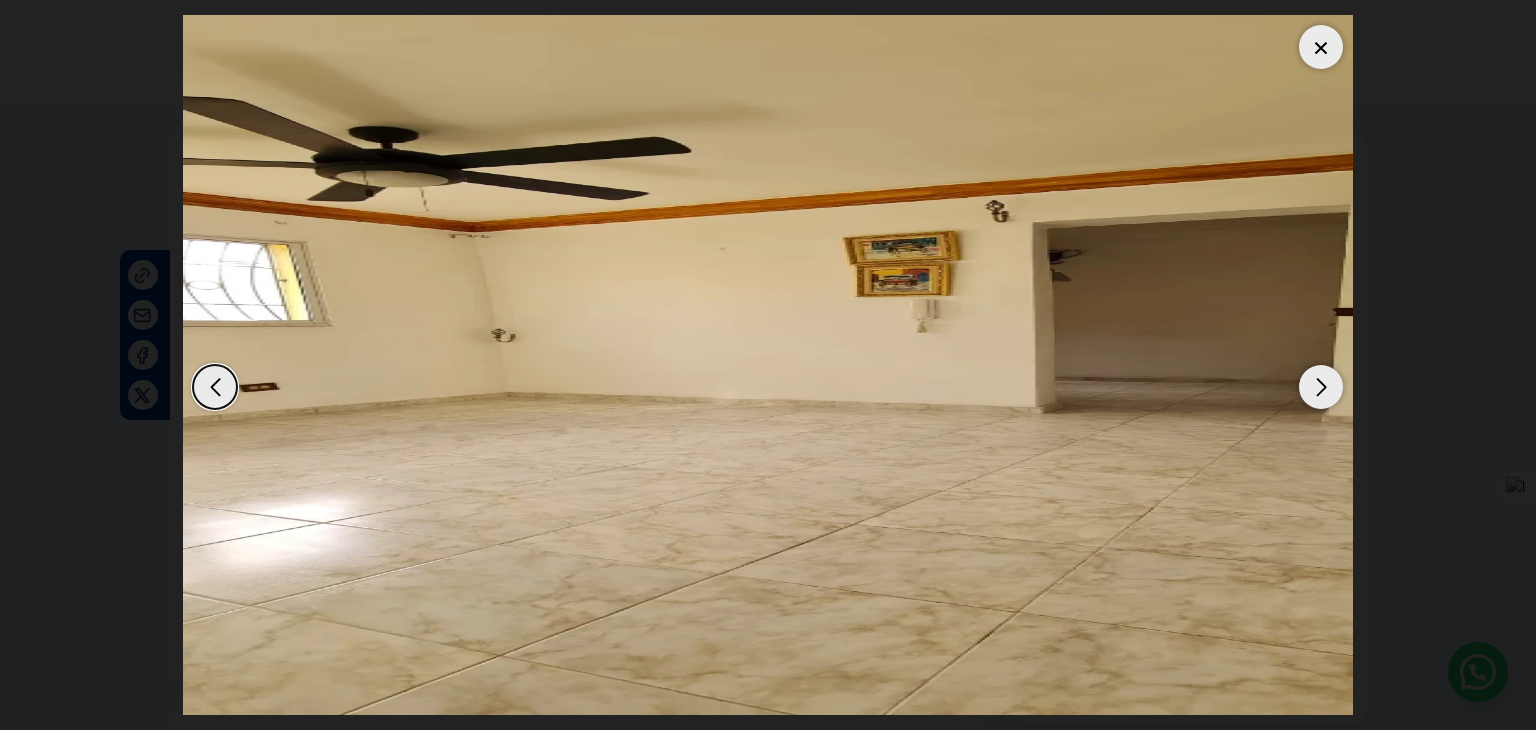 click at bounding box center (1321, 47) 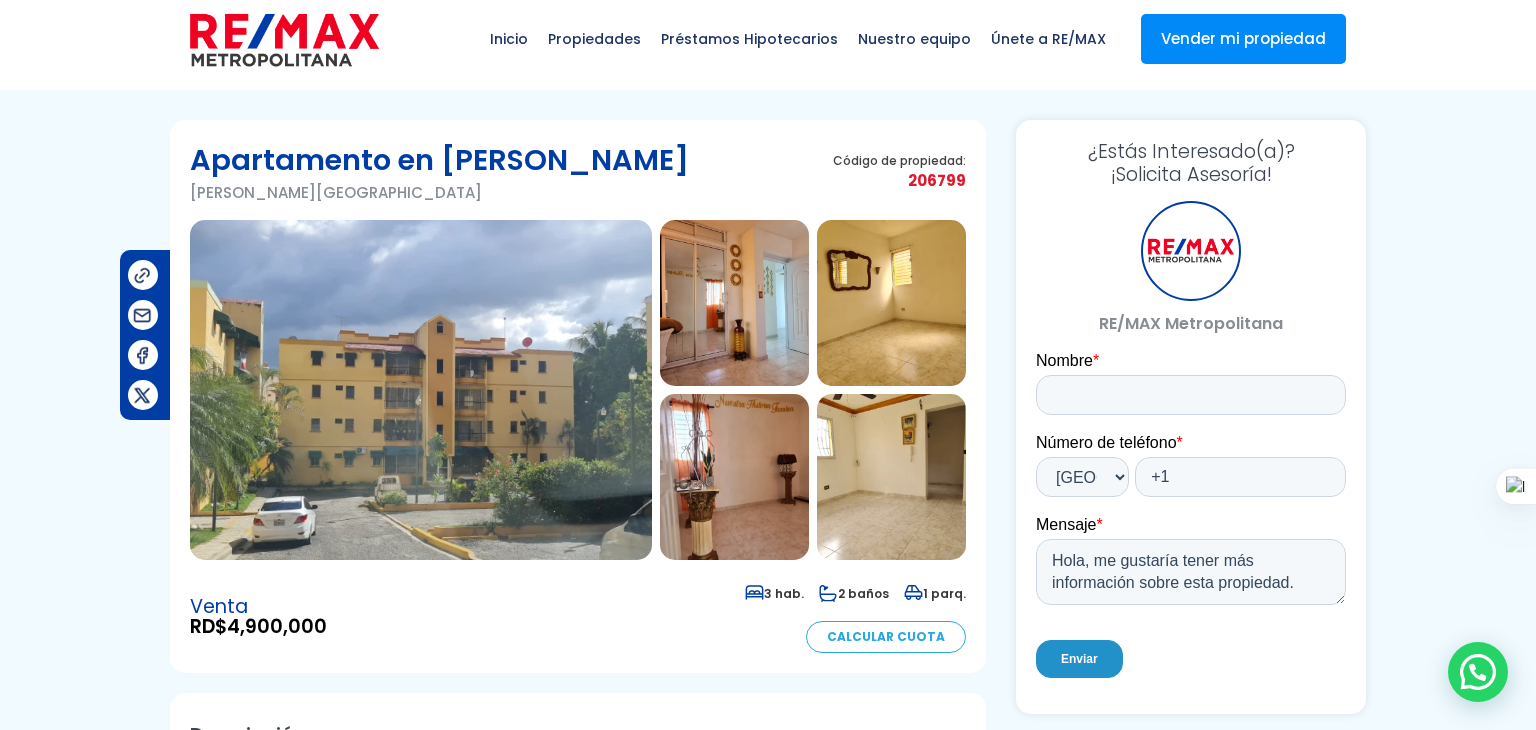 scroll, scrollTop: 12, scrollLeft: 0, axis: vertical 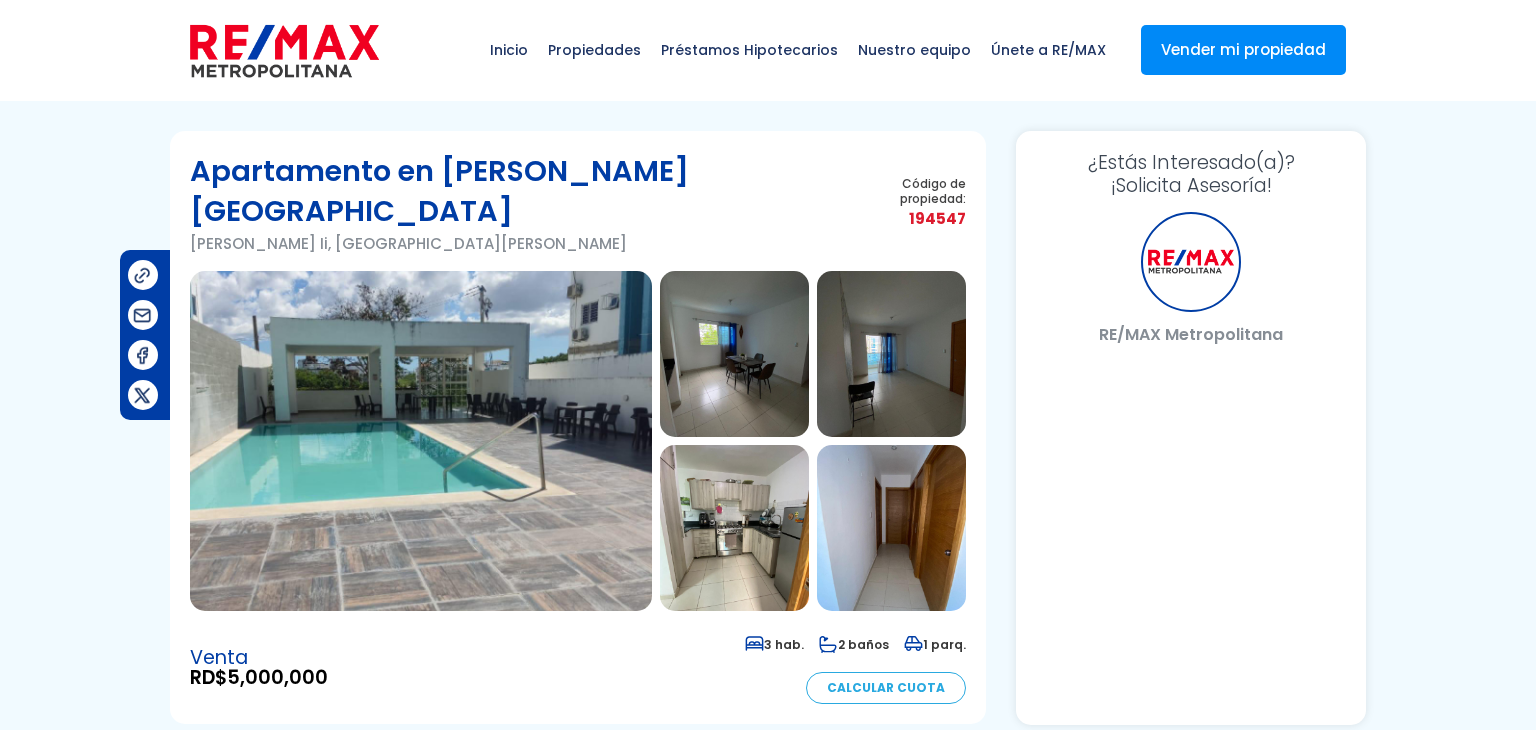 select on "DO" 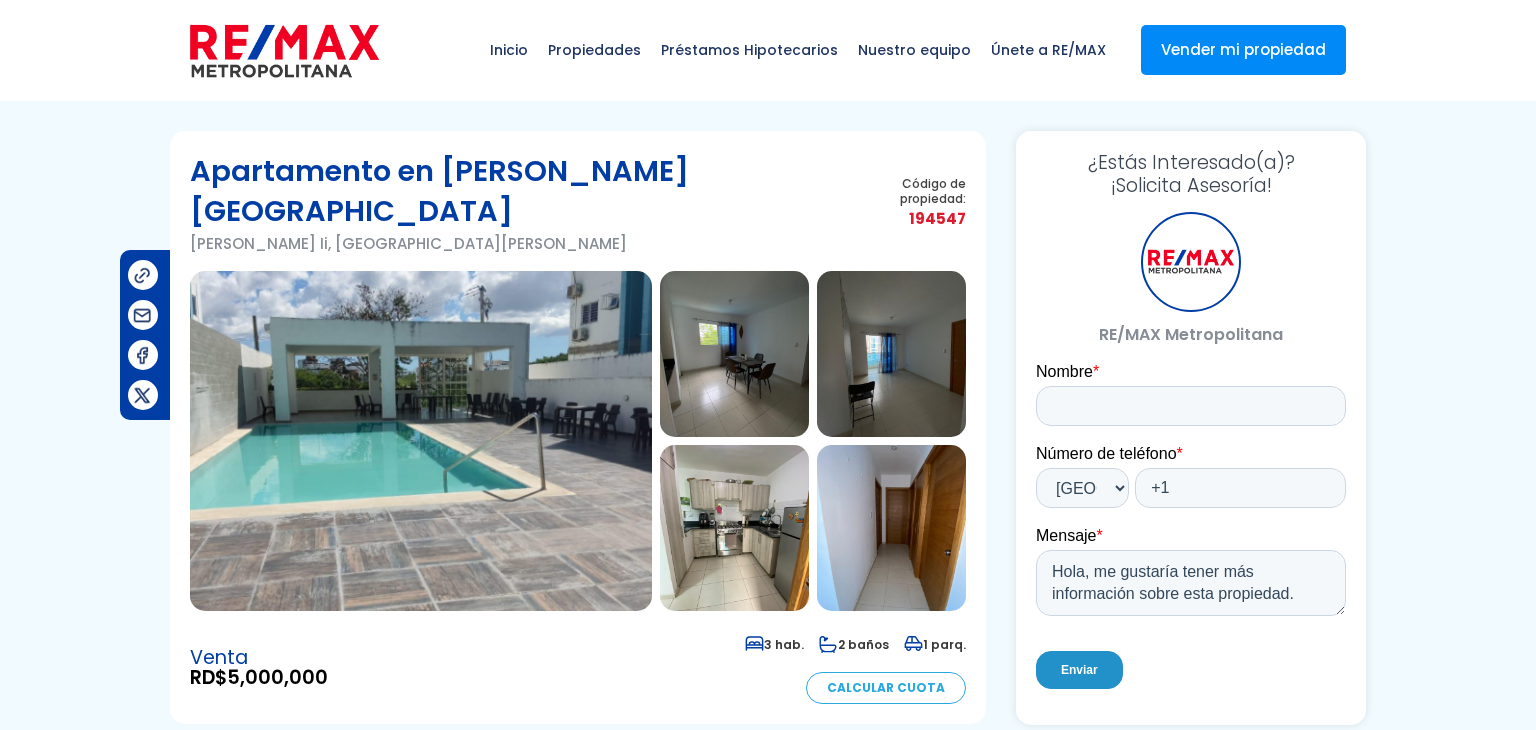scroll, scrollTop: 0, scrollLeft: 0, axis: both 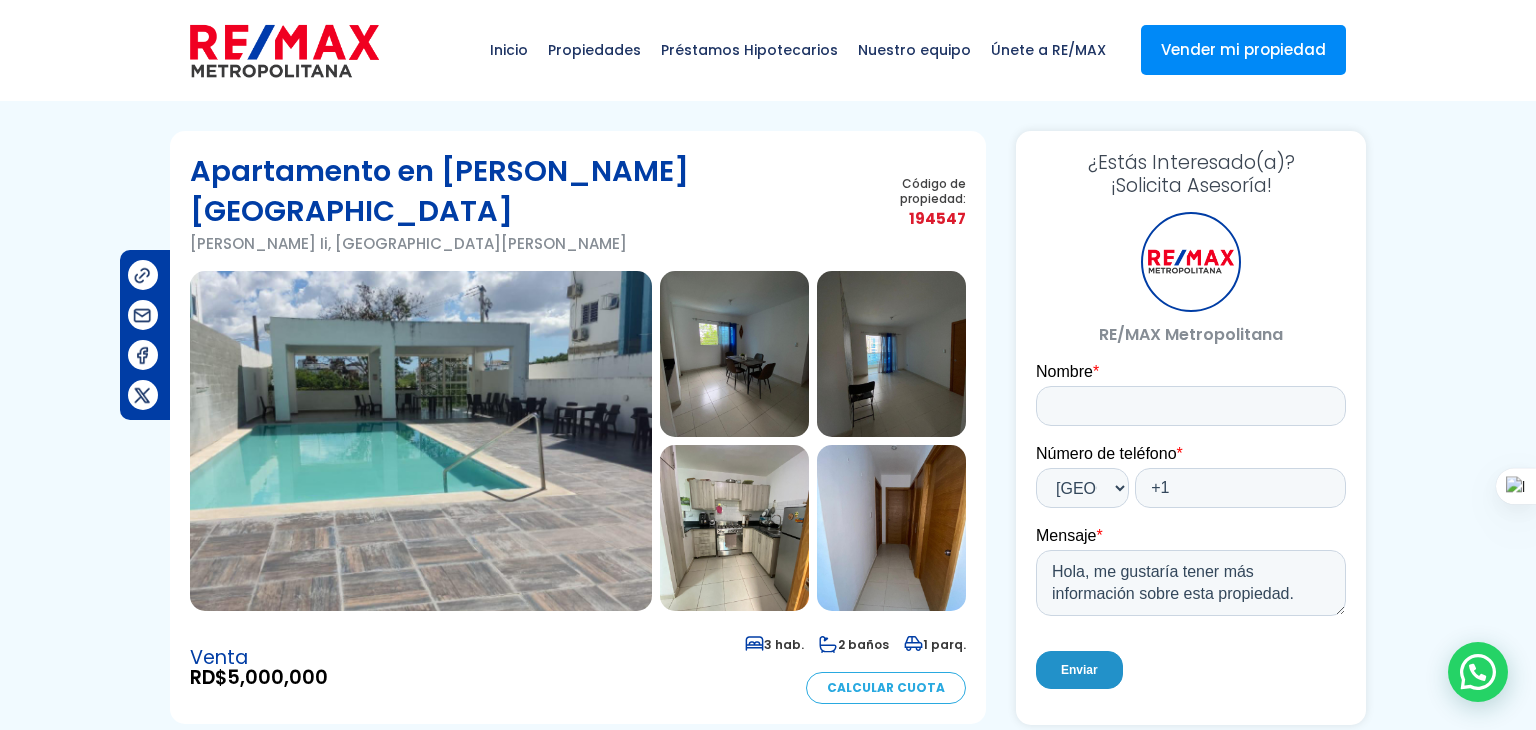click at bounding box center (734, 354) 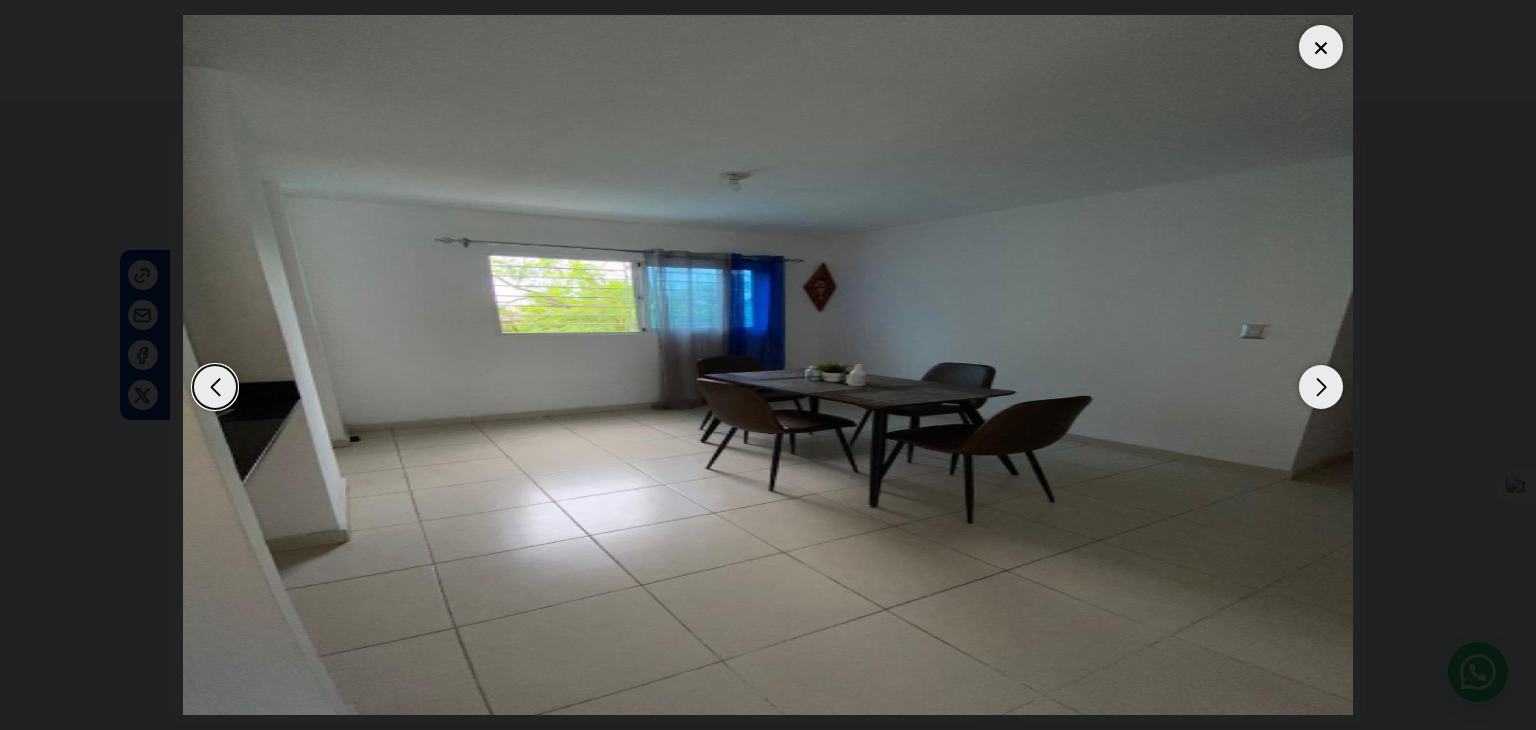 click at bounding box center (1321, 387) 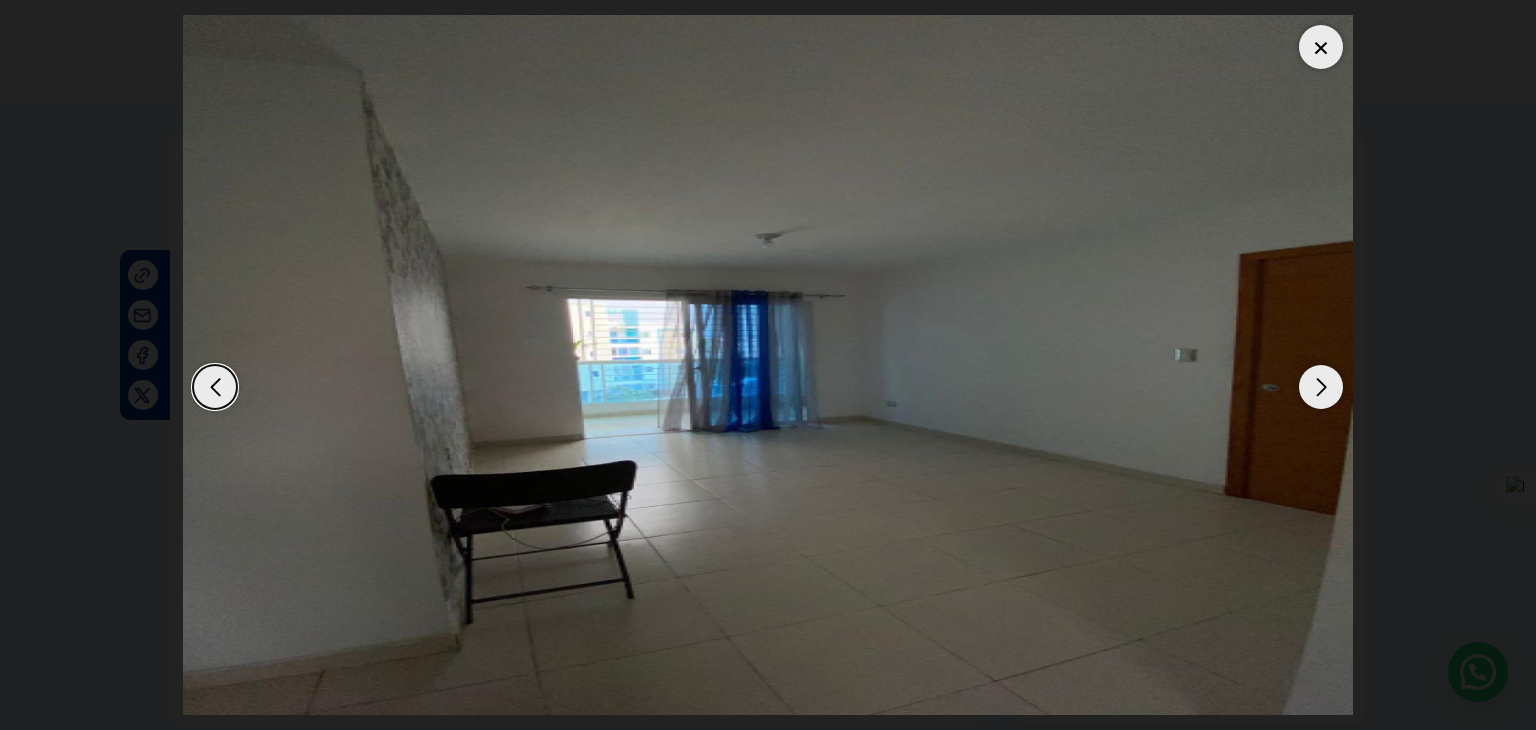 click at bounding box center (1321, 387) 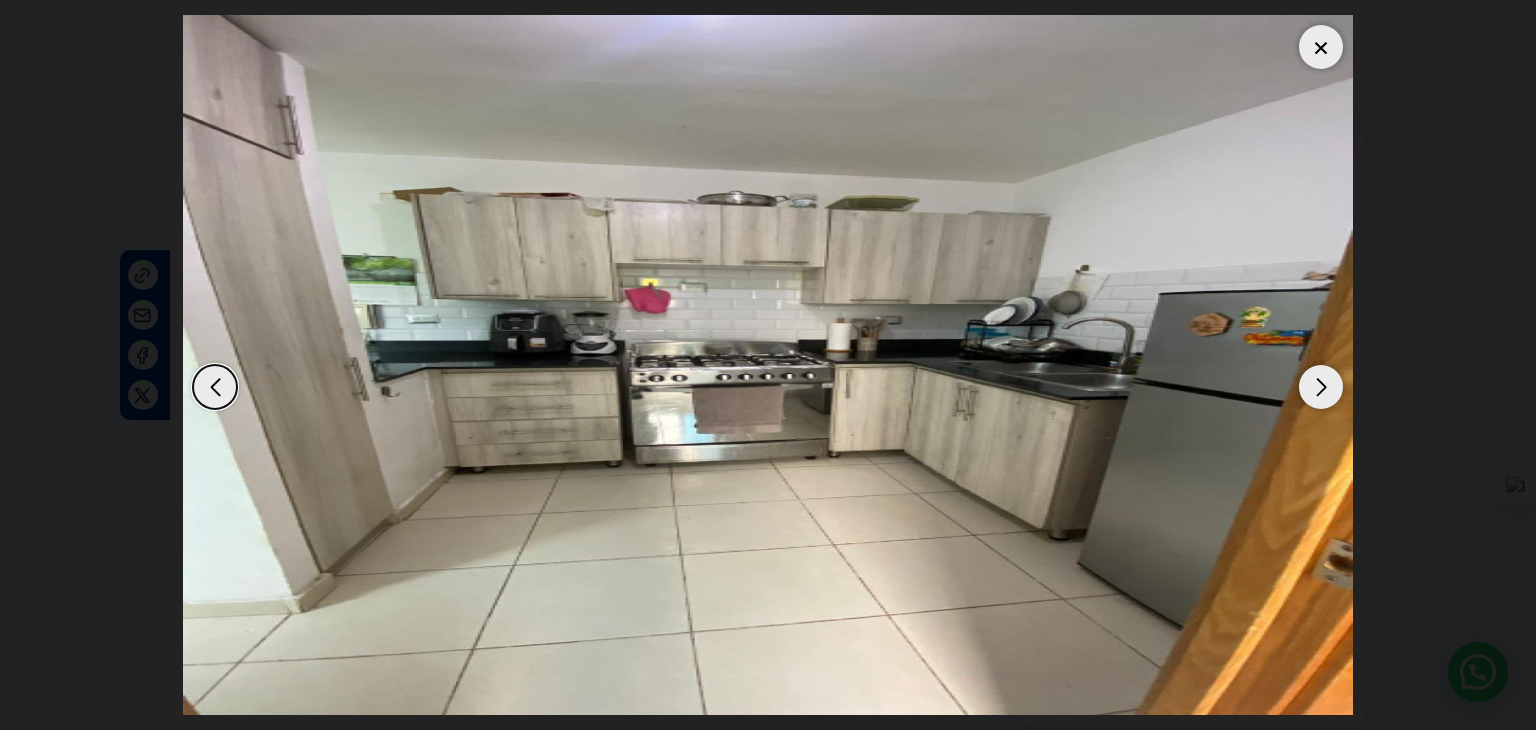 click at bounding box center [1321, 387] 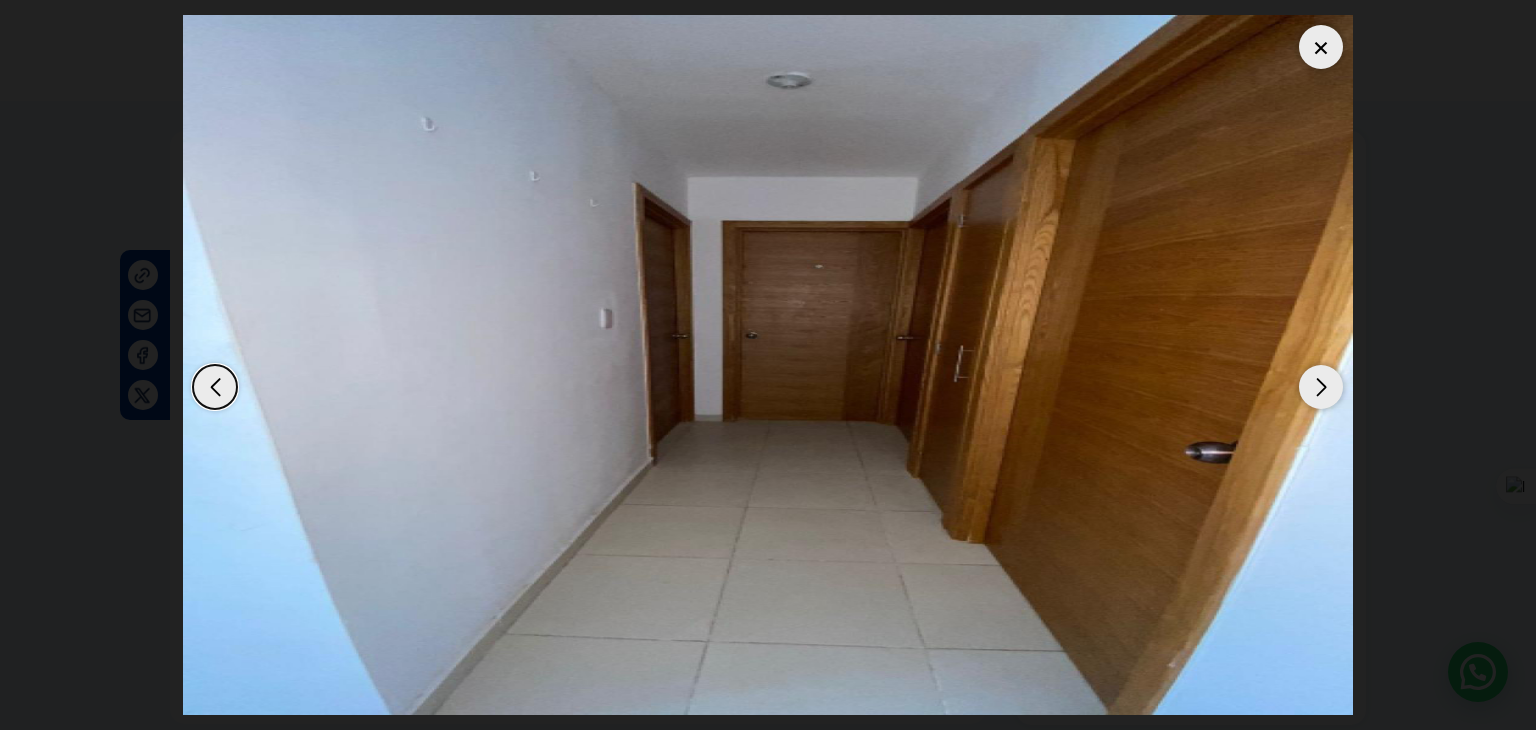 click at bounding box center [1321, 387] 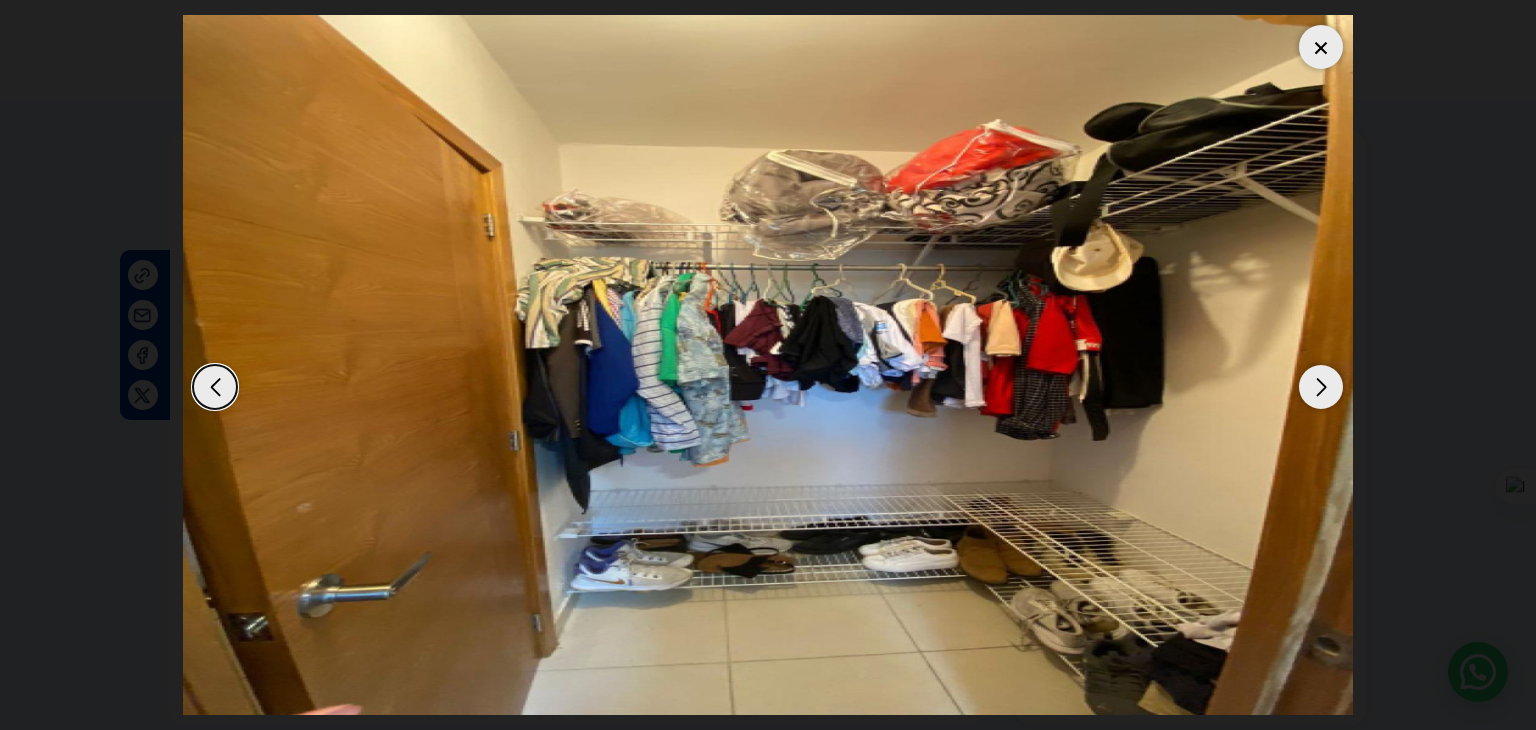click at bounding box center (1321, 387) 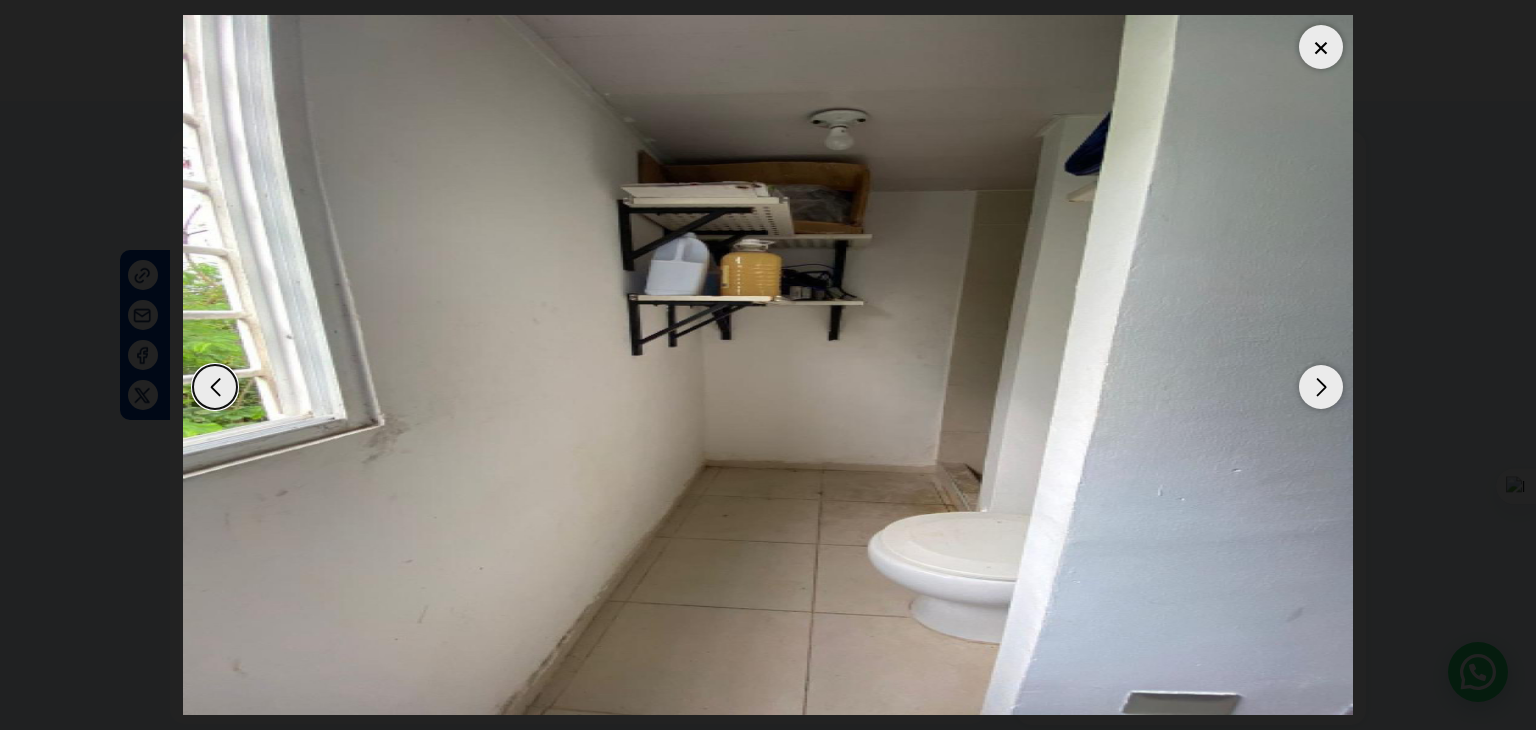 click at bounding box center (1321, 387) 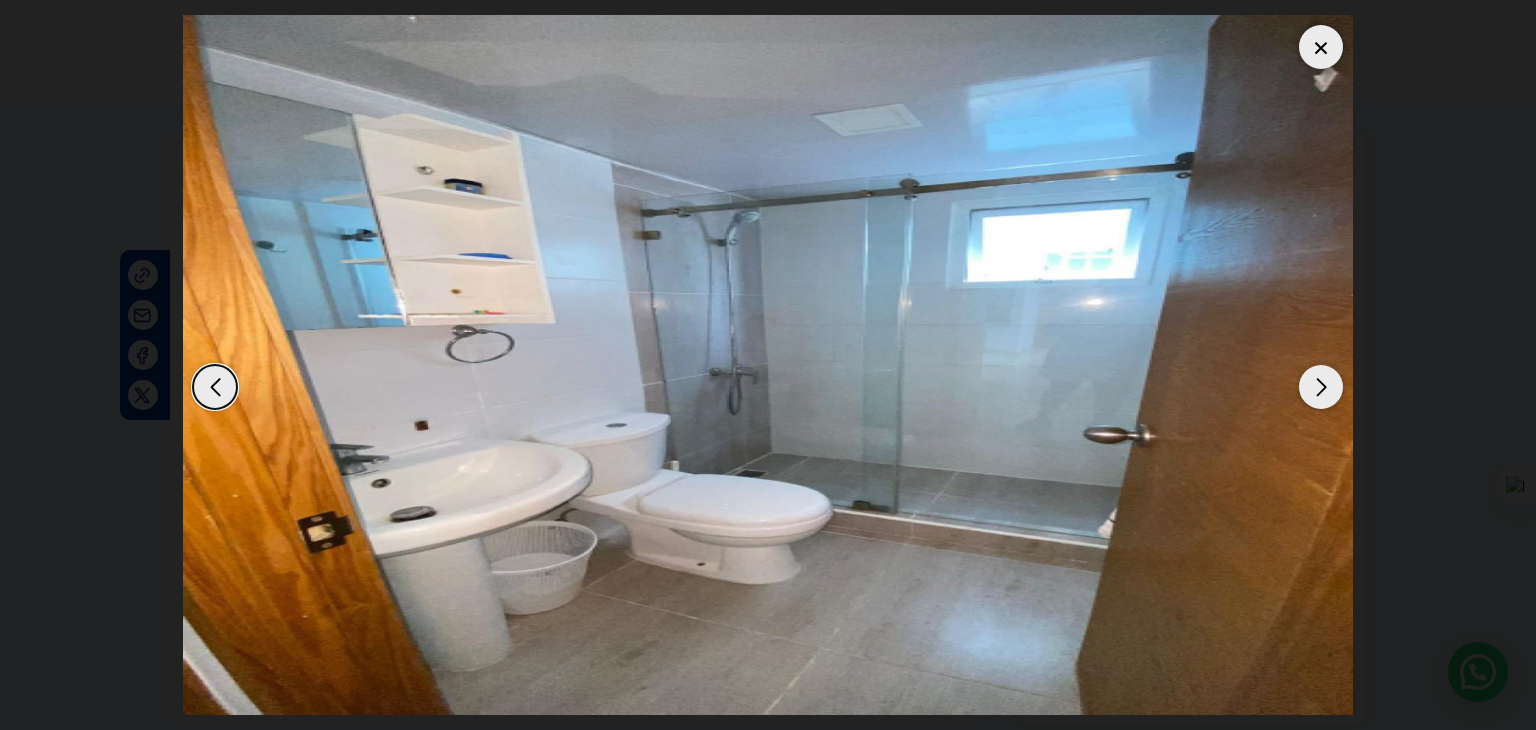 click at bounding box center [768, 365] 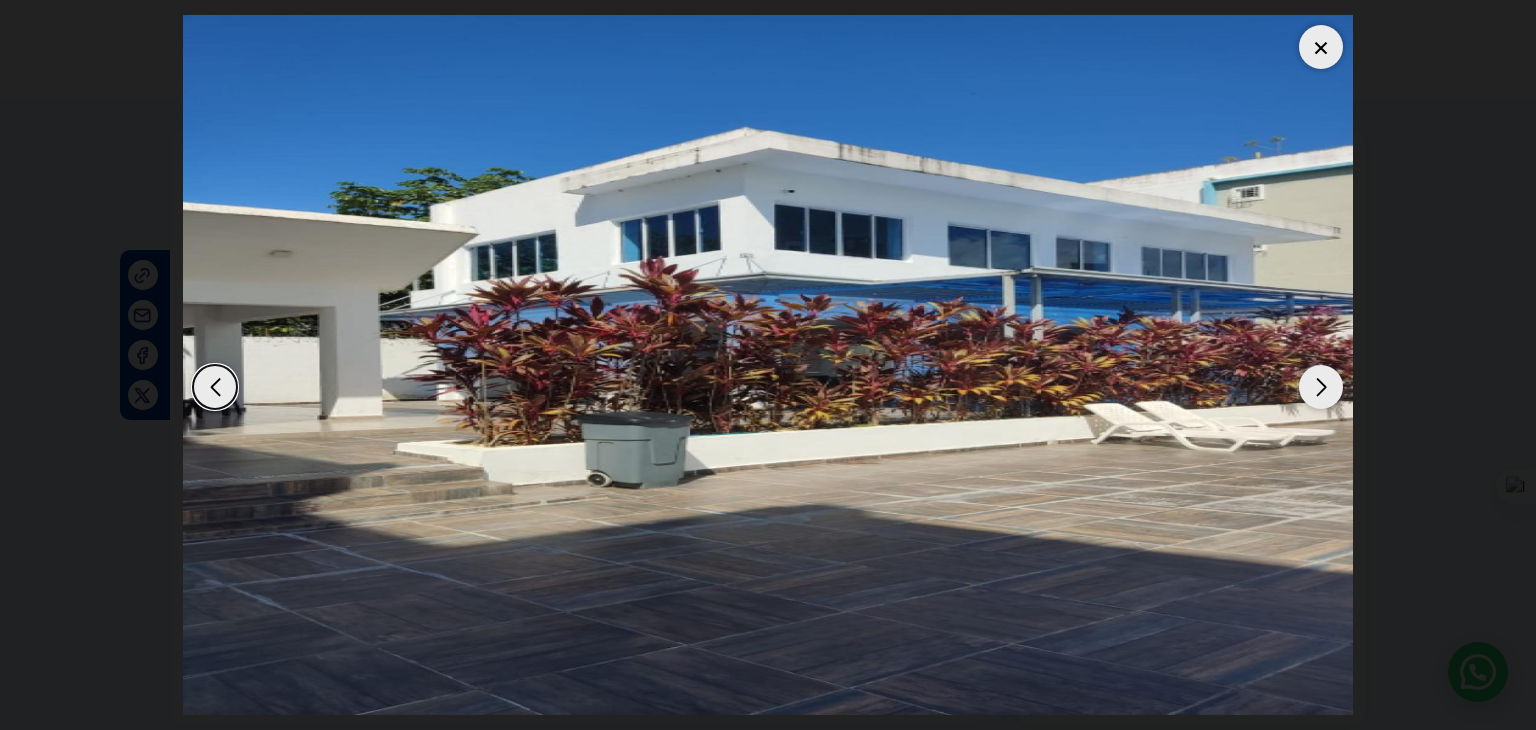 click at bounding box center [1321, 47] 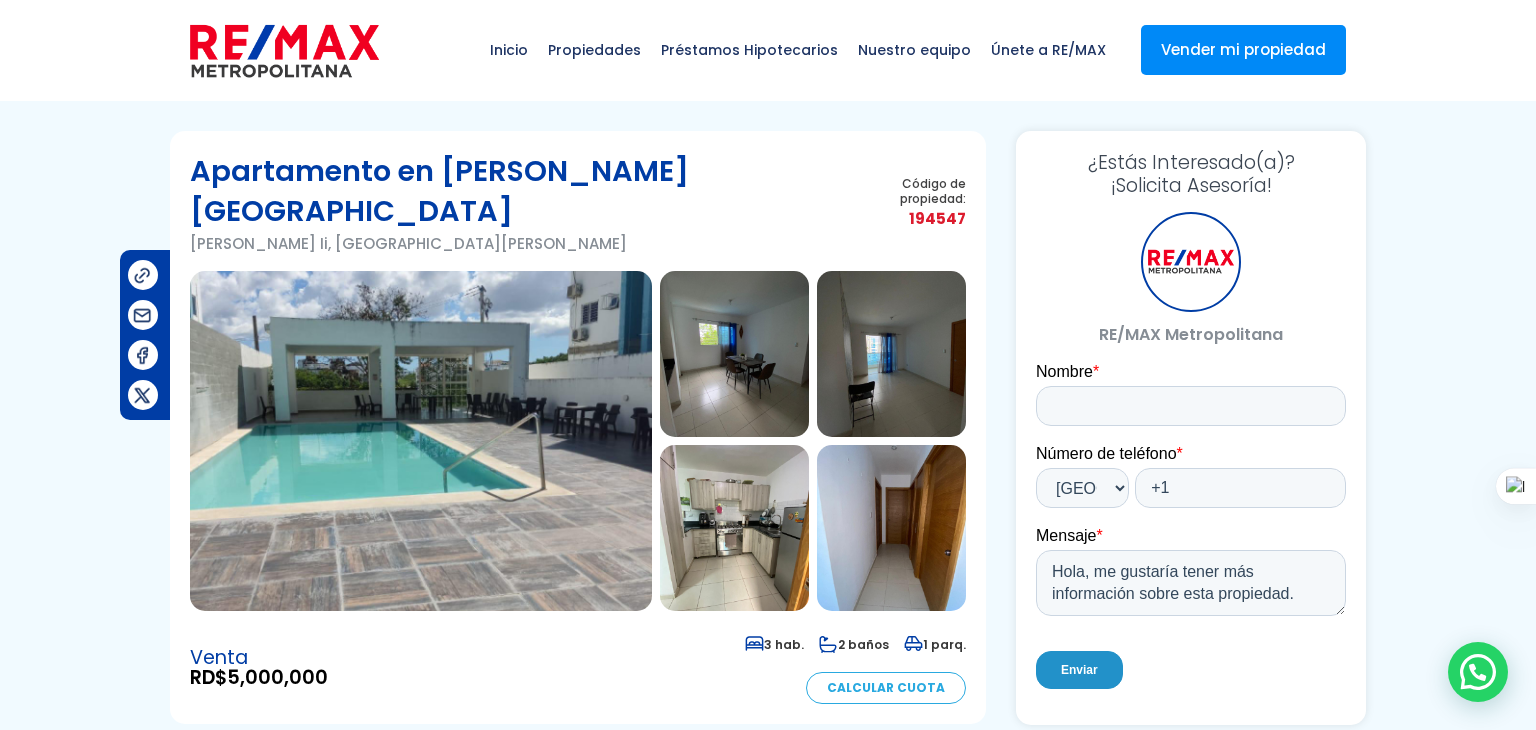drag, startPoint x: 189, startPoint y: 206, endPoint x: 526, endPoint y: 207, distance: 337.0015 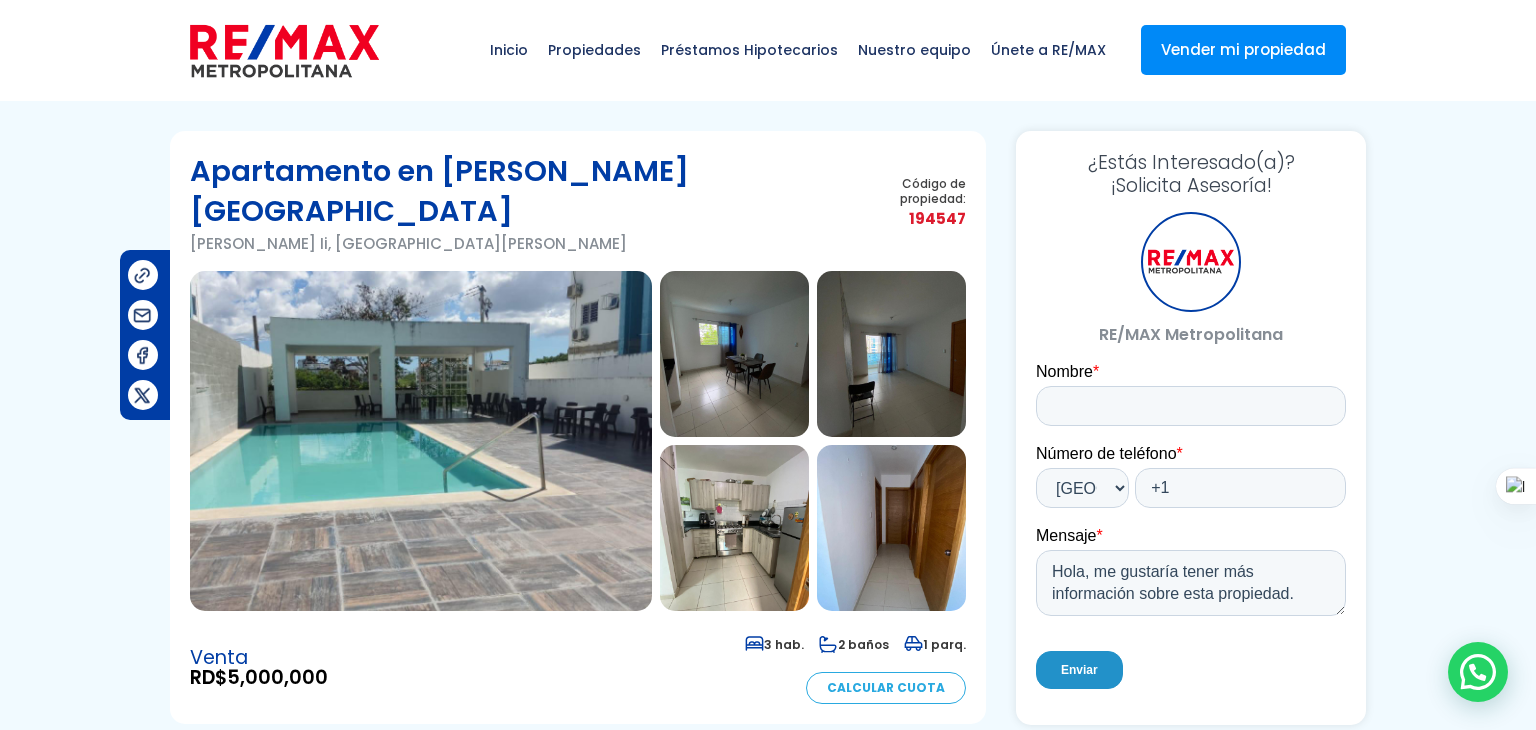 click on "[PERSON_NAME] Ii, [GEOGRAPHIC_DATA][PERSON_NAME]" at bounding box center (524, 243) 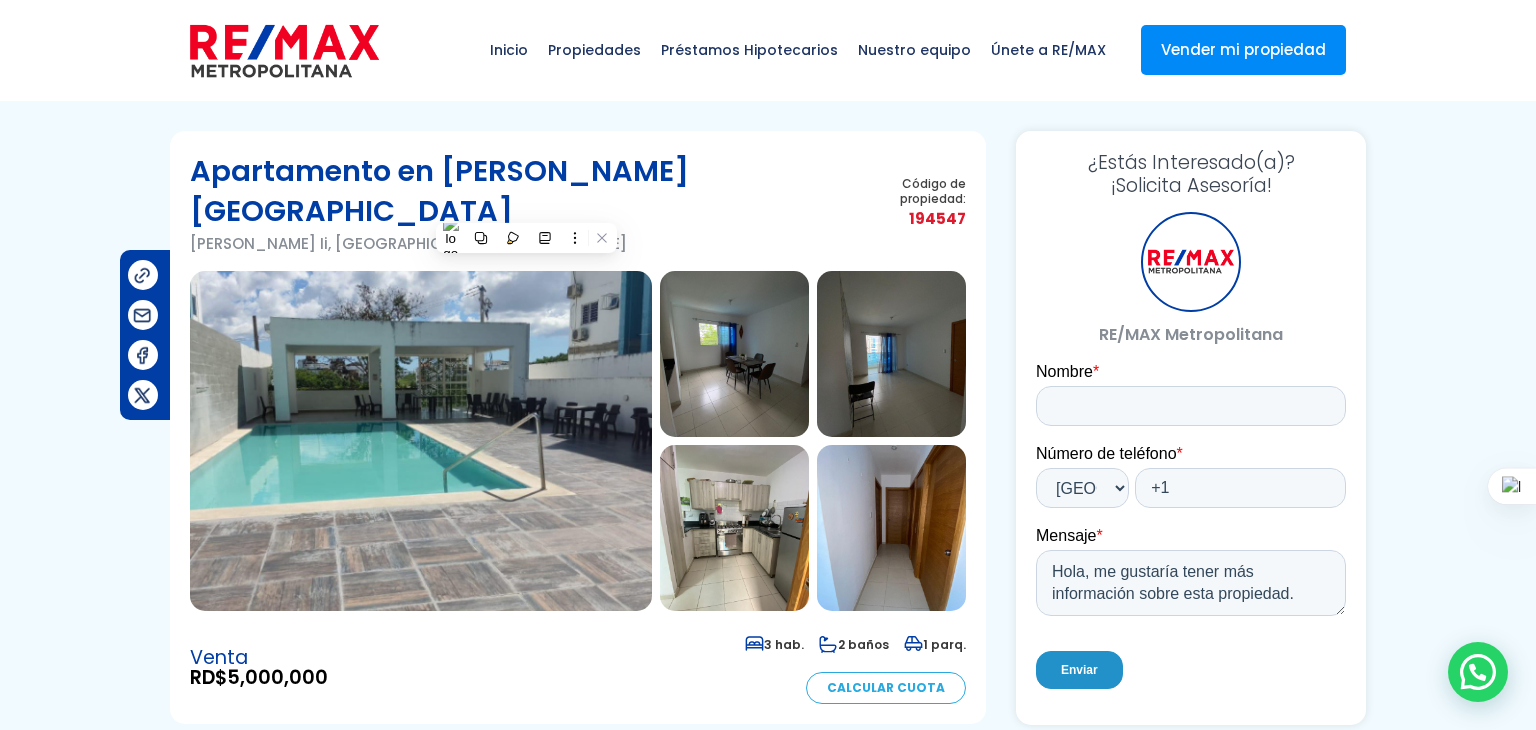 copy on "[PERSON_NAME] Ii, [GEOGRAPHIC_DATA][PERSON_NAME]" 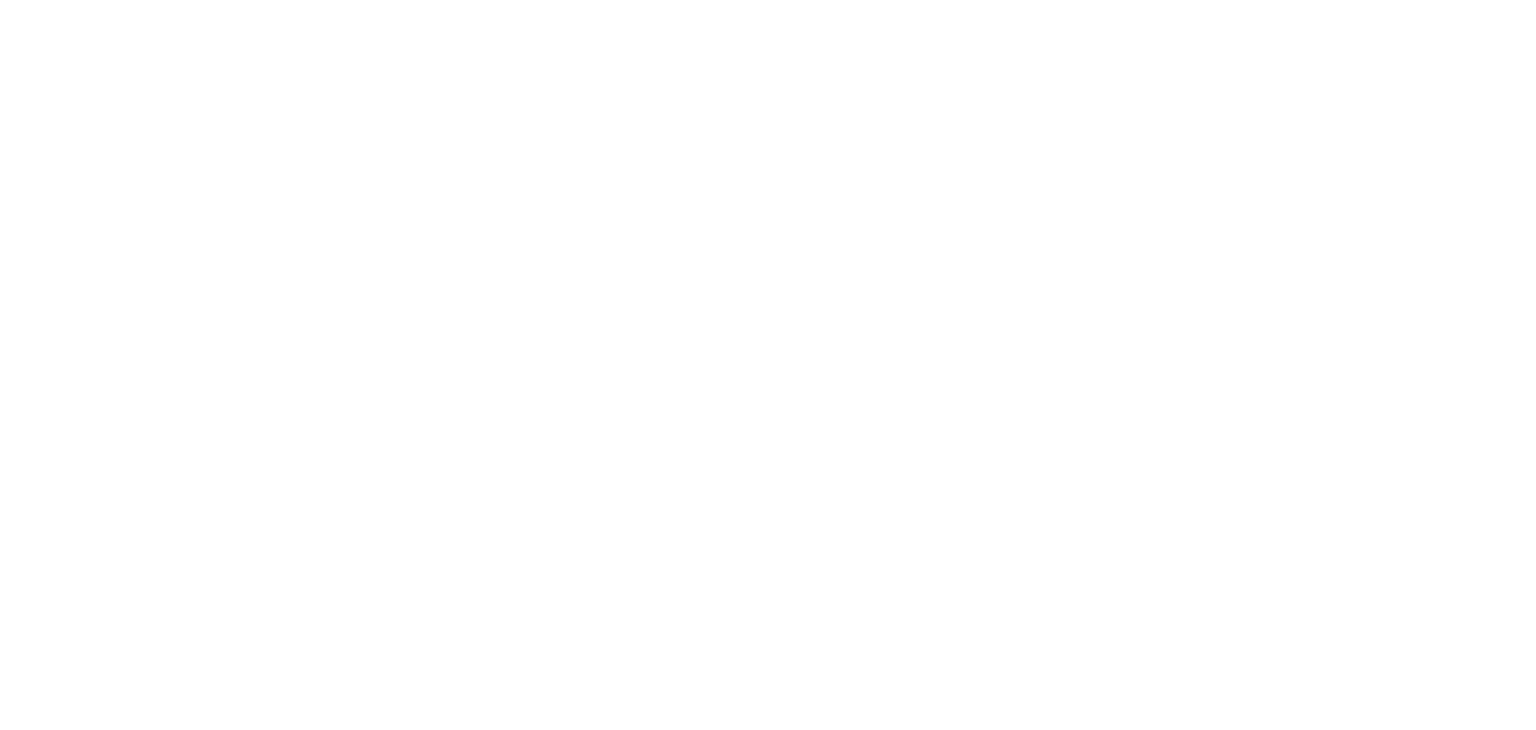 scroll, scrollTop: 0, scrollLeft: 0, axis: both 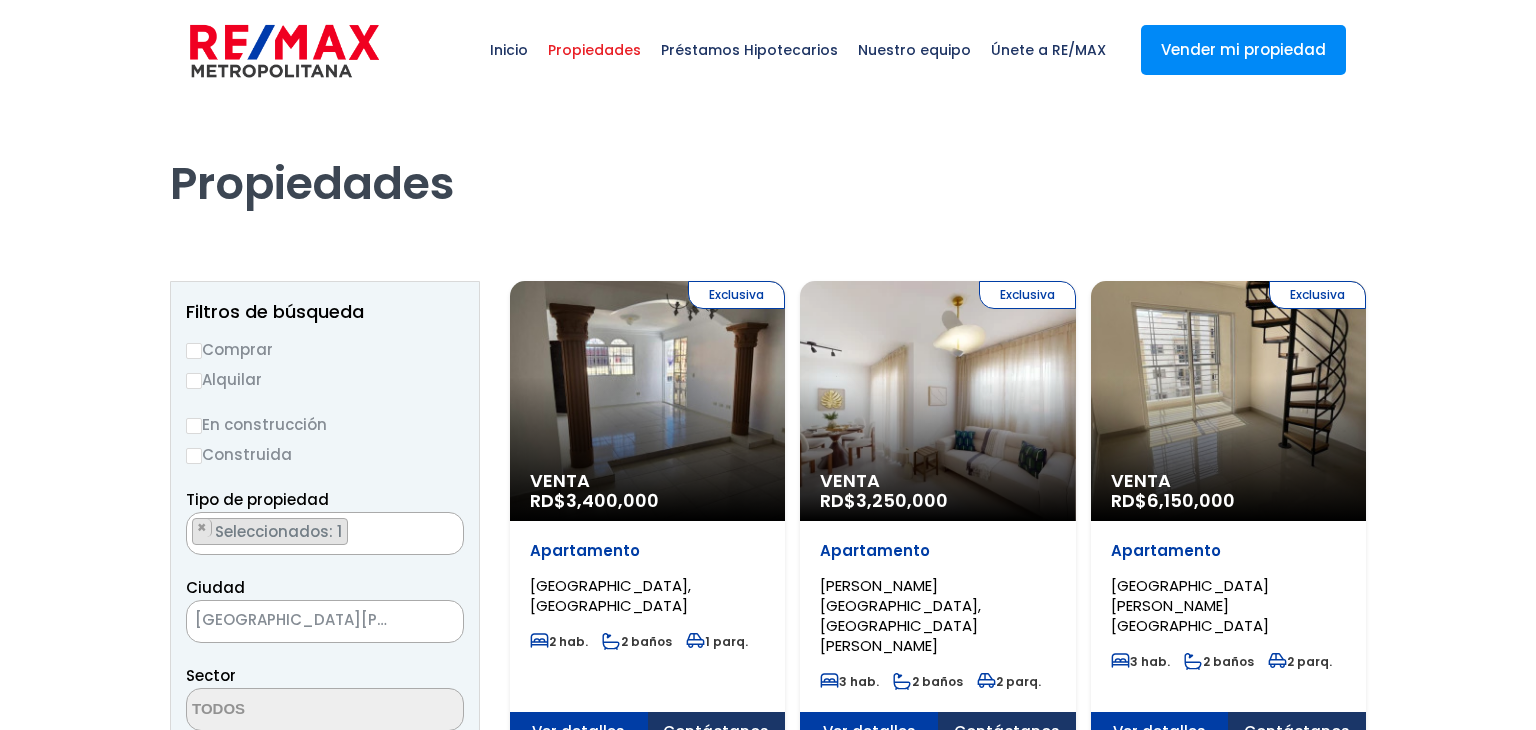 select 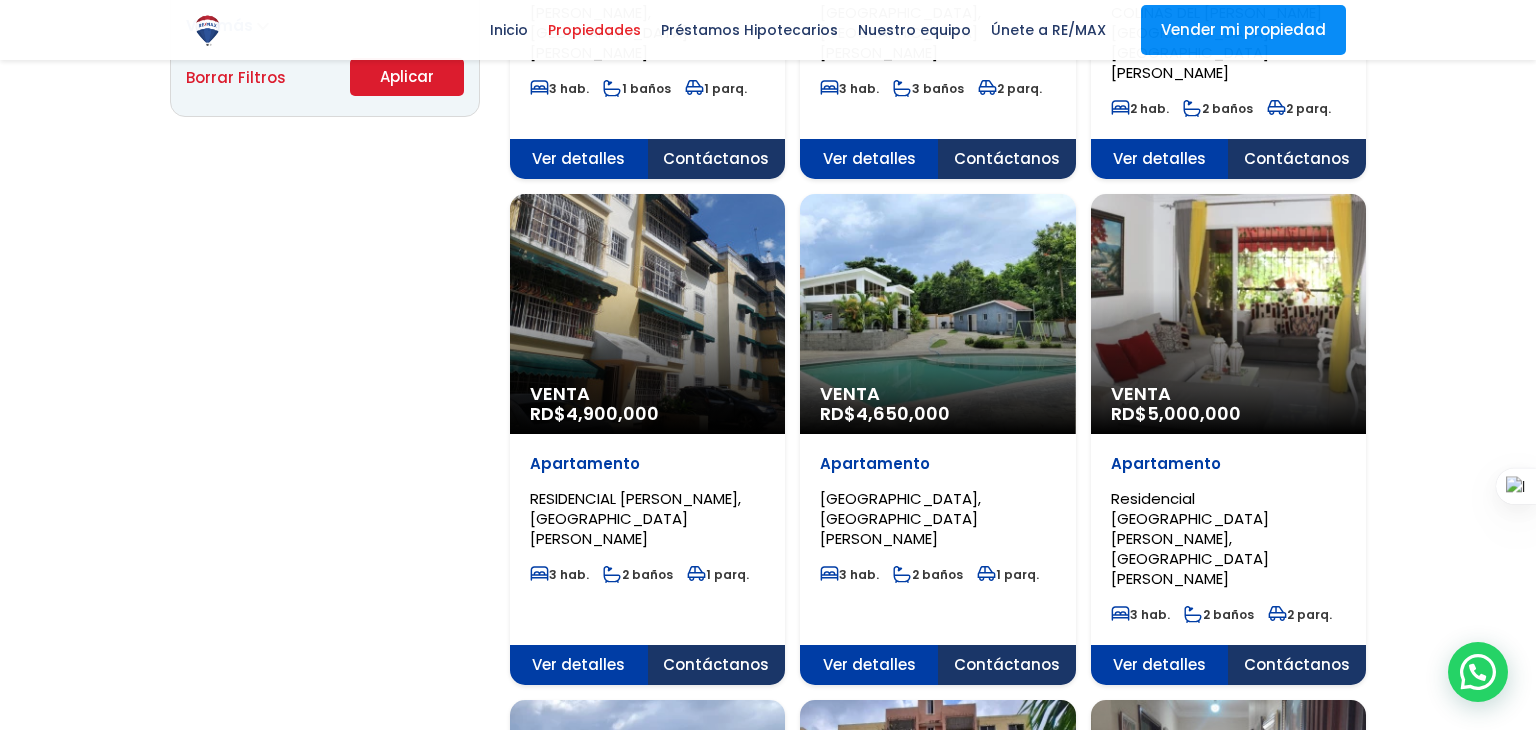 scroll, scrollTop: 1527, scrollLeft: 0, axis: vertical 